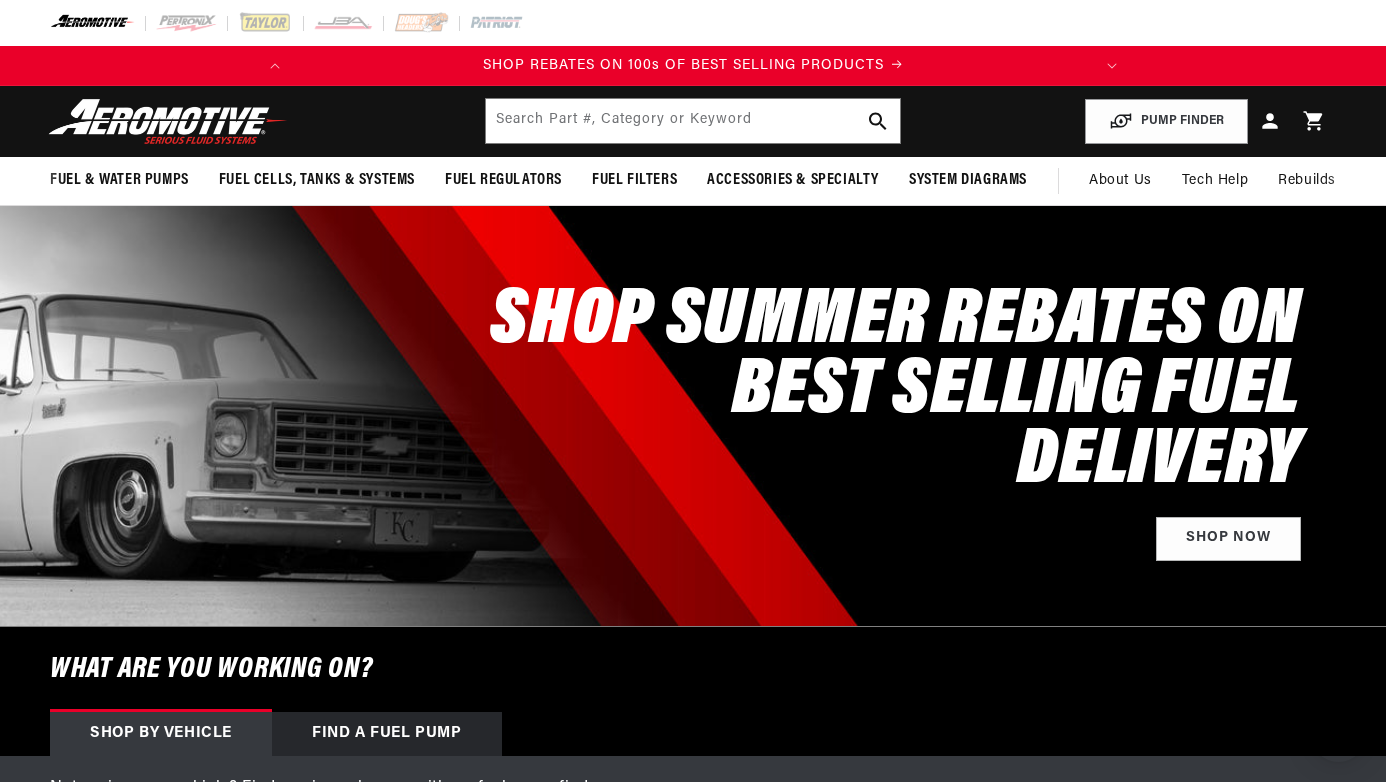 scroll, scrollTop: 0, scrollLeft: 0, axis: both 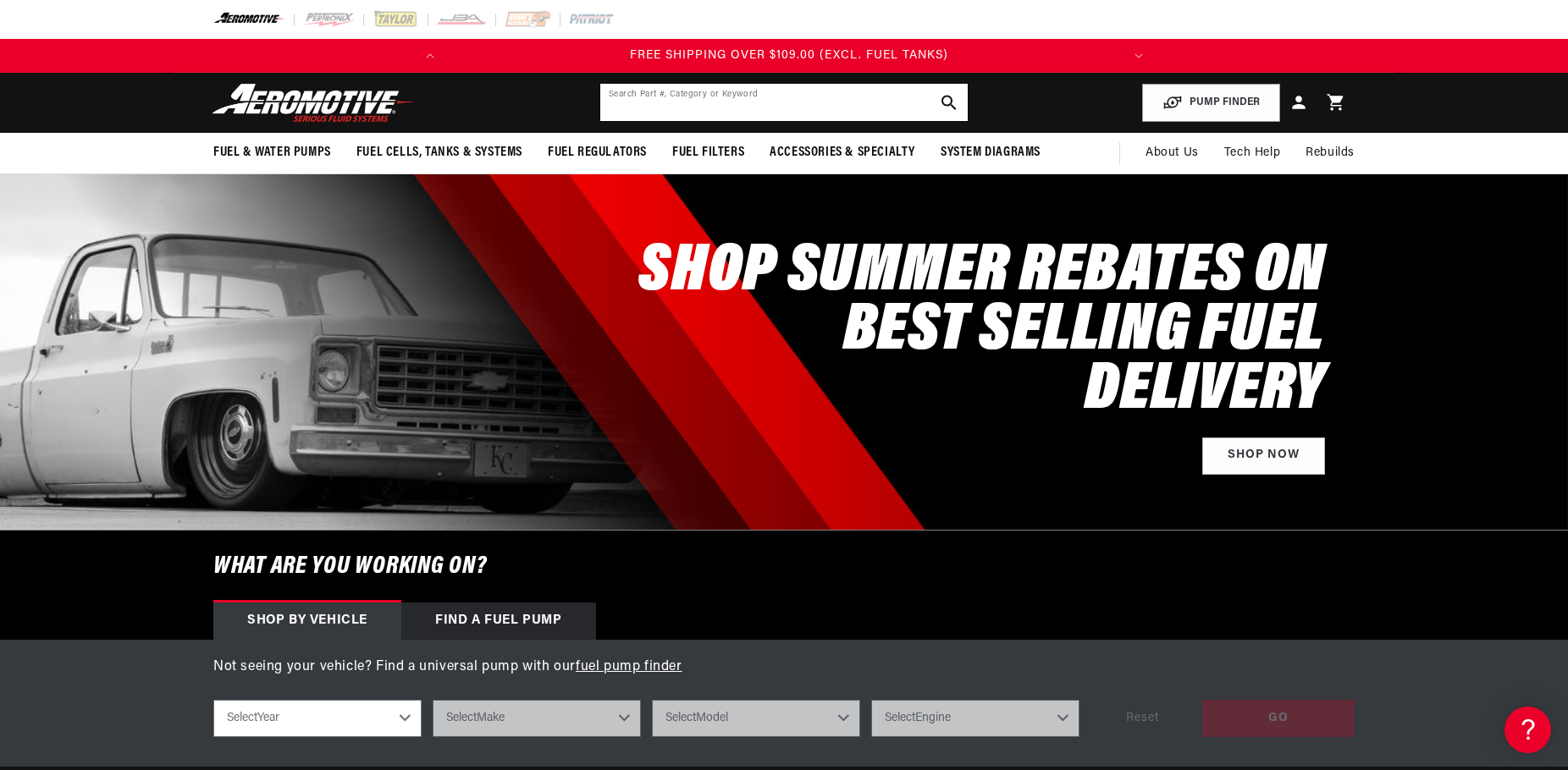 click 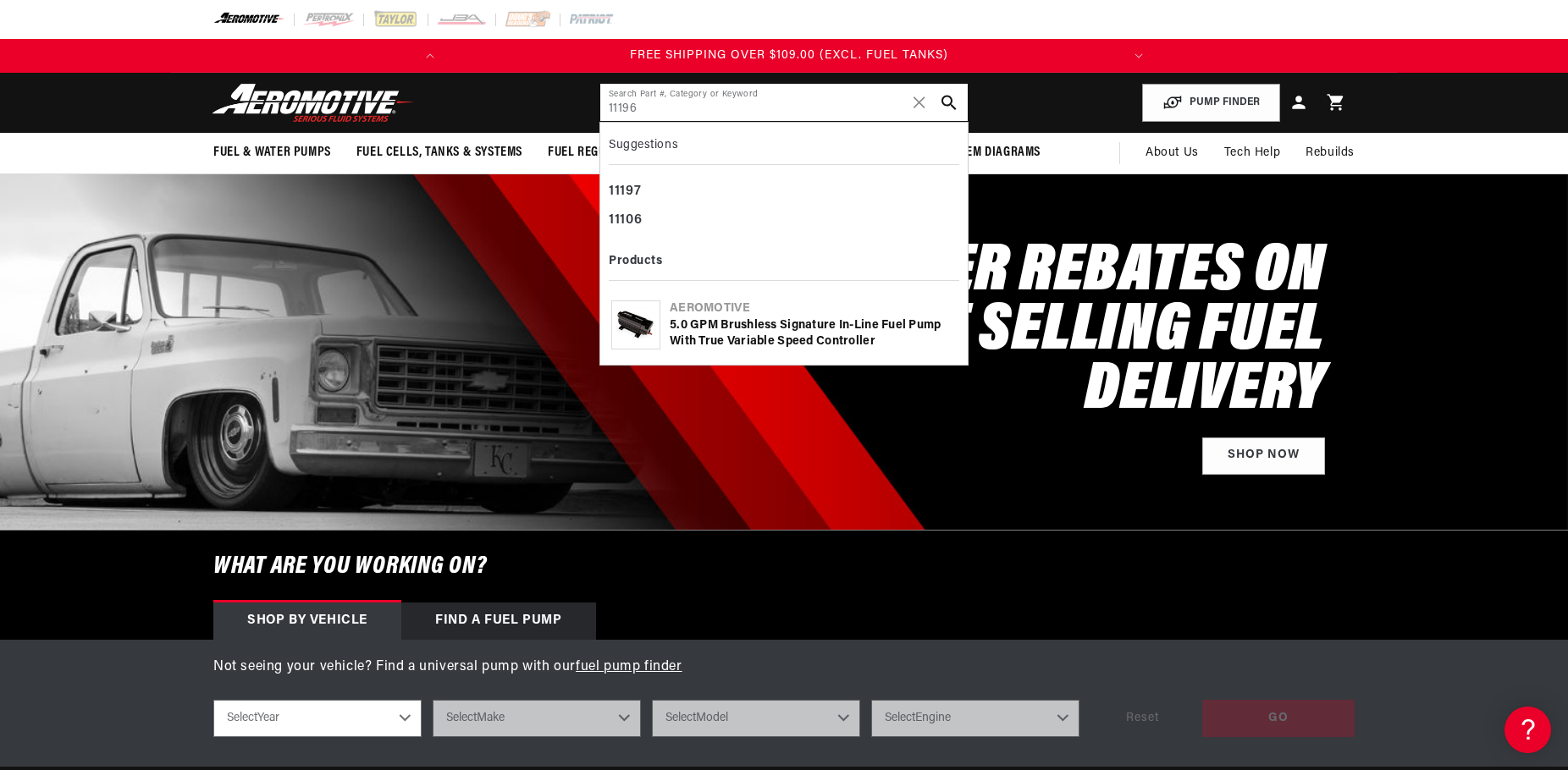 type on "11196" 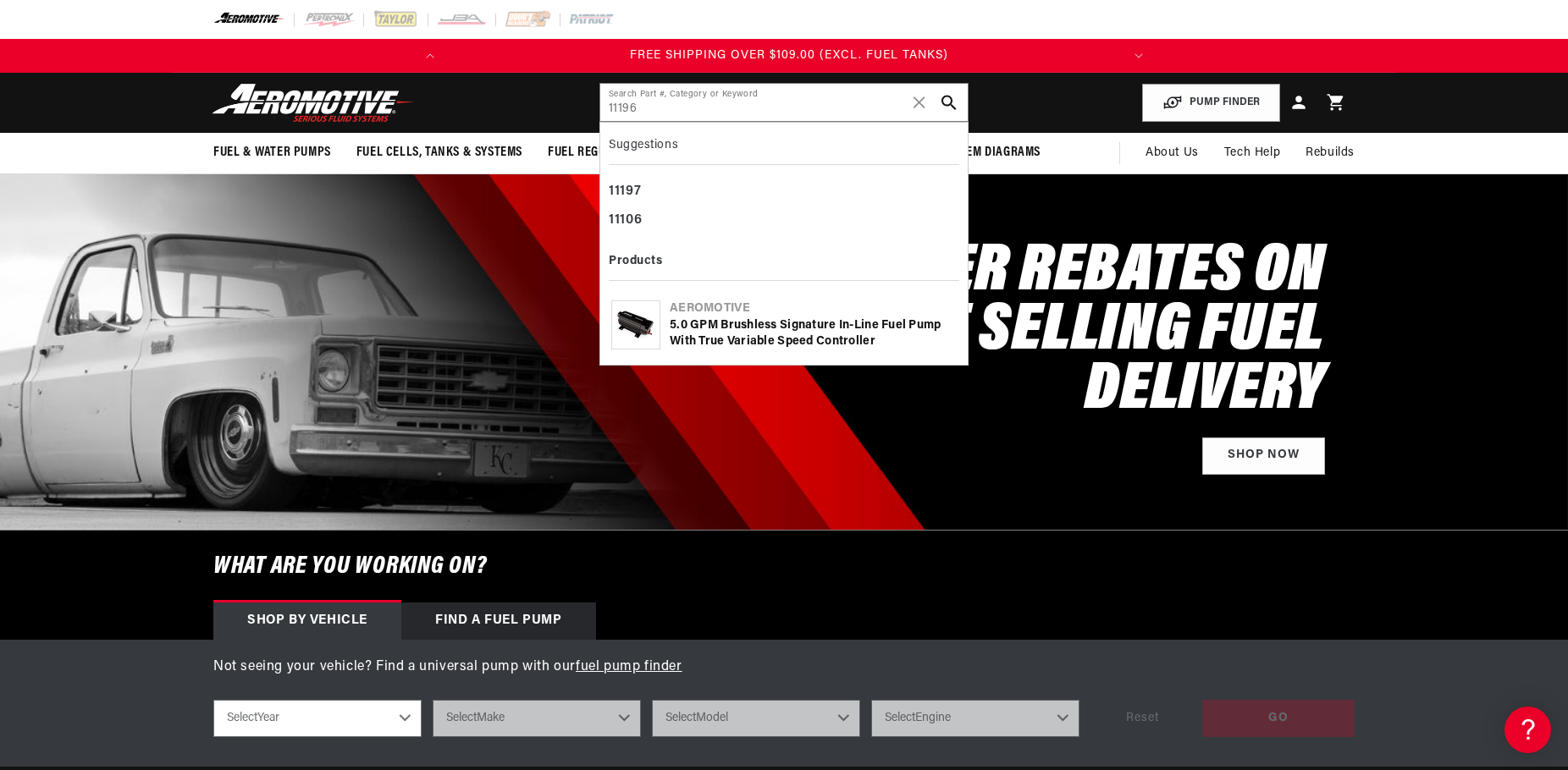 click on "5.0 GPM Brushless Signature In-Line Fuel Pump with True Variable Speed Controller" 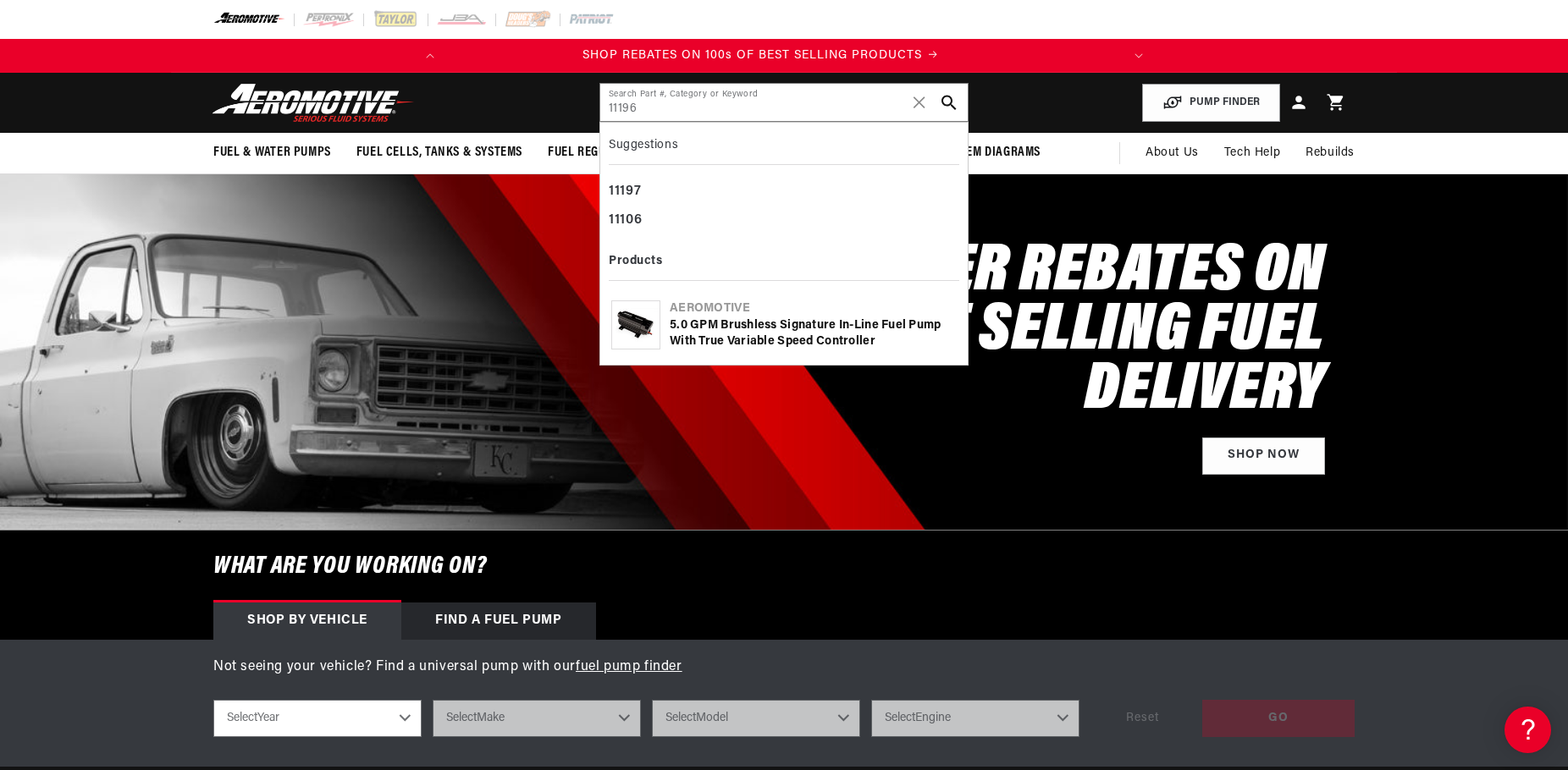 scroll, scrollTop: 0, scrollLeft: 0, axis: both 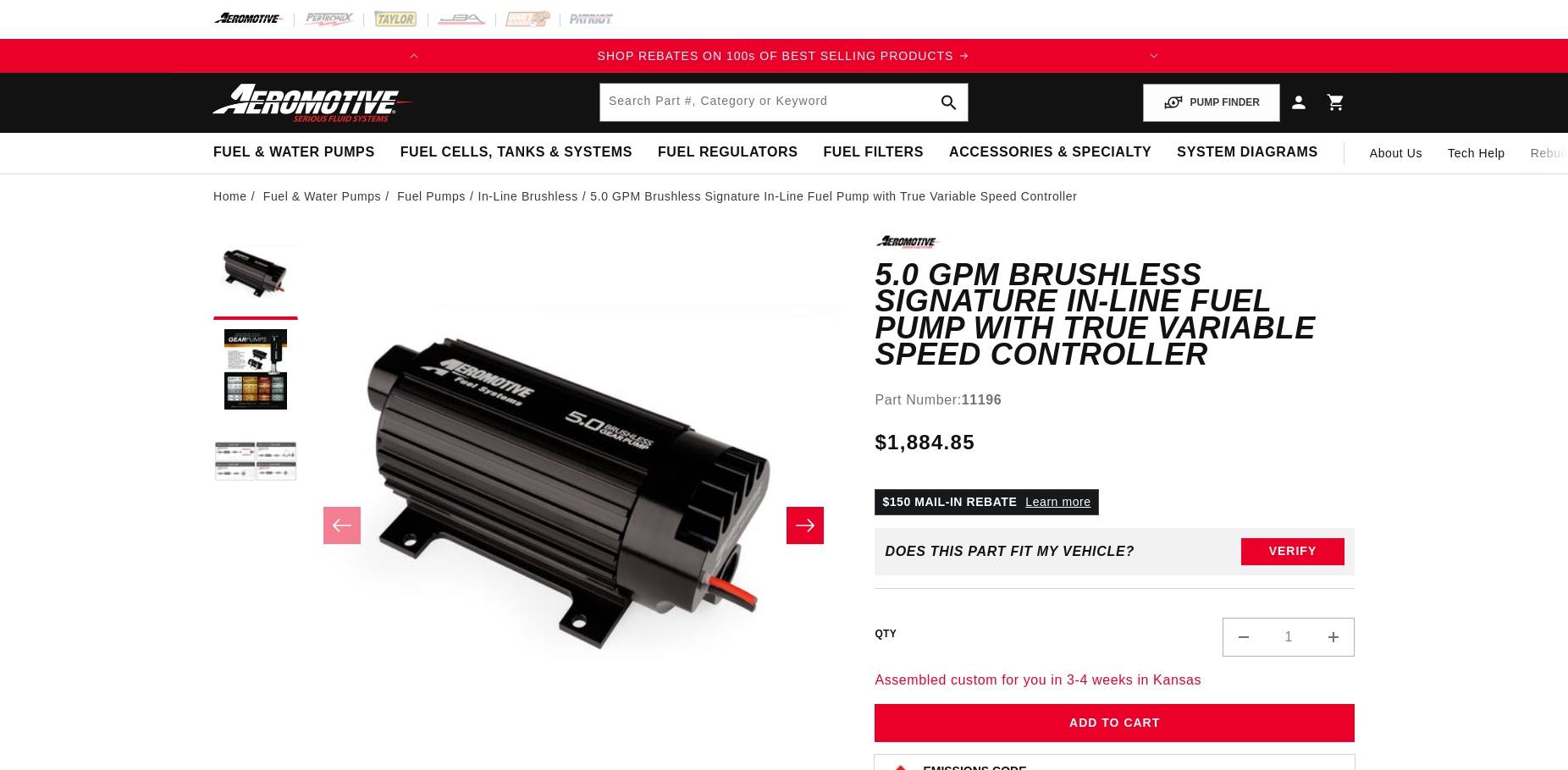 click at bounding box center (256, 464) 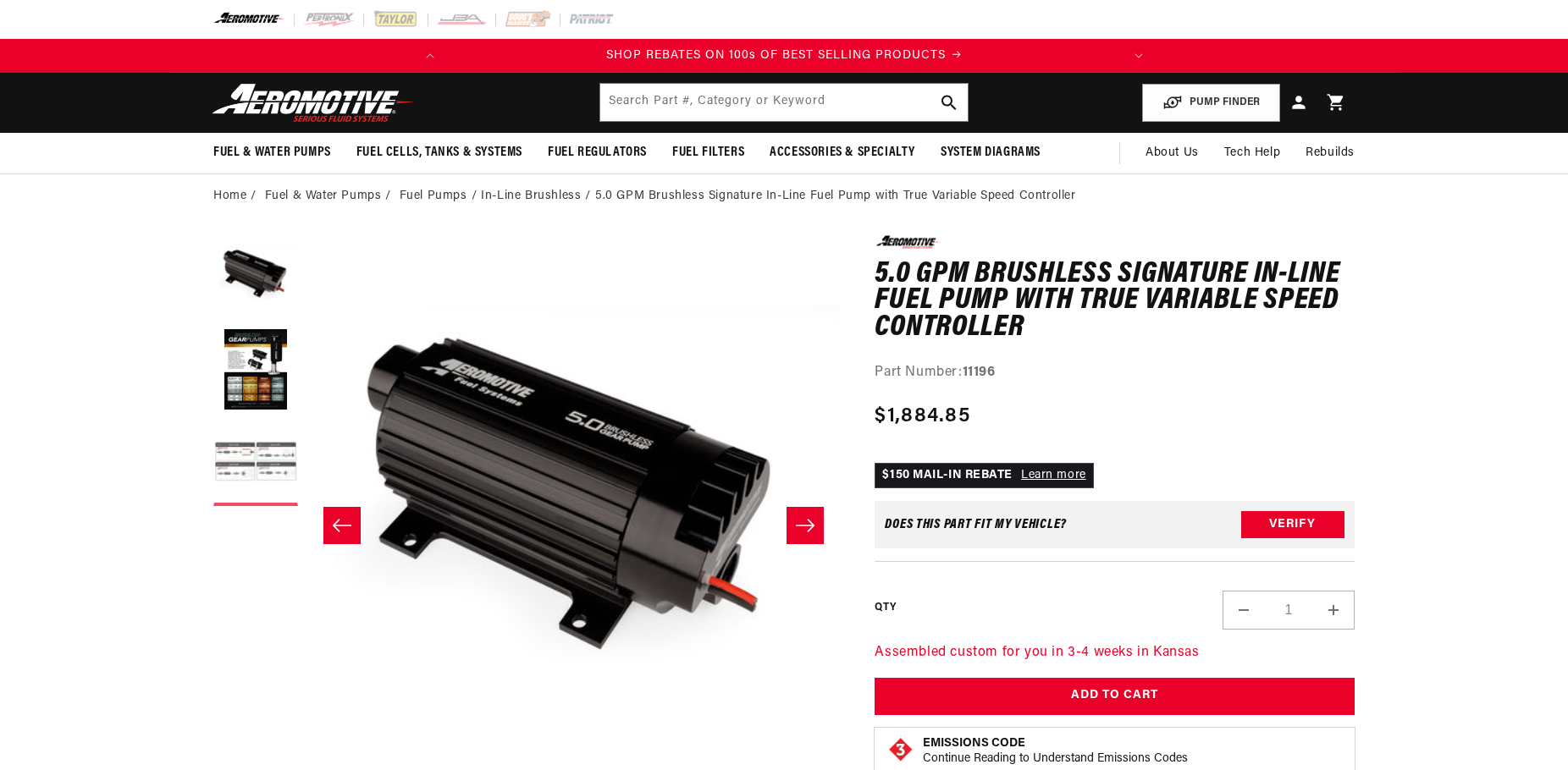 scroll, scrollTop: 0, scrollLeft: 996, axis: horizontal 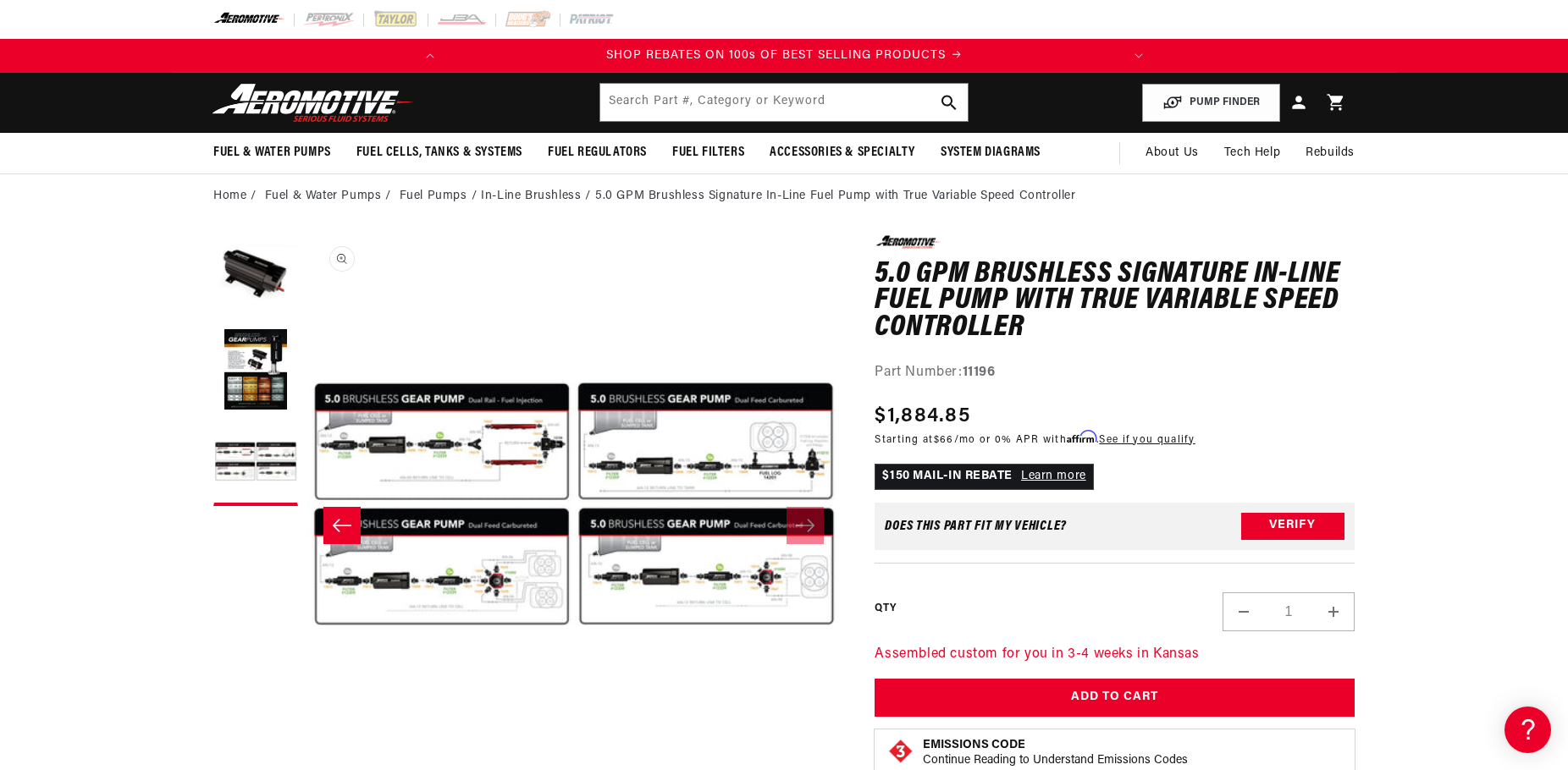 click on "Open media 3 in modal" at bounding box center (306, 770) 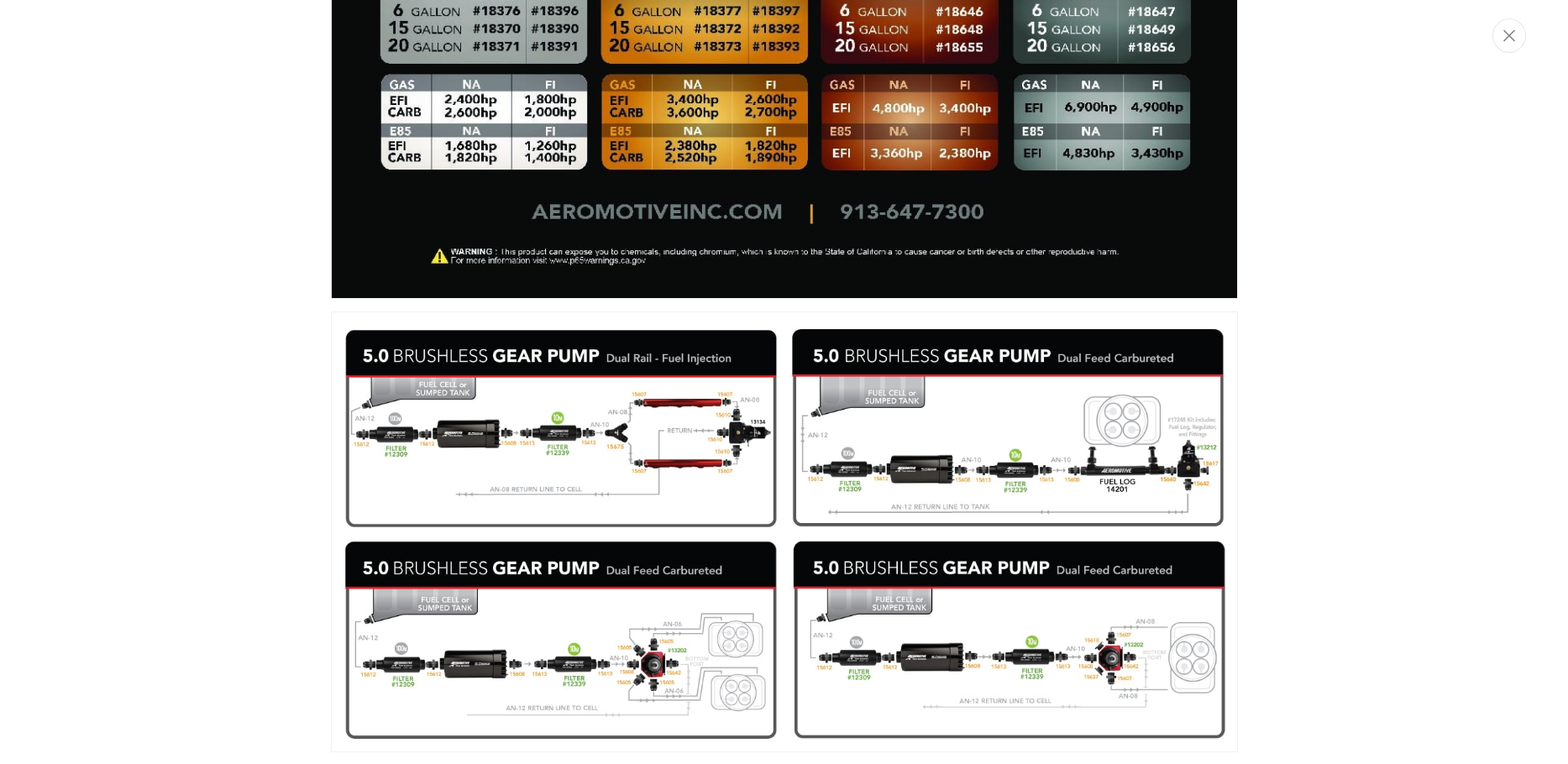 scroll, scrollTop: 1568, scrollLeft: 0, axis: vertical 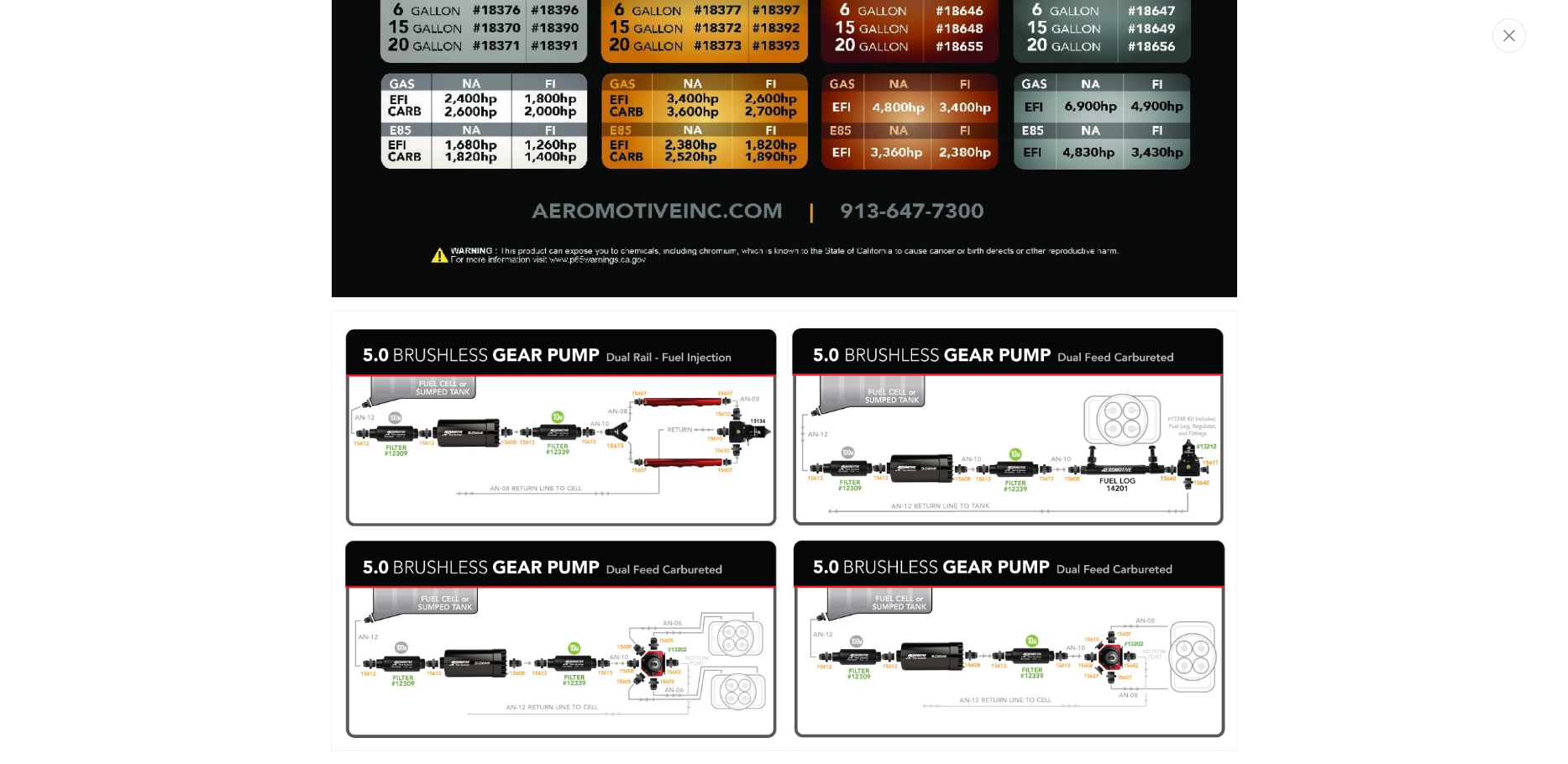 click at bounding box center (784, 531) 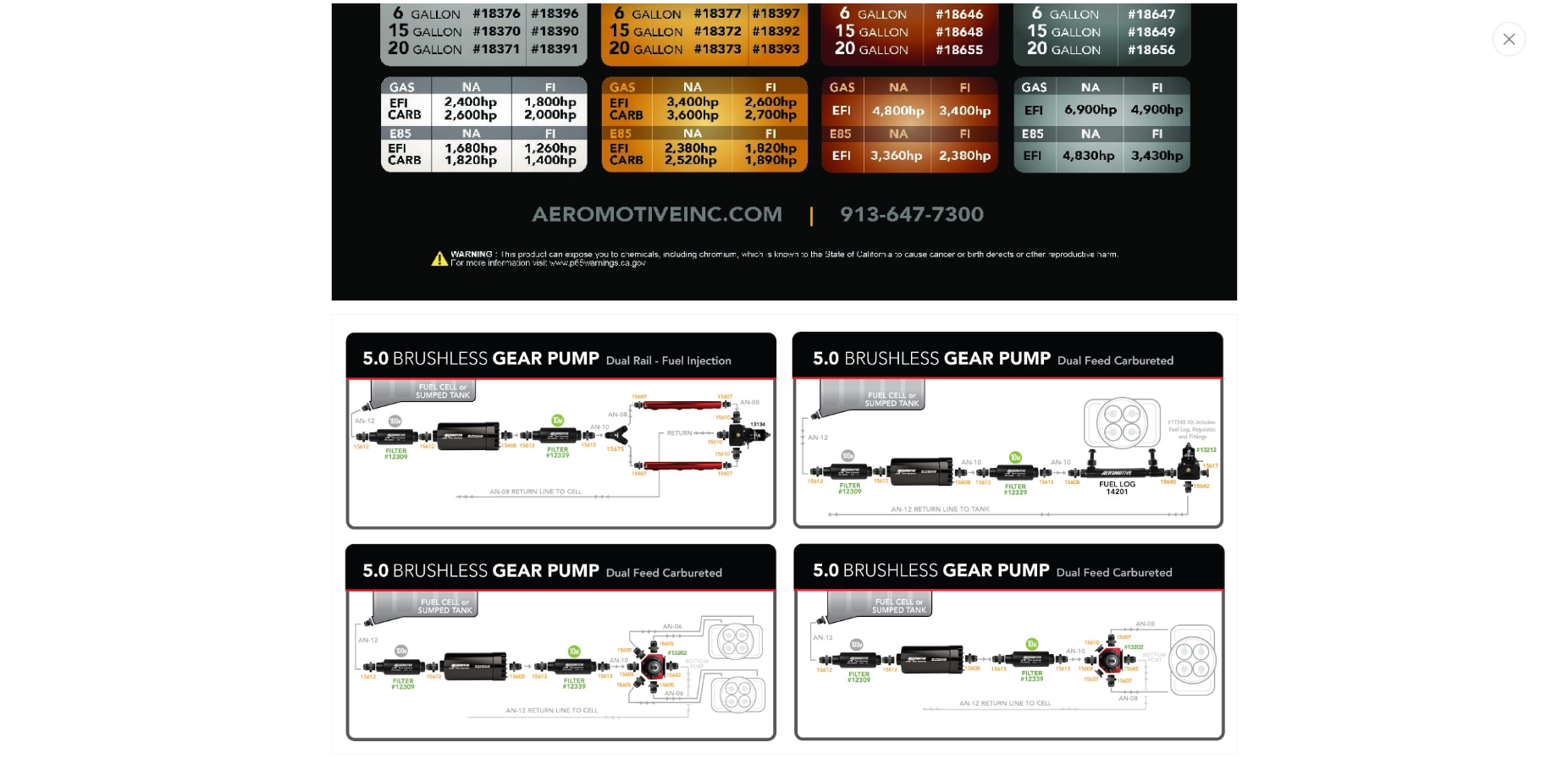 scroll, scrollTop: 1, scrollLeft: 1069, axis: both 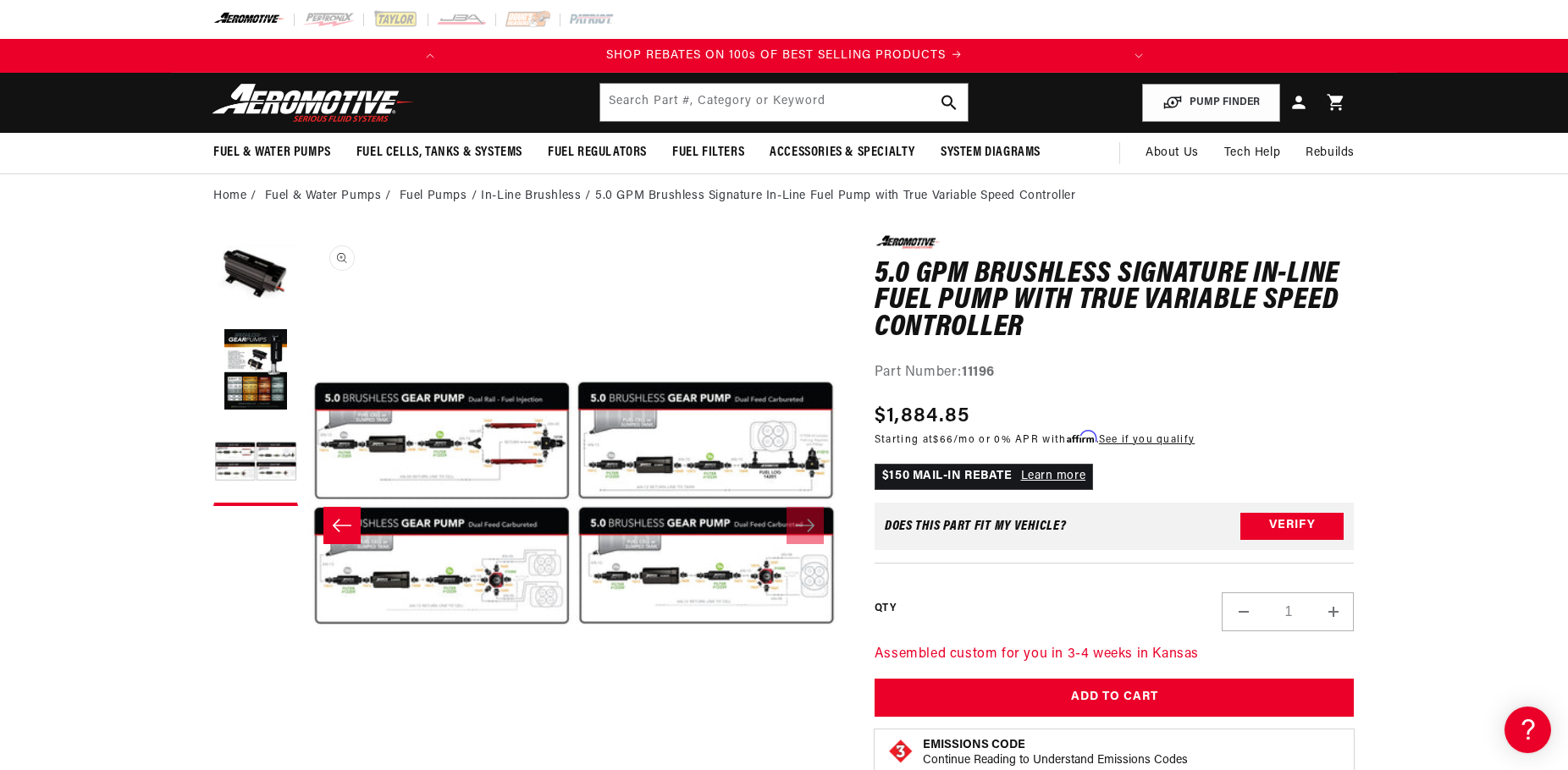 click on "Open media 3 in modal" at bounding box center (306, 769) 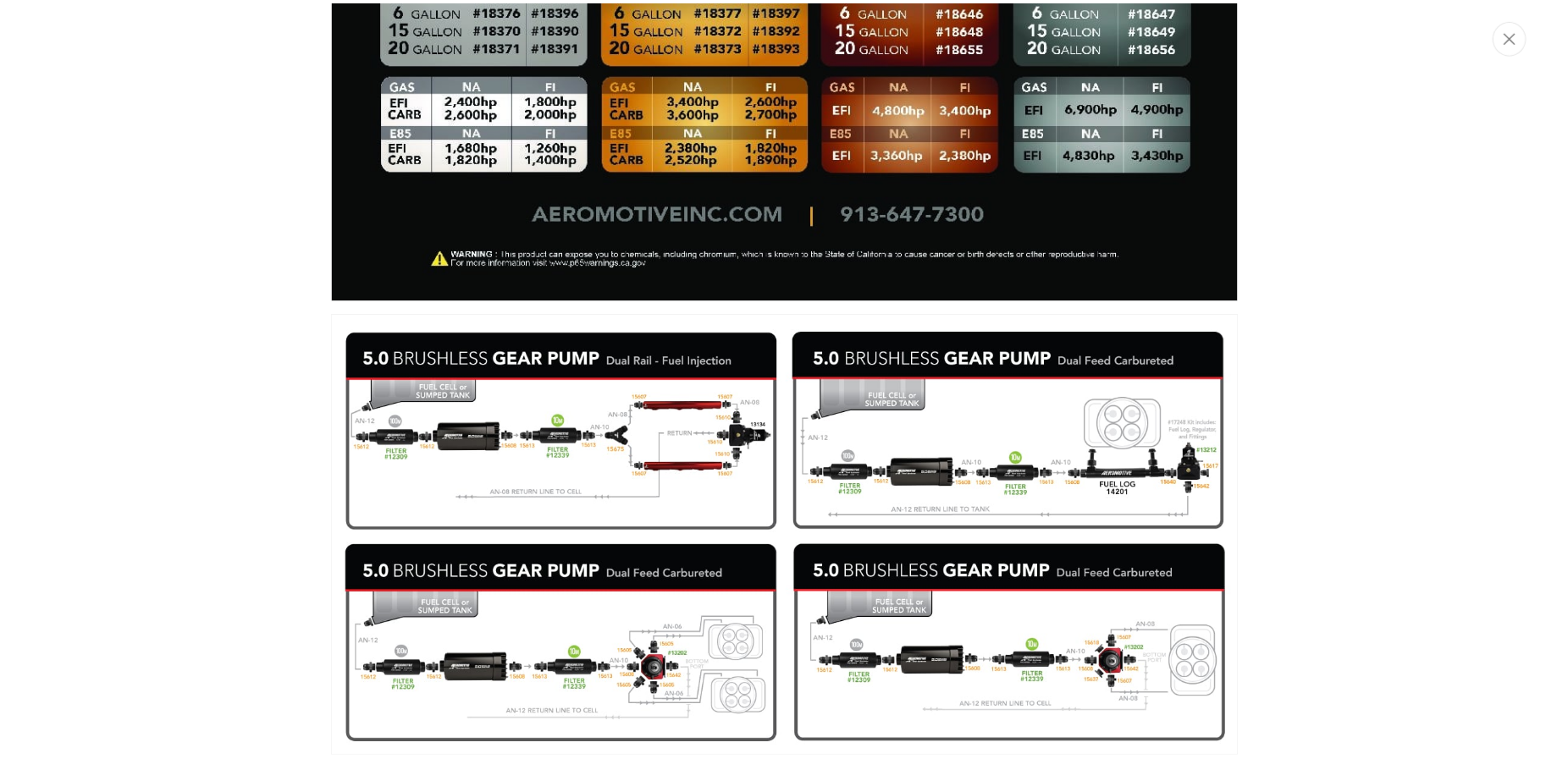 scroll, scrollTop: 0, scrollLeft: 670, axis: horizontal 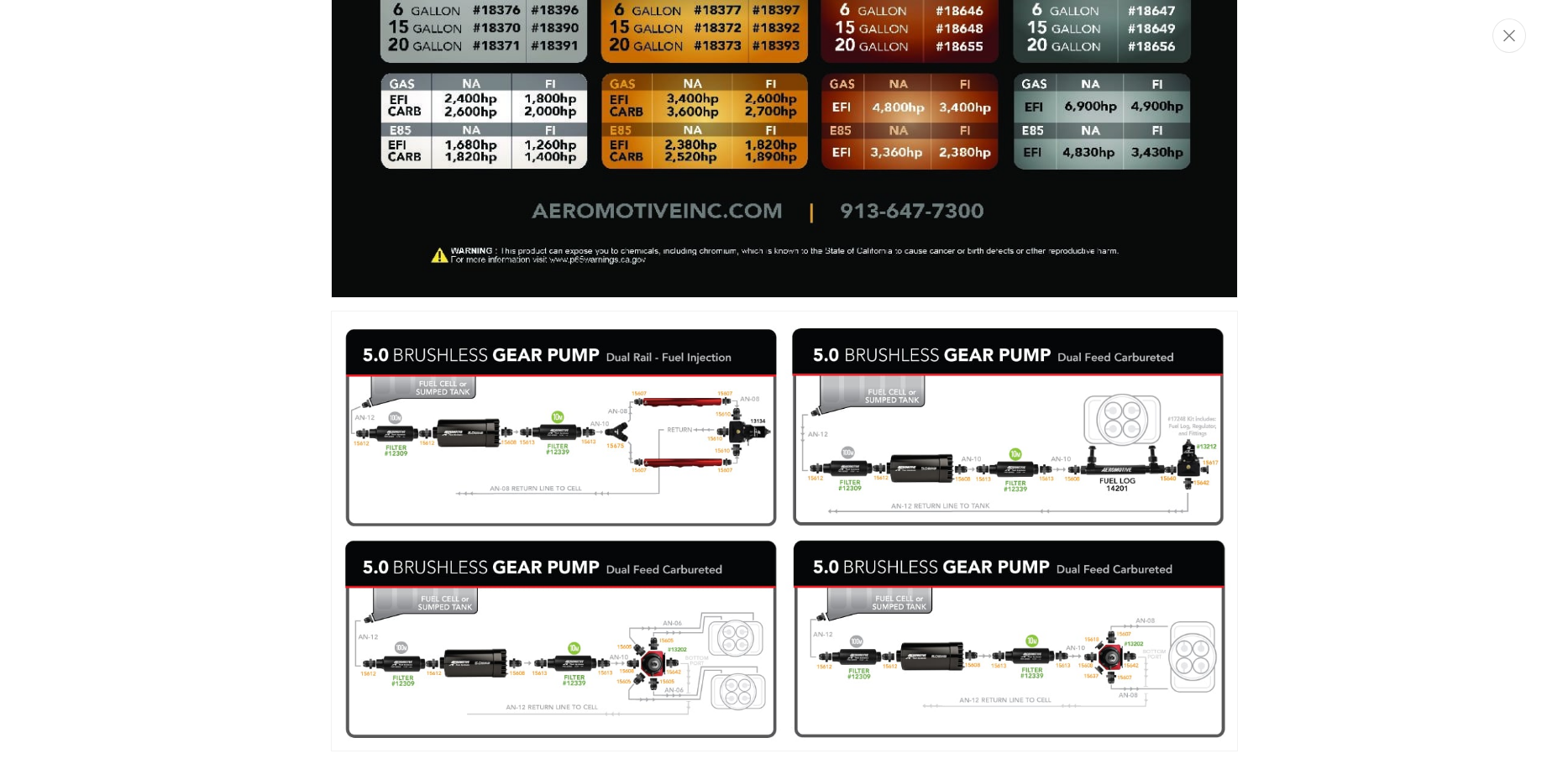click at bounding box center (784, 382) 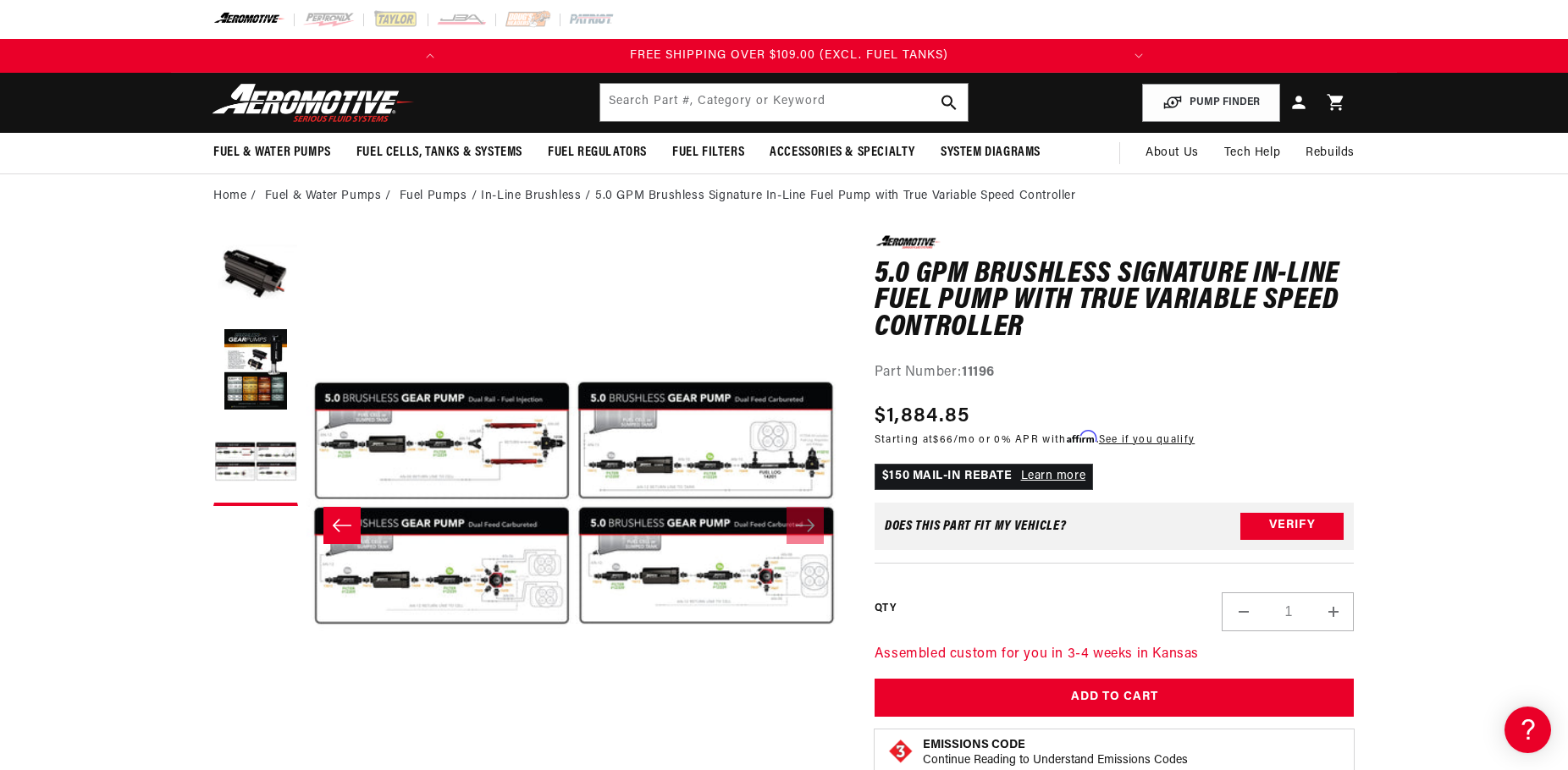 click on "0.0 star rating      Write a review
5.0 GPM Brushless Signature In-Line Fuel Pump with True Variable Speed Controller
5.0 GPM Brushless Signature In-Line Fuel Pump with True Variable Speed Controller
0.0 star rating      Write a review
Part Number:  11196
Image 3 is now available in gallery view
Skip to product information
Open media 1 in modal
Open media 2 in modal" at bounding box center [784, 1806] 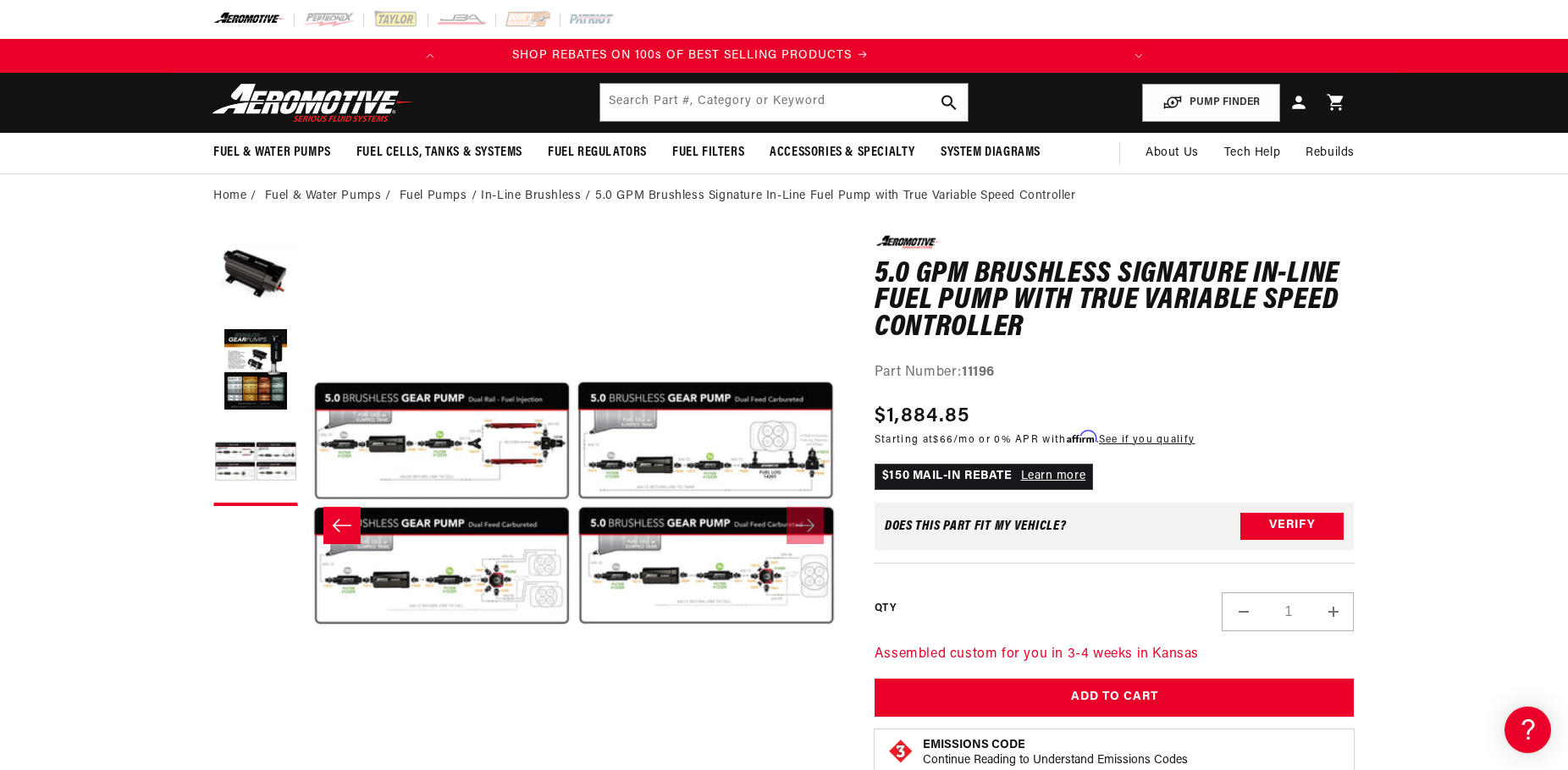 scroll, scrollTop: 0, scrollLeft: 18, axis: horizontal 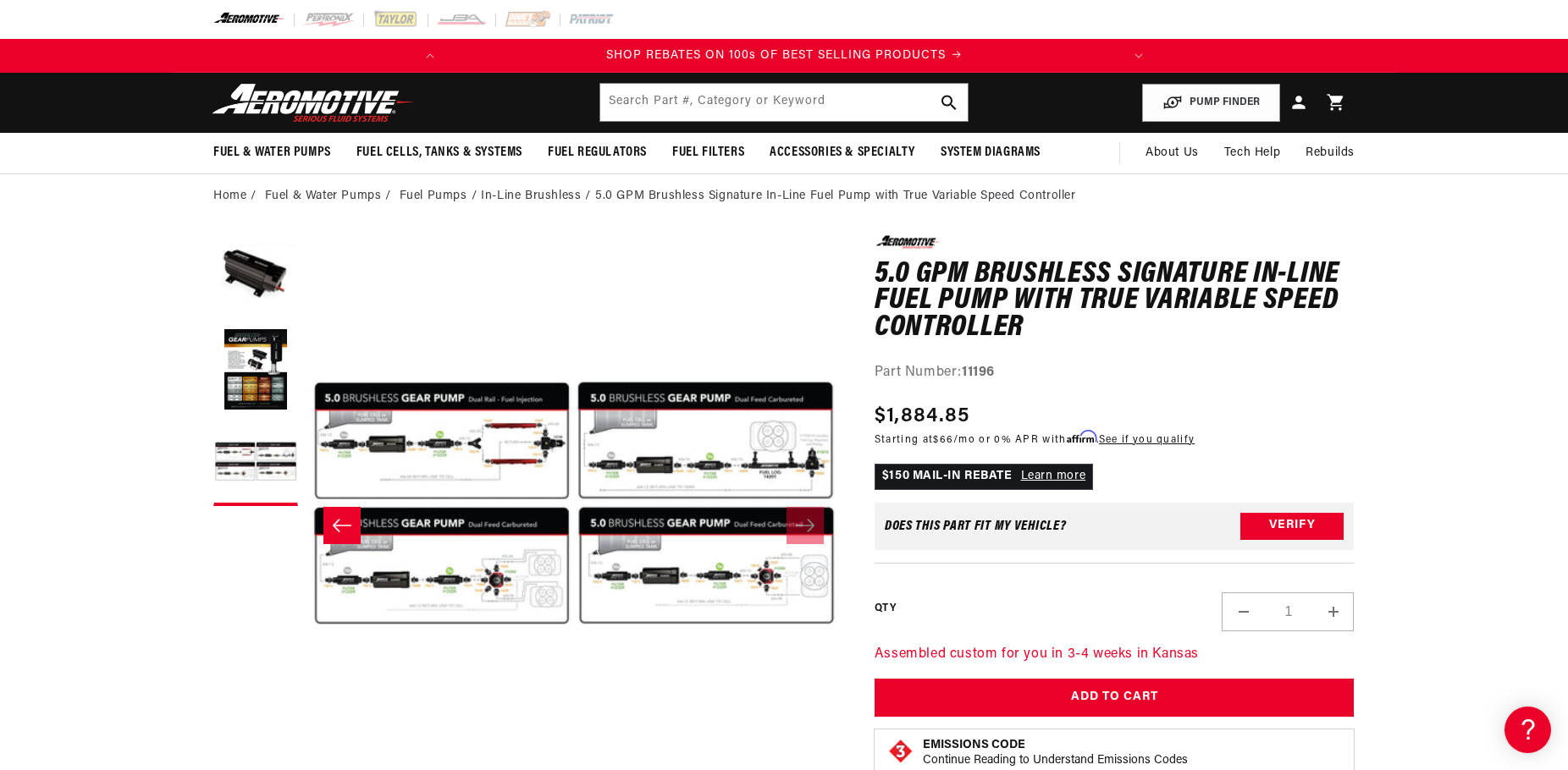 click on "0.0 star rating      Write a review
5.0 GPM Brushless Signature In-Line Fuel Pump with True Variable Speed Controller
5.0 GPM Brushless Signature In-Line Fuel Pump with True Variable Speed Controller
0.0 star rating      Write a review
Part Number:  11196
Image 3 is now available in gallery view
Skip to product information
Open media 1 in modal
Open media 2 in modal" at bounding box center (784, 1806) 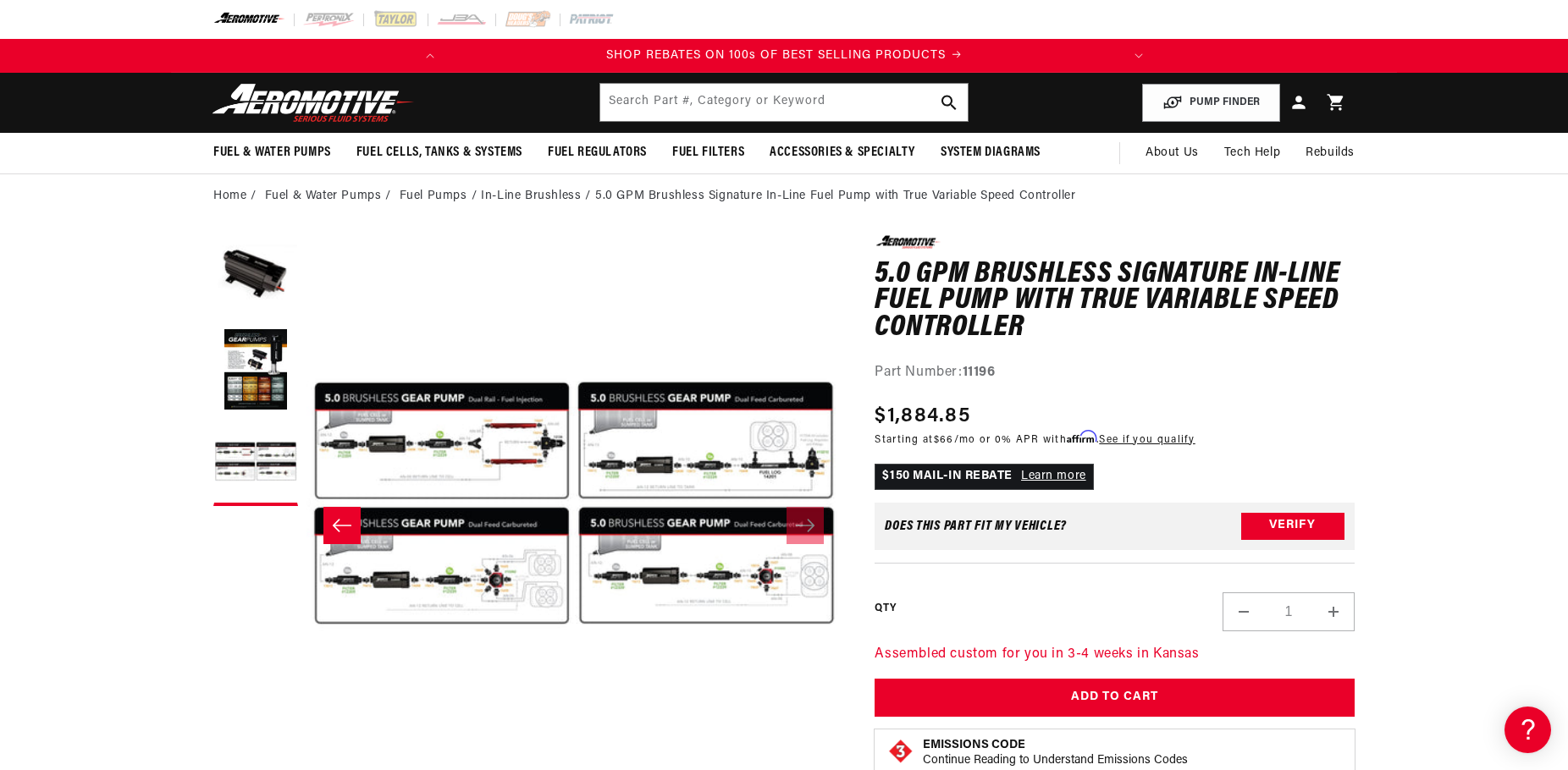 click on "0.0 star rating      Write a review
5.0 GPM Brushless Signature In-Line Fuel Pump with True Variable Speed Controller
5.0 GPM Brushless Signature In-Line Fuel Pump with True Variable Speed Controller
0.0 star rating      Write a review
Part Number:  11196
Image 3 is now available in gallery view
Skip to product information
Open media 1 in modal
Open media 2 in modal" at bounding box center [784, 1806] 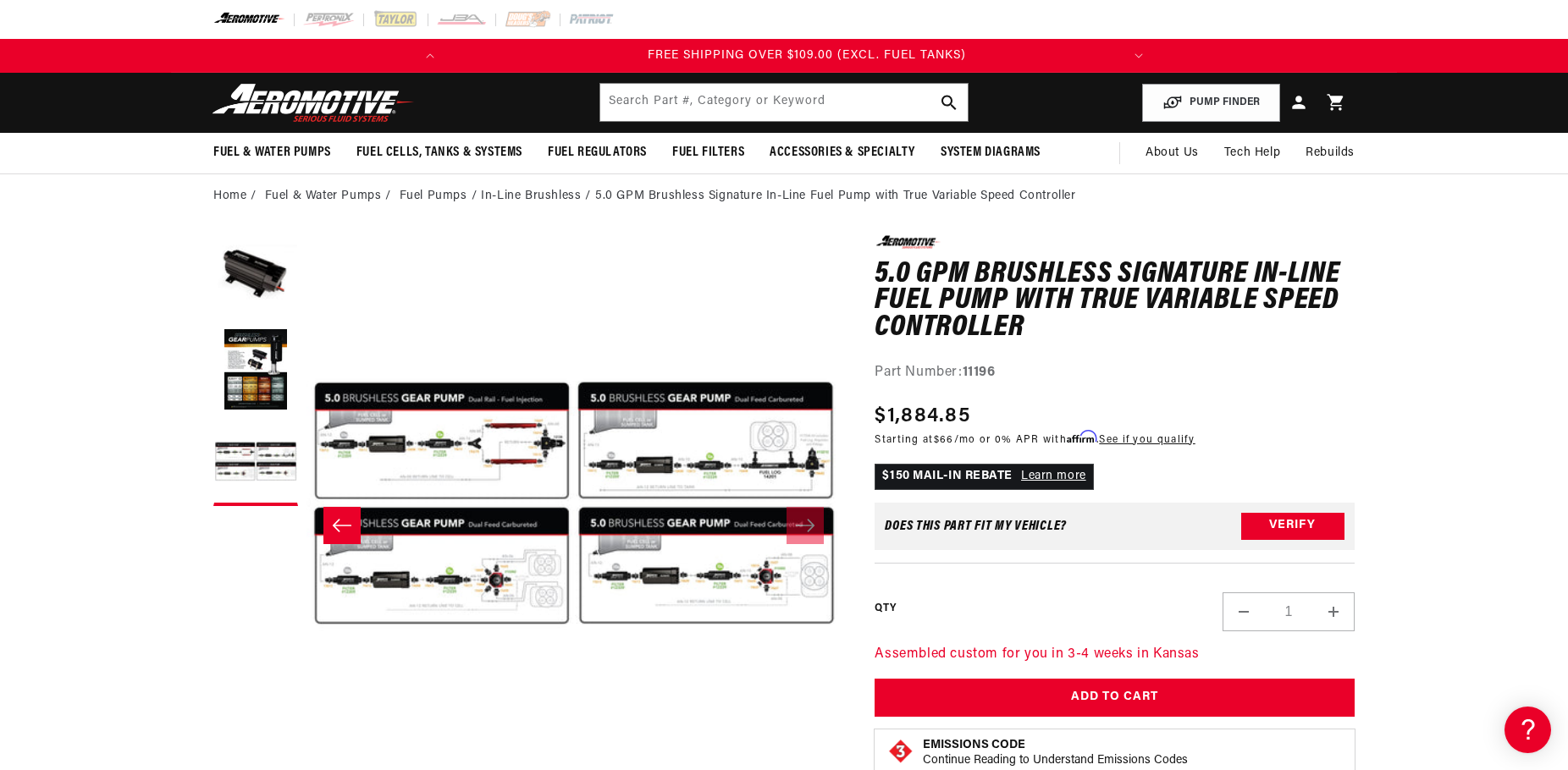 scroll, scrollTop: 0, scrollLeft: 670, axis: horizontal 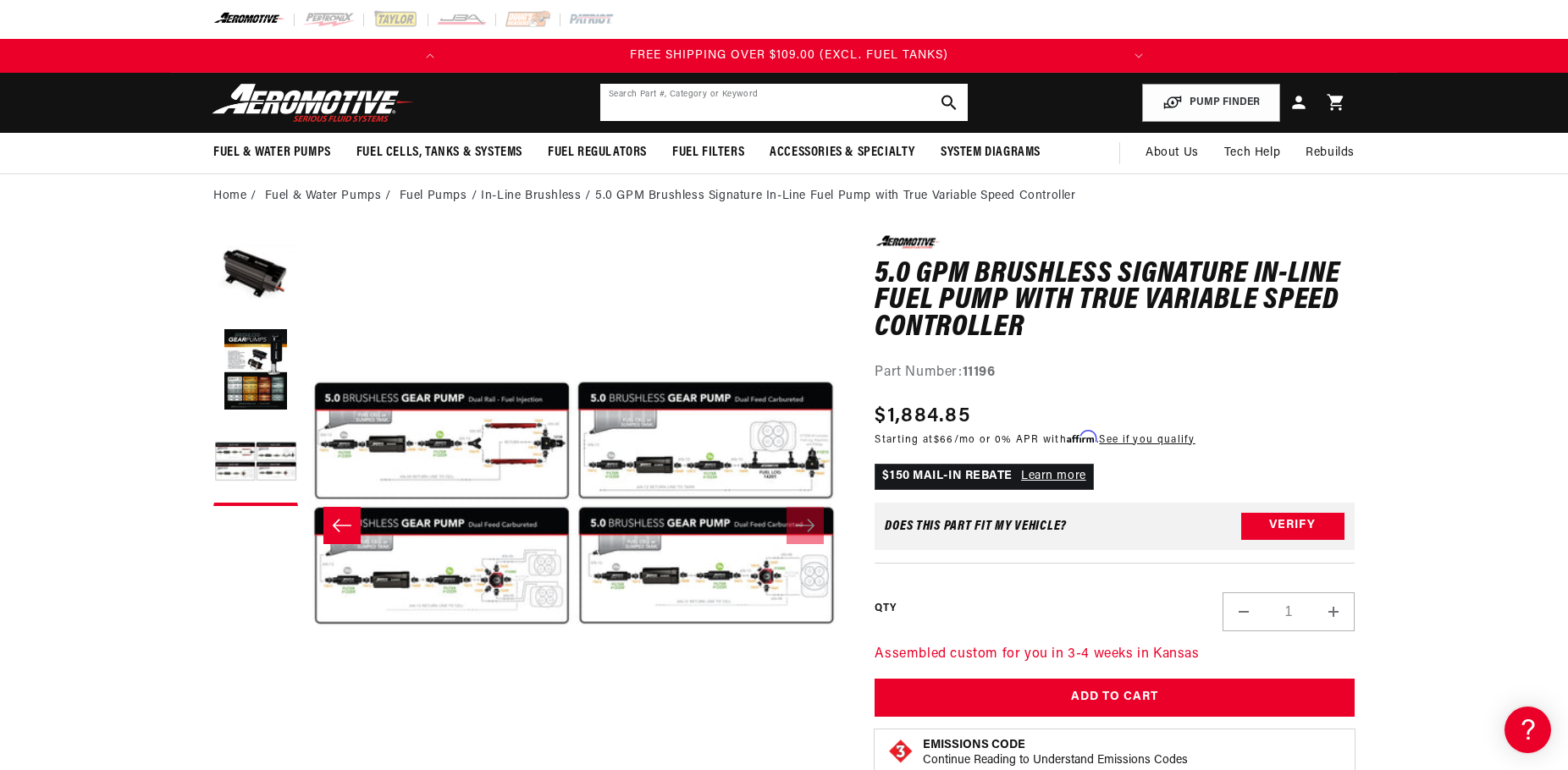 click 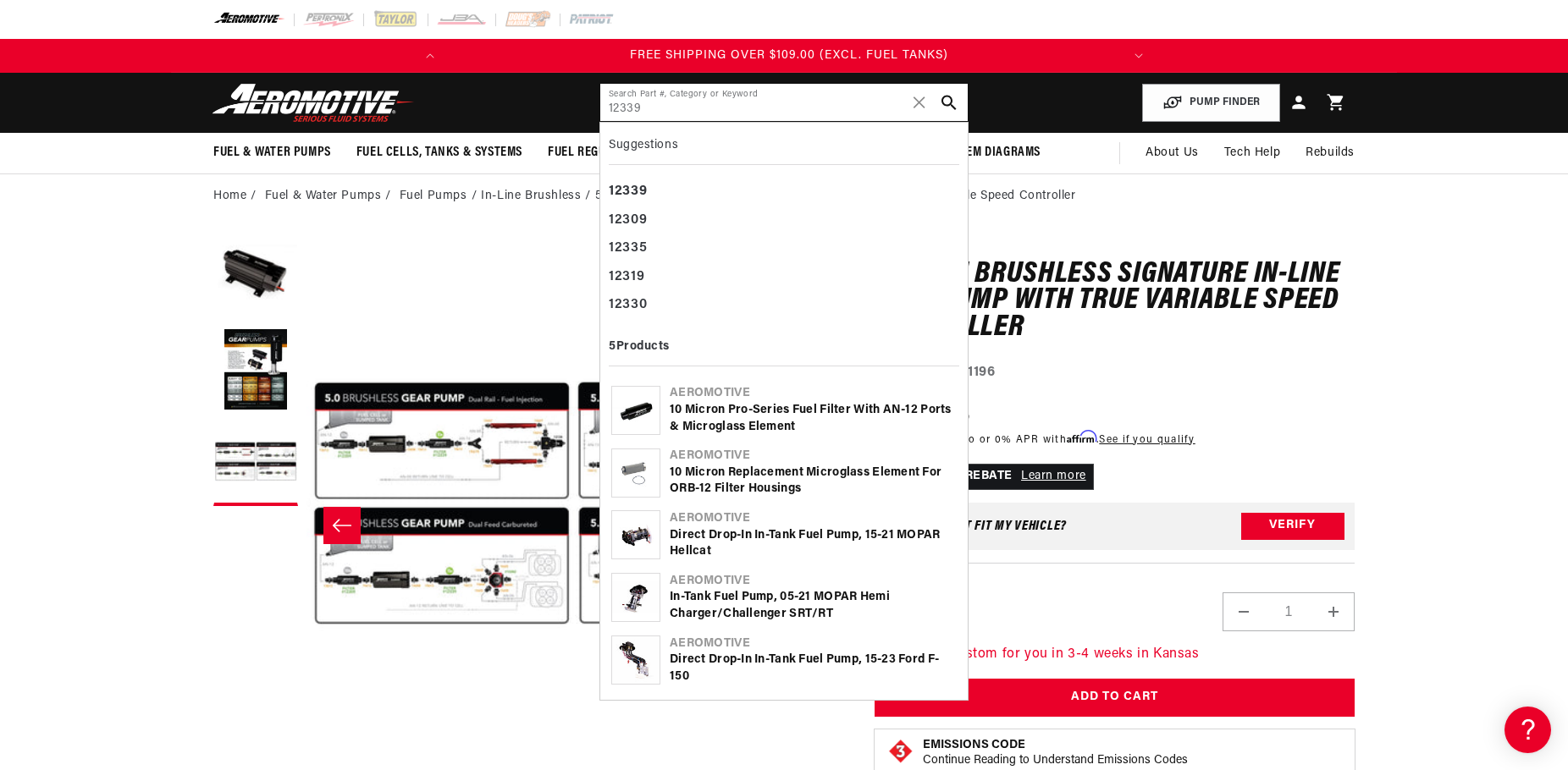 type on "12339" 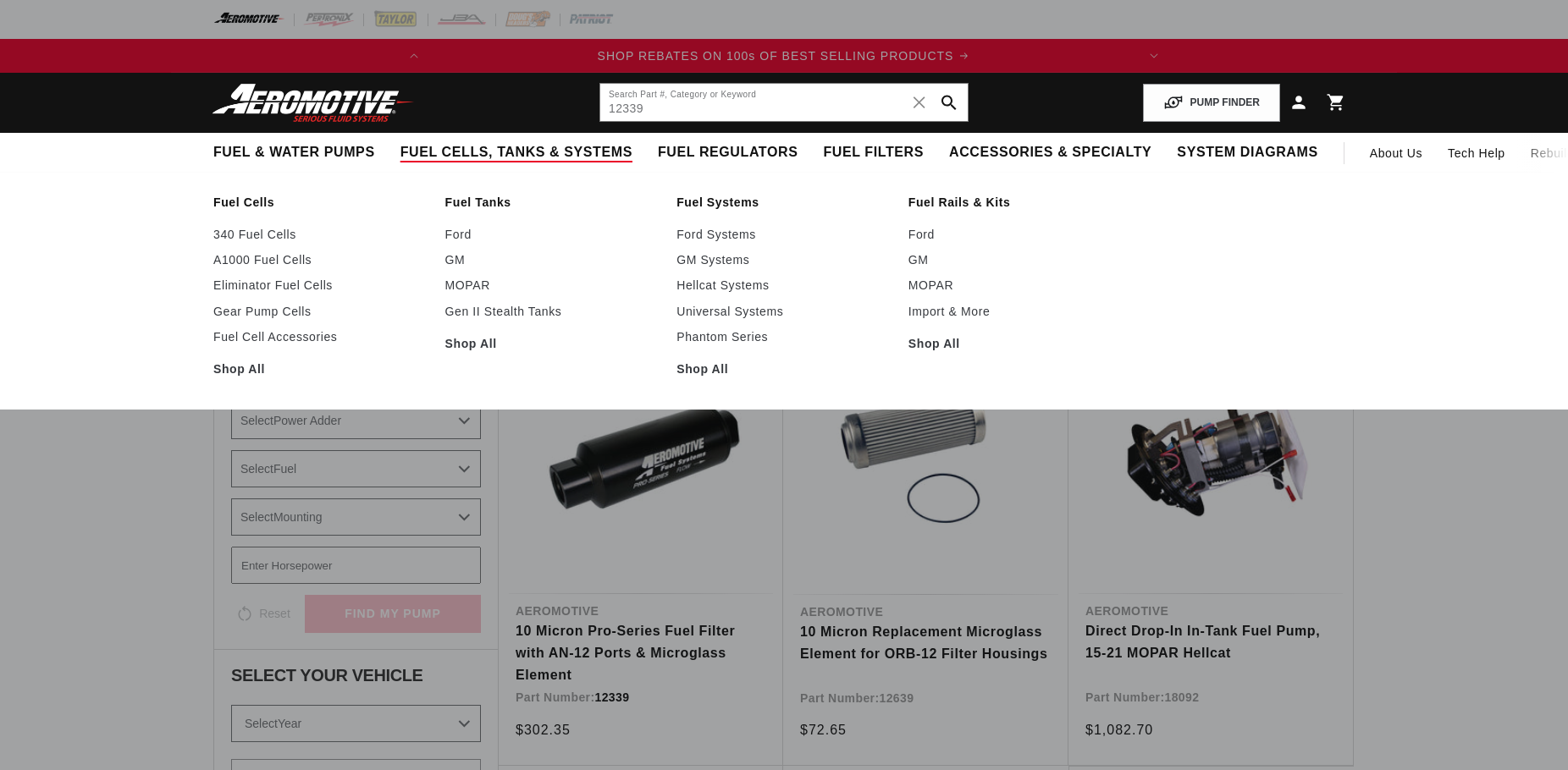 scroll, scrollTop: 0, scrollLeft: 0, axis: both 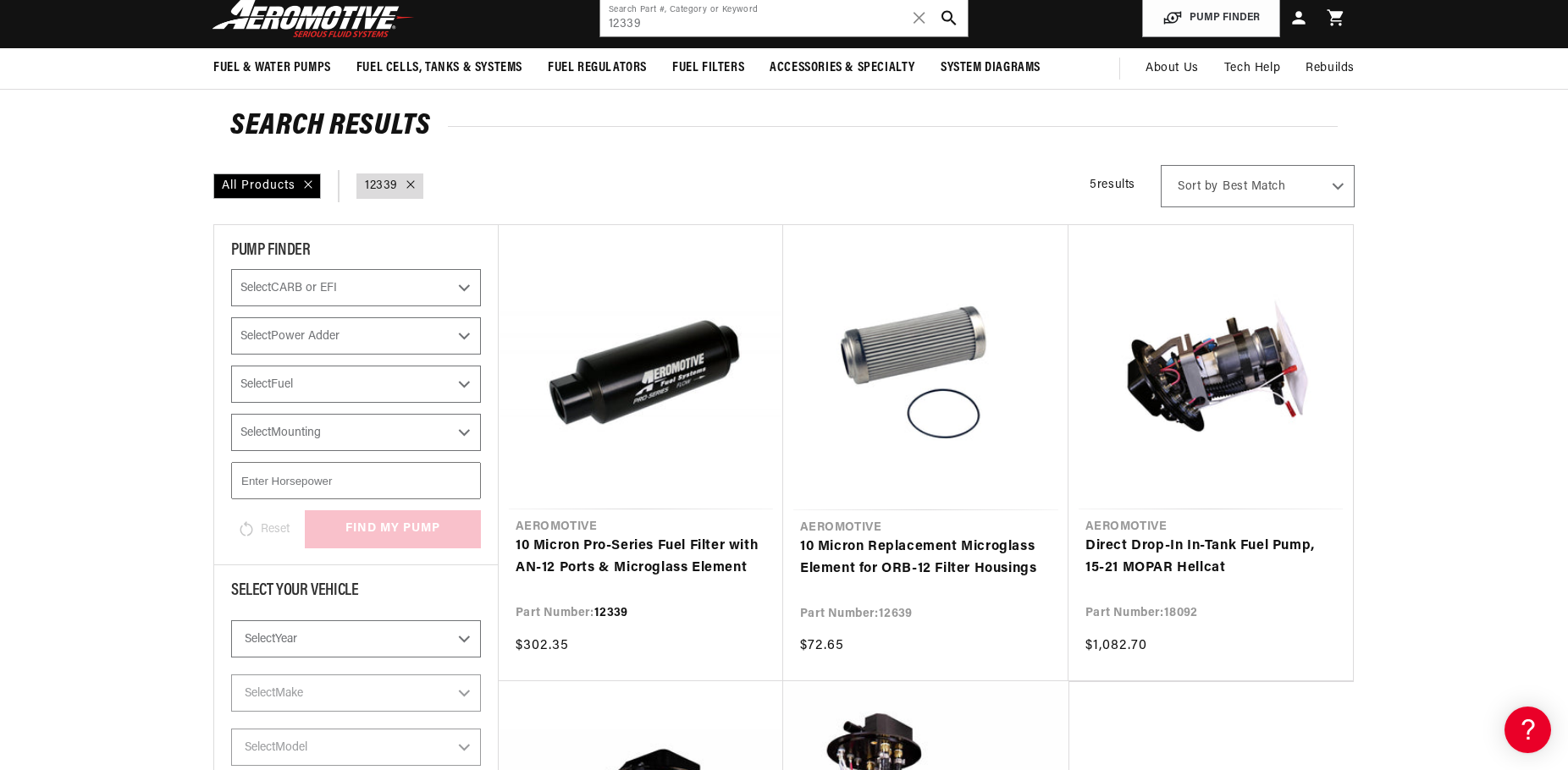 click on "Search Results
All Products
query :
12339
5  results
Show Universal Parts
Sort by
Best Match Featured Name, A-Z Name, Z-A Price, Low to High Price, High to Low
Filter By
PUMP FINDER
Select  CARB or EFI
Fuel Injected
Select  Power Adder
No - Naturally Aspirated
Yes - Forced Induction
Select  Fuel
E85
Gas
Select  Mounting
In-Tank
Reset
find my pump
Select Your Vehicle
Select  Year
2023
2022
2021
2020
2019
2018
2017
2016
2015
2014
GO" at bounding box center (784, 1150) 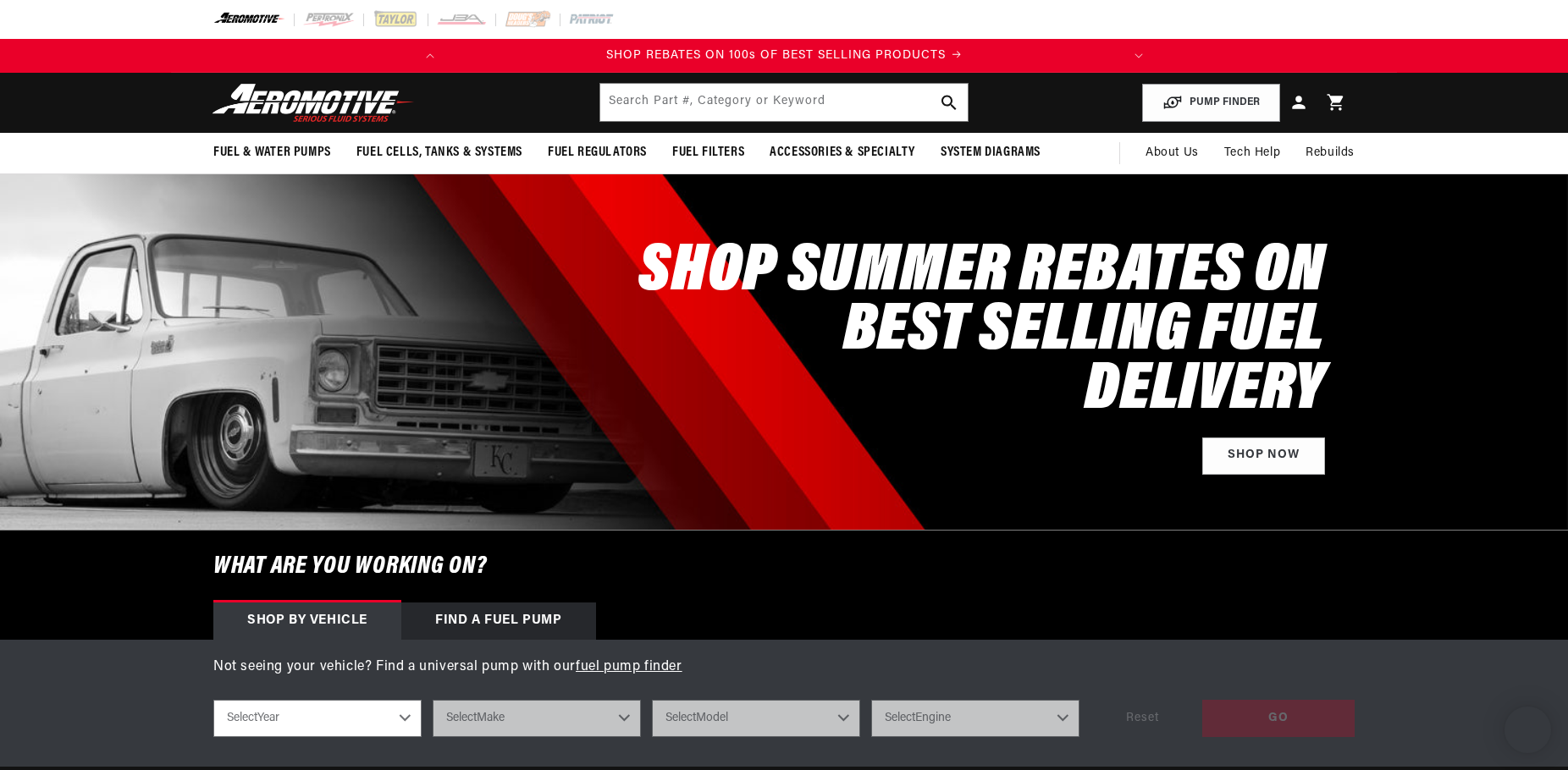 scroll, scrollTop: 0, scrollLeft: 0, axis: both 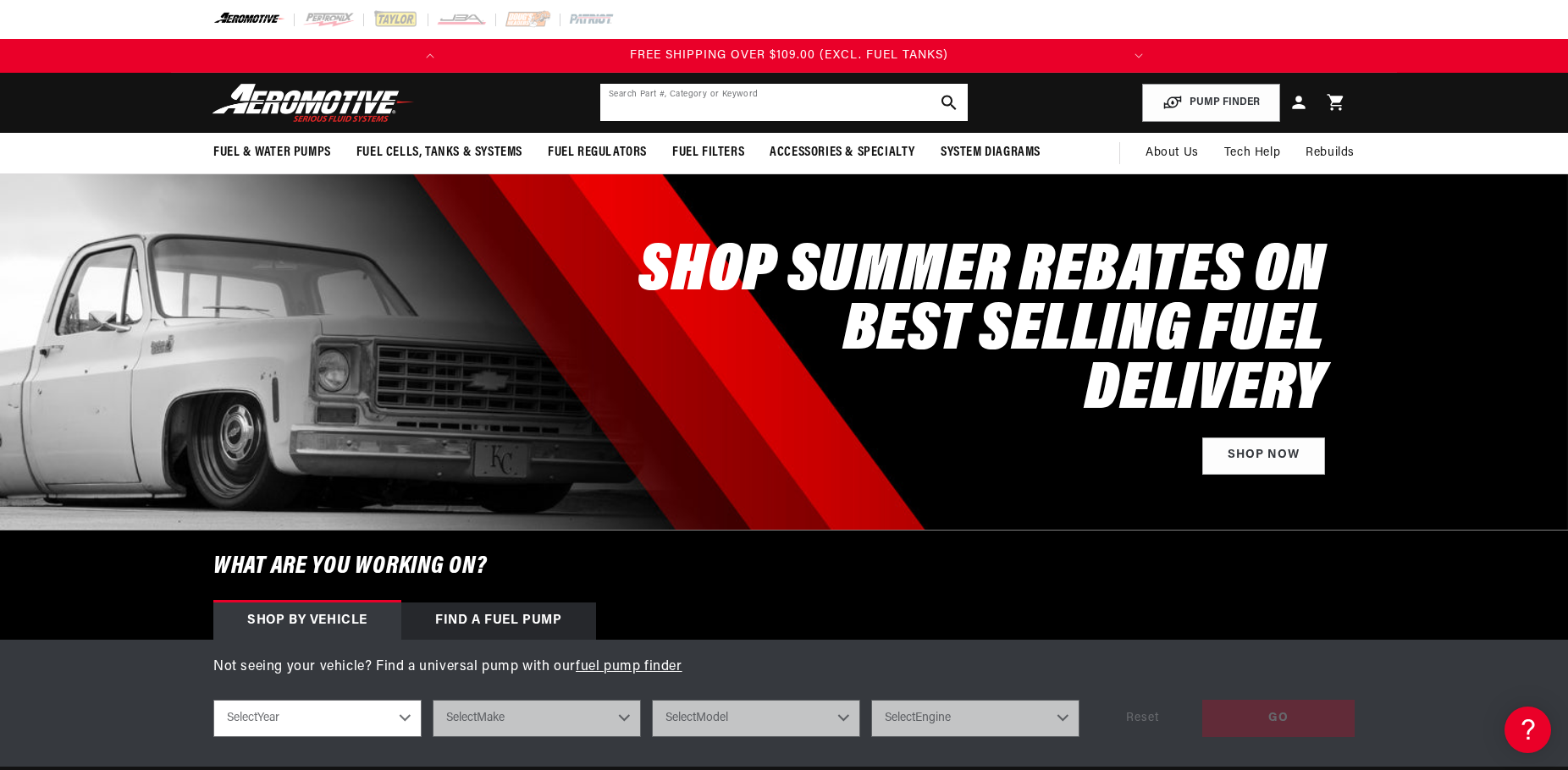 click 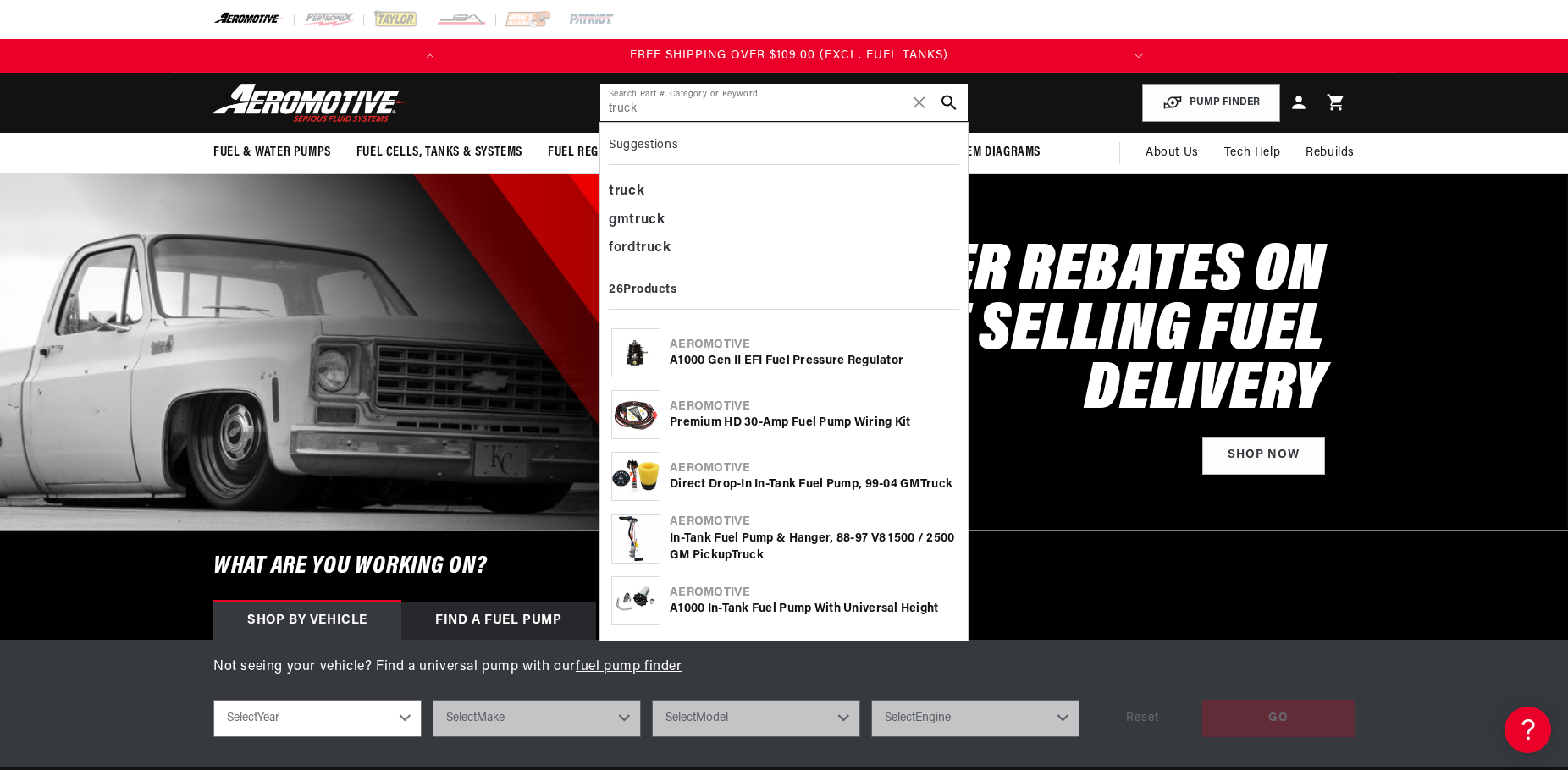 type on "truck" 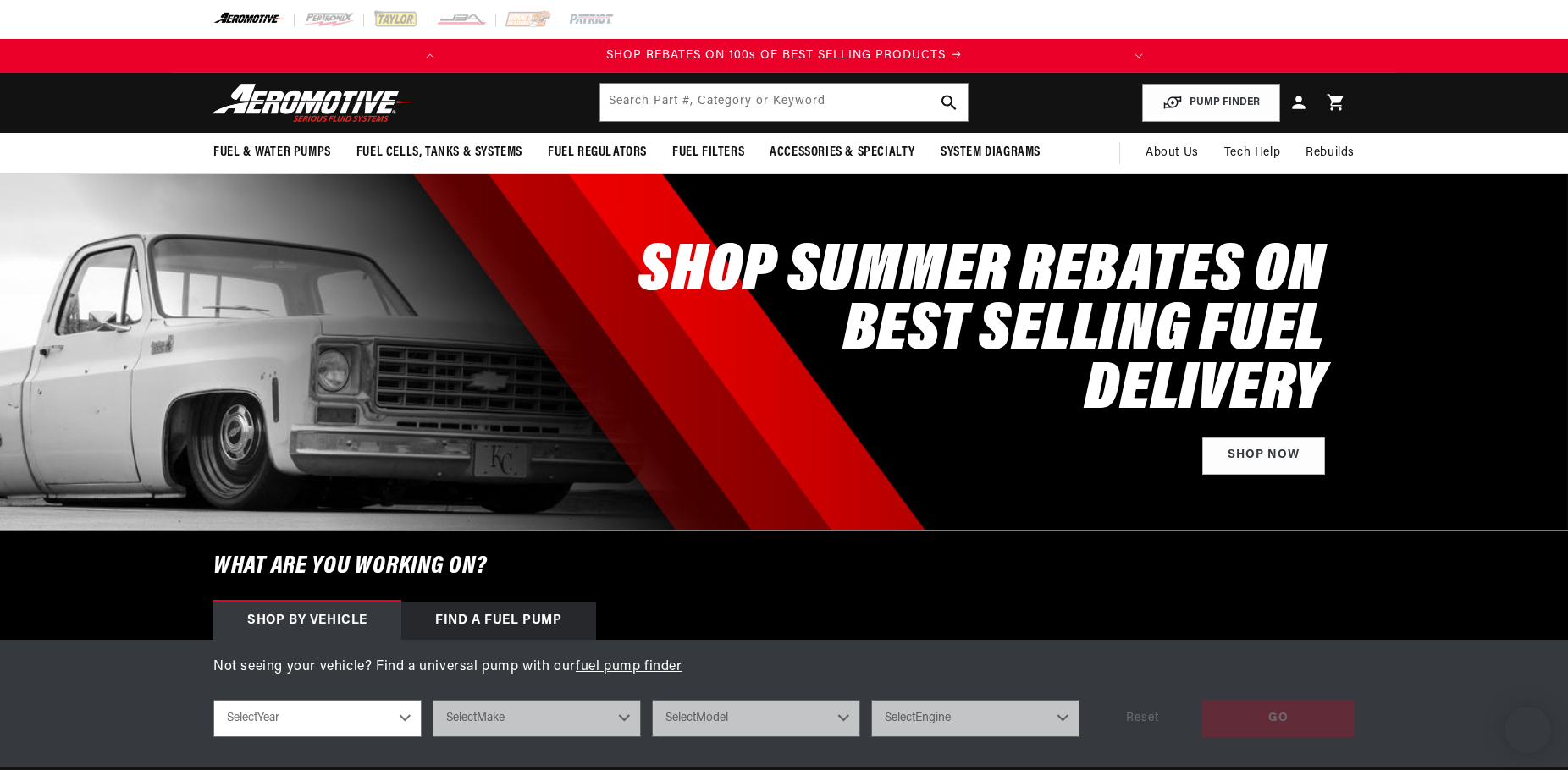scroll, scrollTop: 0, scrollLeft: 0, axis: both 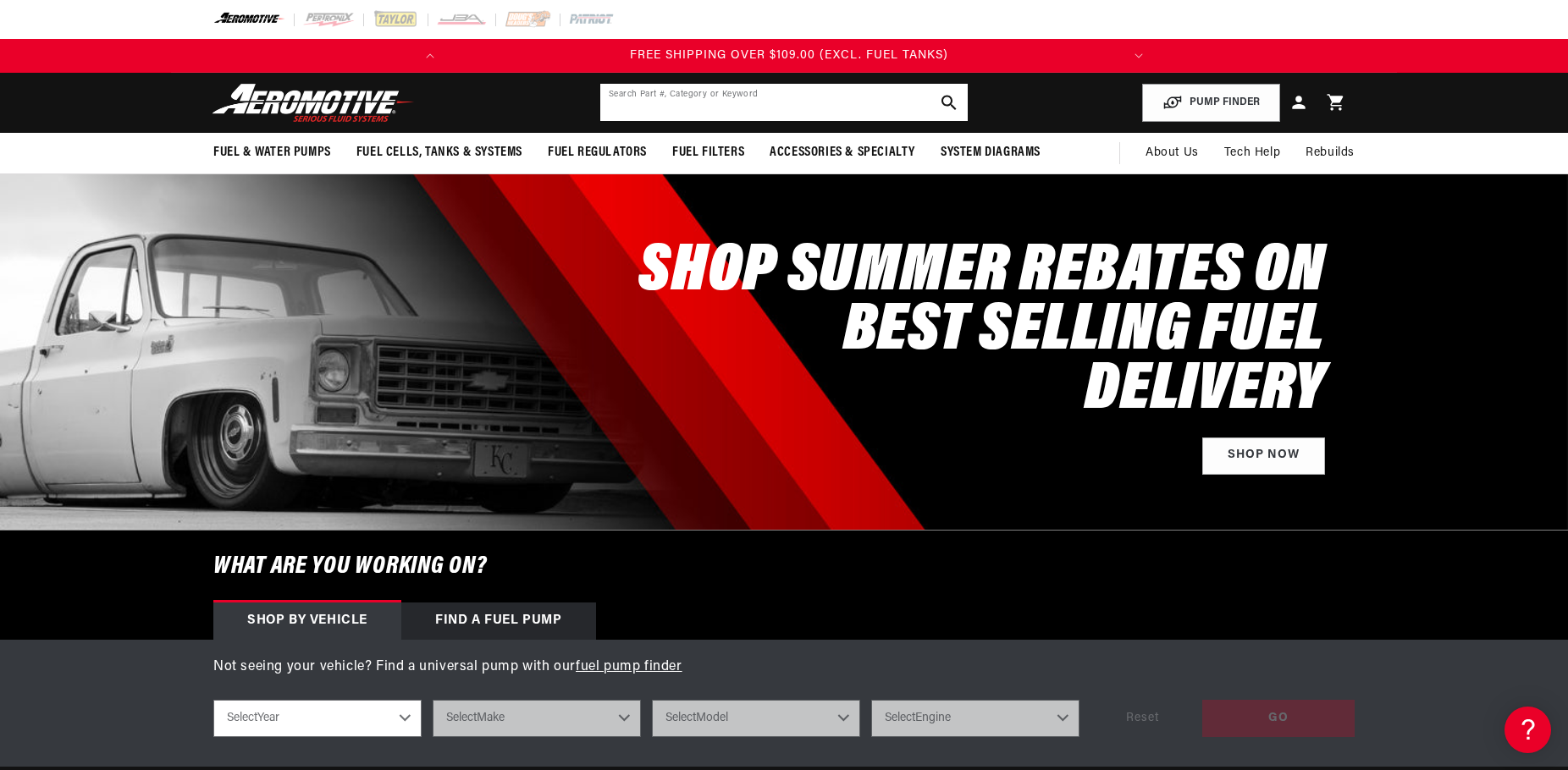 click 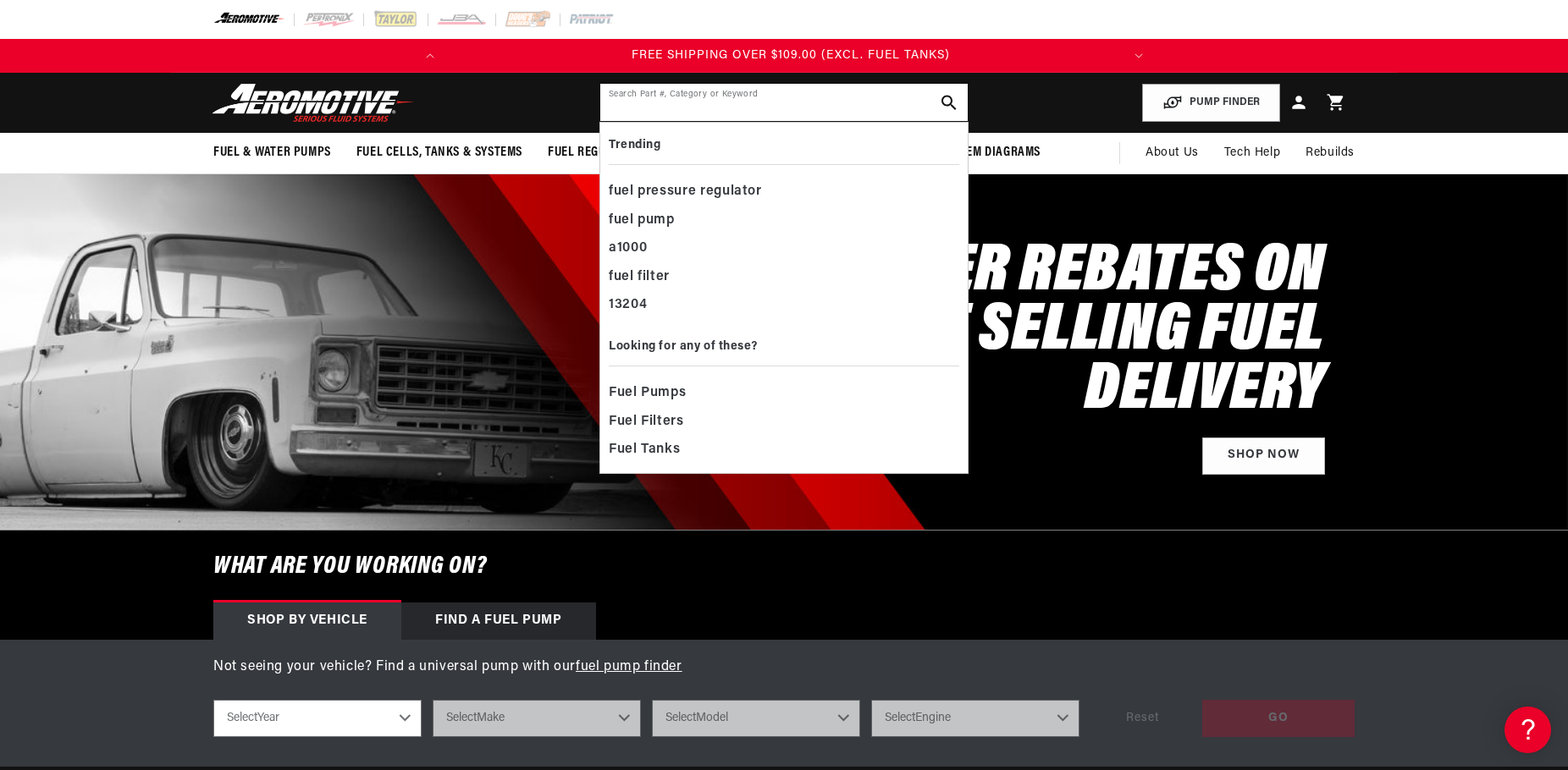 scroll, scrollTop: 0, scrollLeft: 670, axis: horizontal 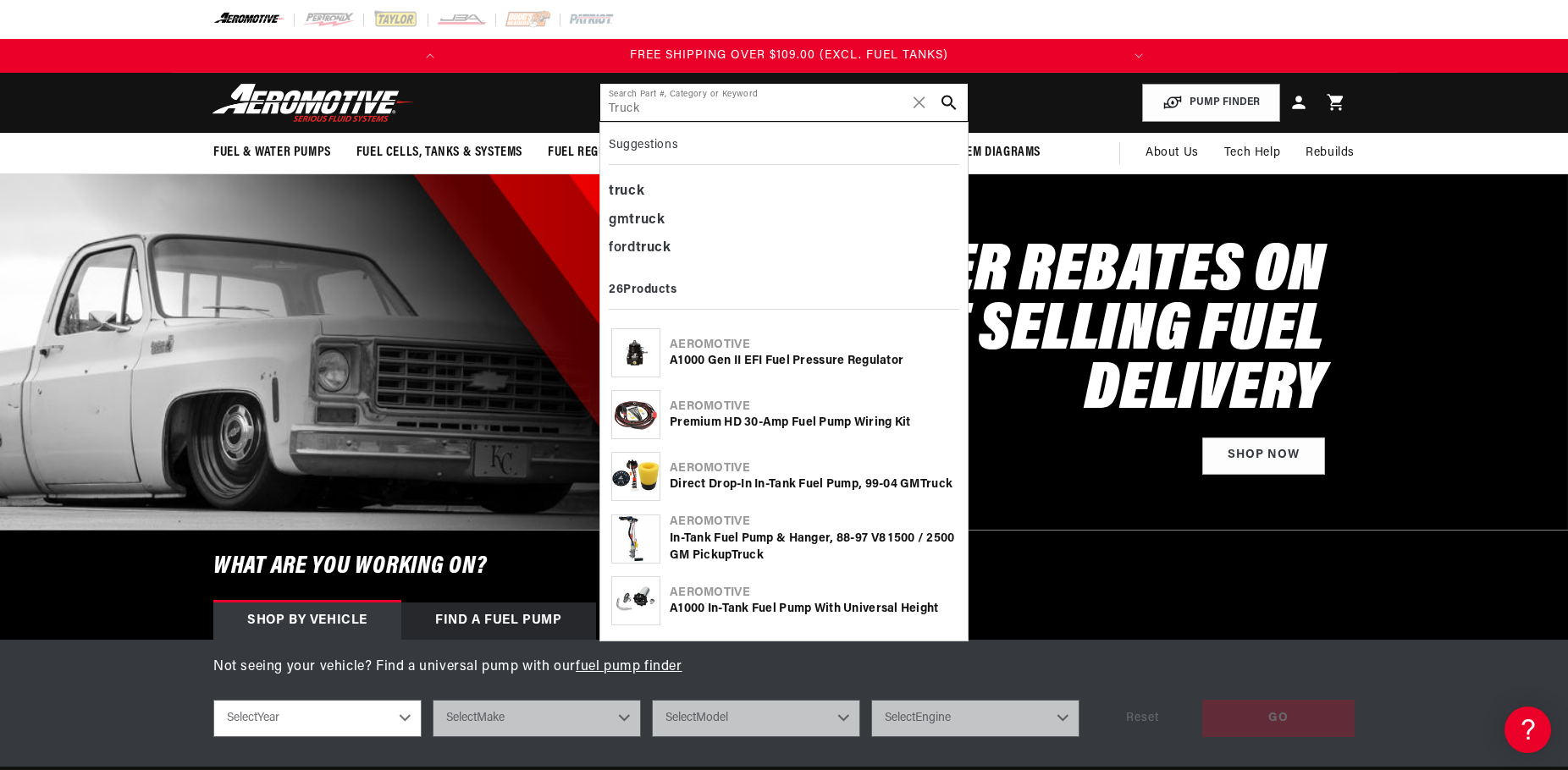 type on "Truck" 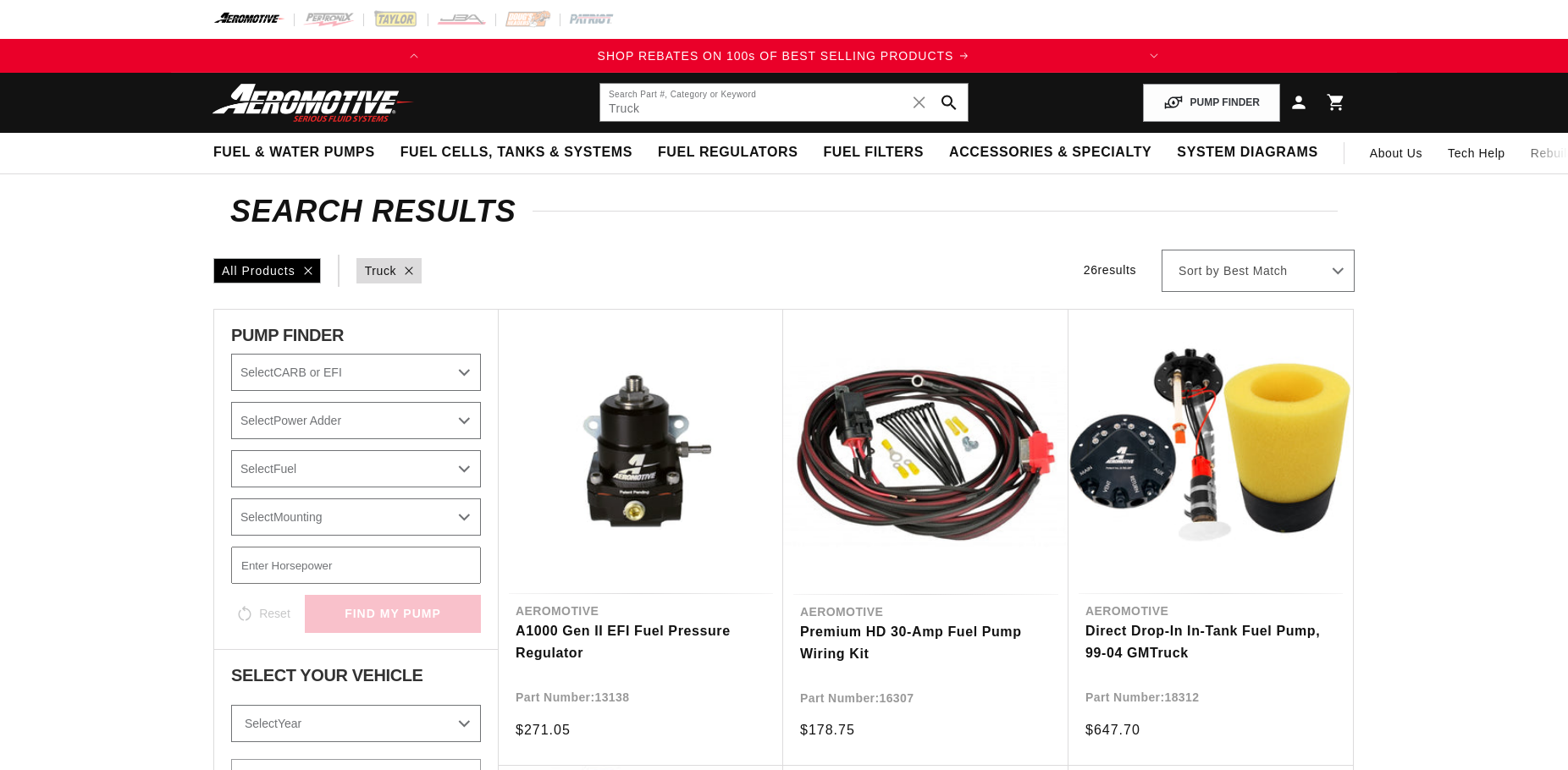 scroll, scrollTop: 0, scrollLeft: 0, axis: both 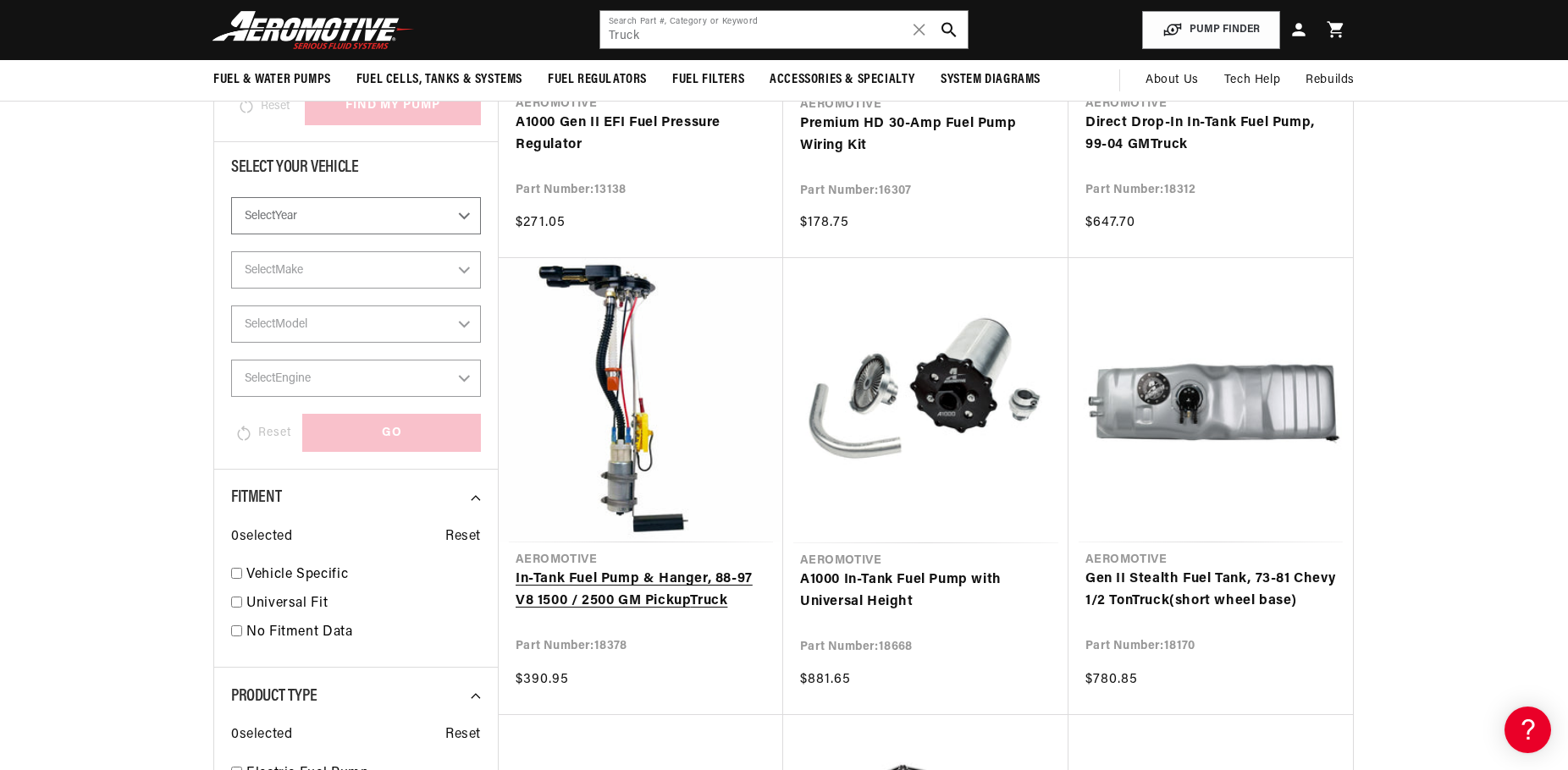 click on "In-Tank Fuel Pump & Hanger, 88-97 V8 1500 / 2500 GM Pickup  Truck" at bounding box center (641, 590) 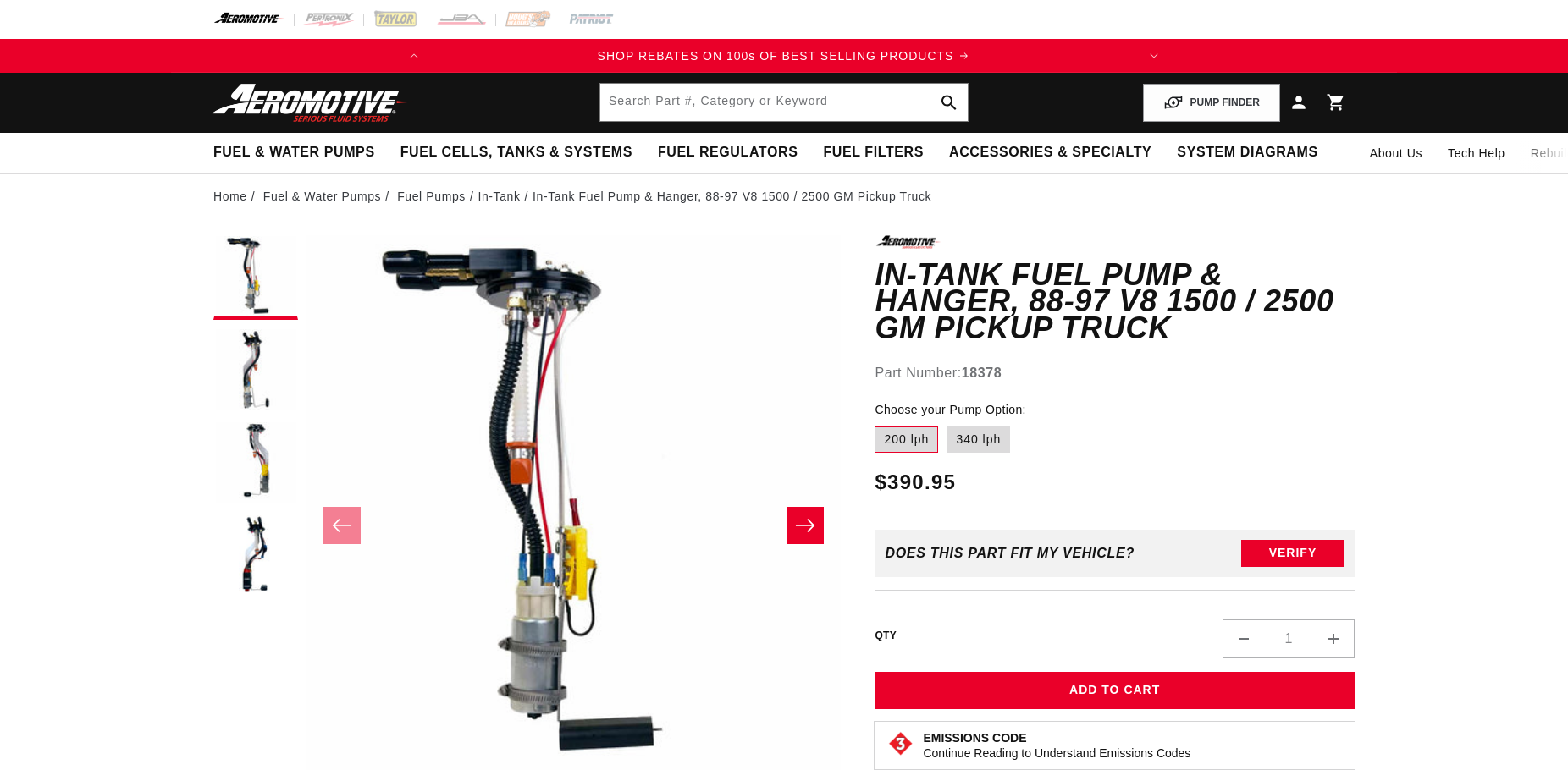 scroll, scrollTop: 0, scrollLeft: 0, axis: both 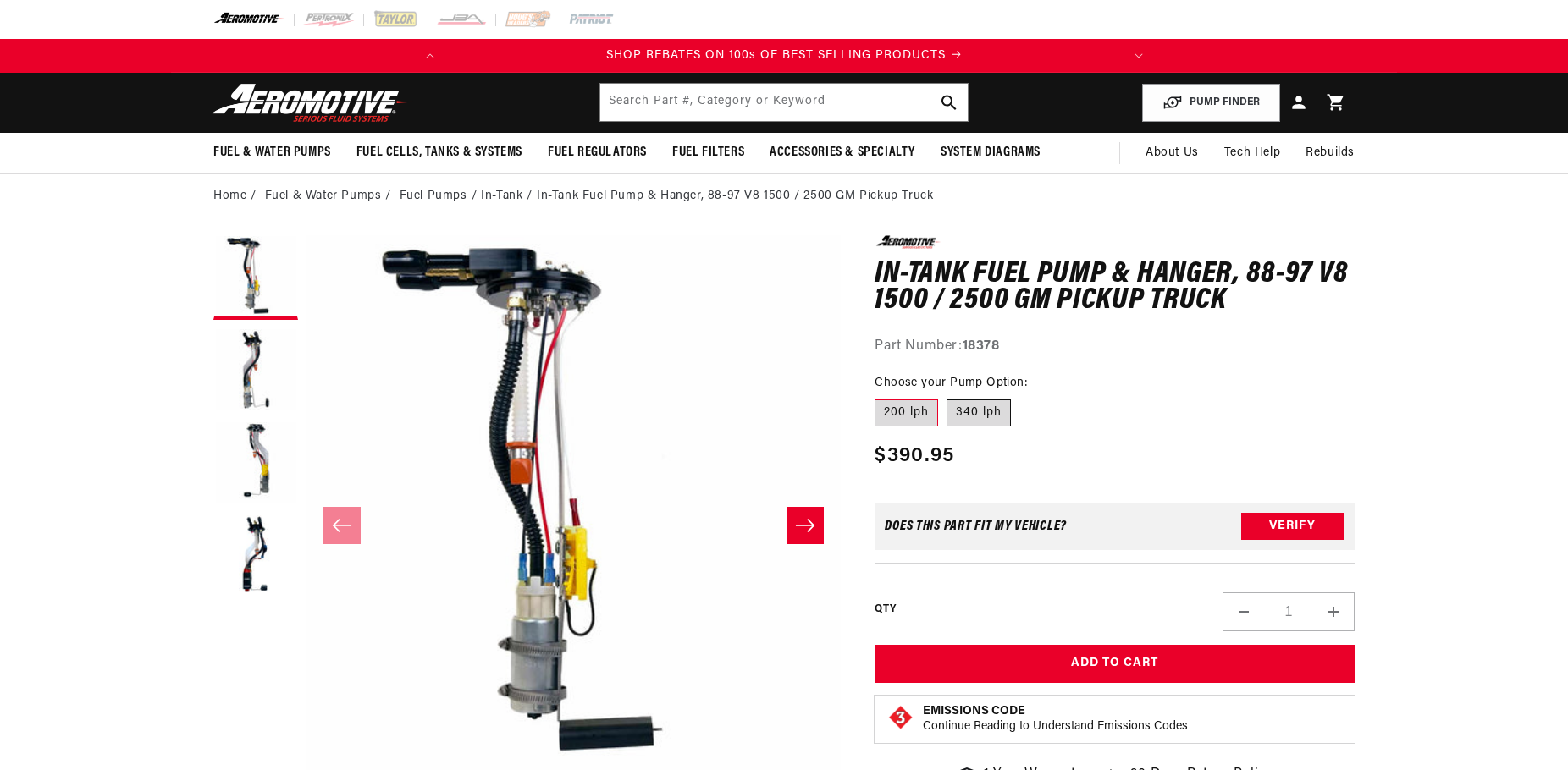 click on "340 lph" at bounding box center (979, 413) 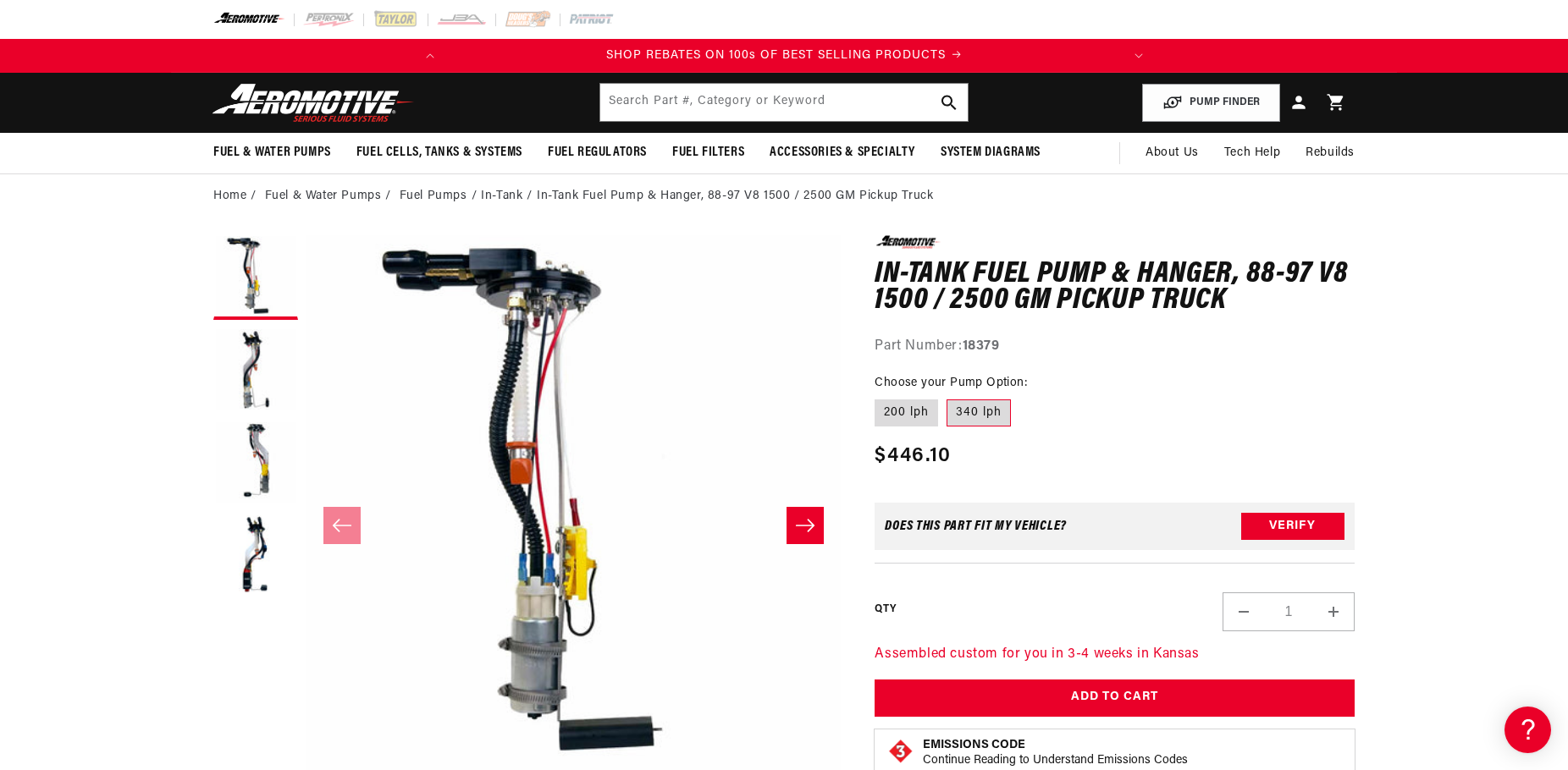 scroll, scrollTop: 0, scrollLeft: 0, axis: both 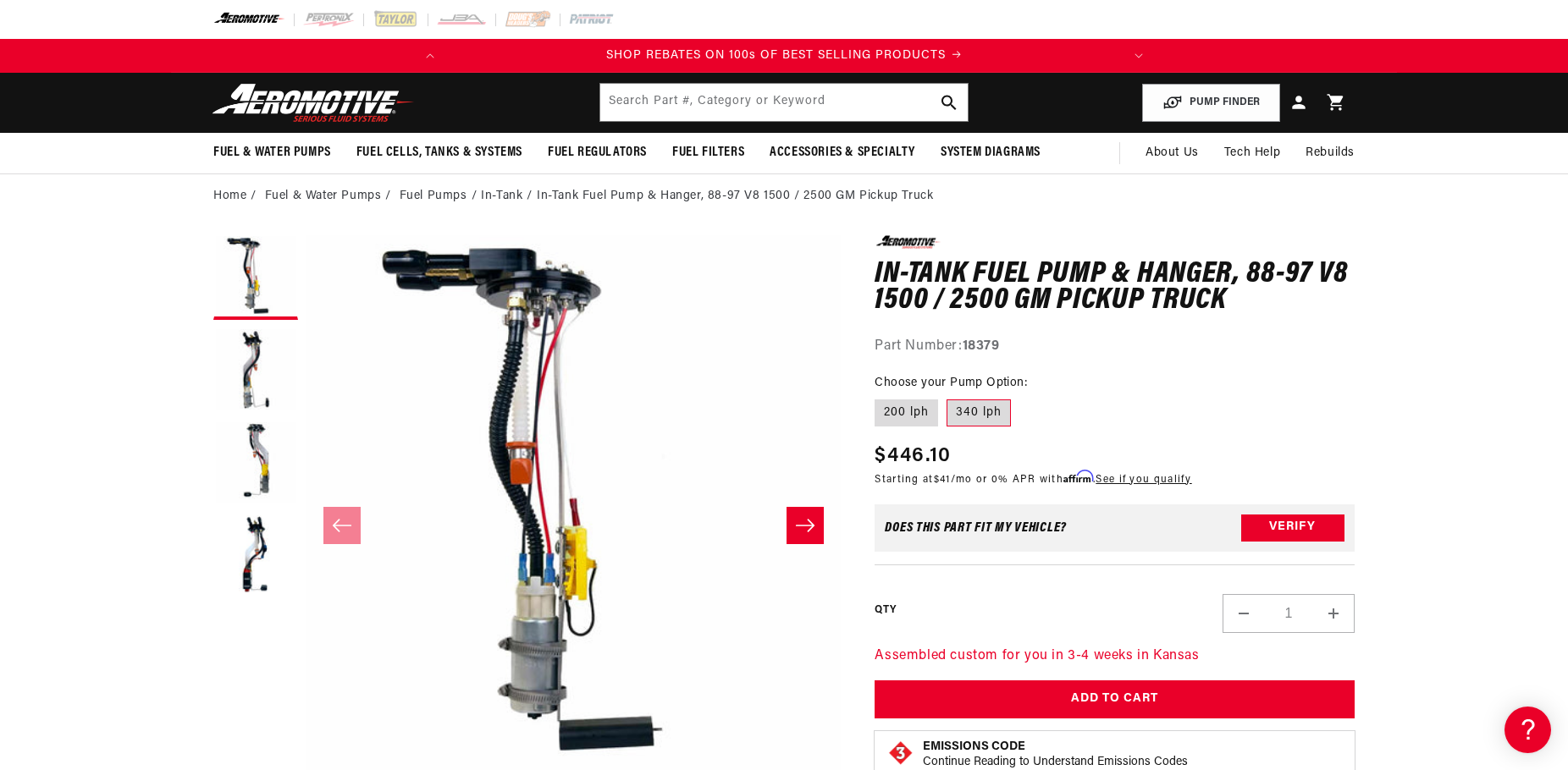 click on "0.0 star rating      Write a review
In-Tank Fuel Pump & Hanger, 88-97 V8 1500 / 2500 GM Pickup Truck
In-Tank Fuel Pump & Hanger, 88-97 V8 1500 / 2500 GM Pickup Truck
0.0 star rating      Write a review
Part Number:  18379
Skip to product information
Open media 1 in modal
Open media 2 in modal
Open media 3 in modal" at bounding box center [784, 1443] 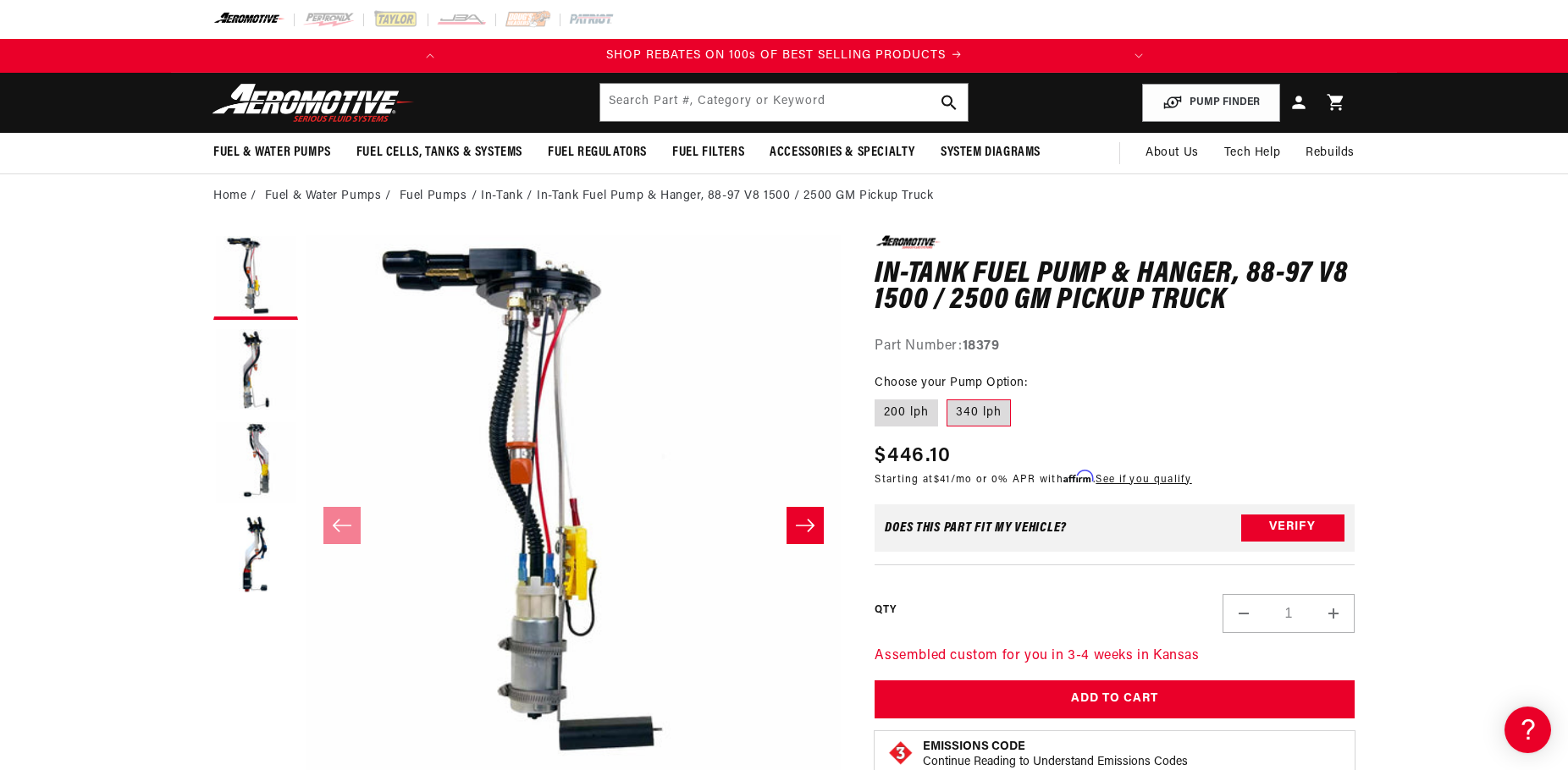 click on "0.0 star rating      Write a review
In-Tank Fuel Pump & Hanger, 88-97 V8 1500 / 2500 GM Pickup Truck
In-Tank Fuel Pump & Hanger, 88-97 V8 1500 / 2500 GM Pickup Truck
0.0 star rating      Write a review
Part Number:  18379
Skip to product information
Open media 1 in modal
Open media 2 in modal
Open media 3 in modal" at bounding box center (784, 1443) 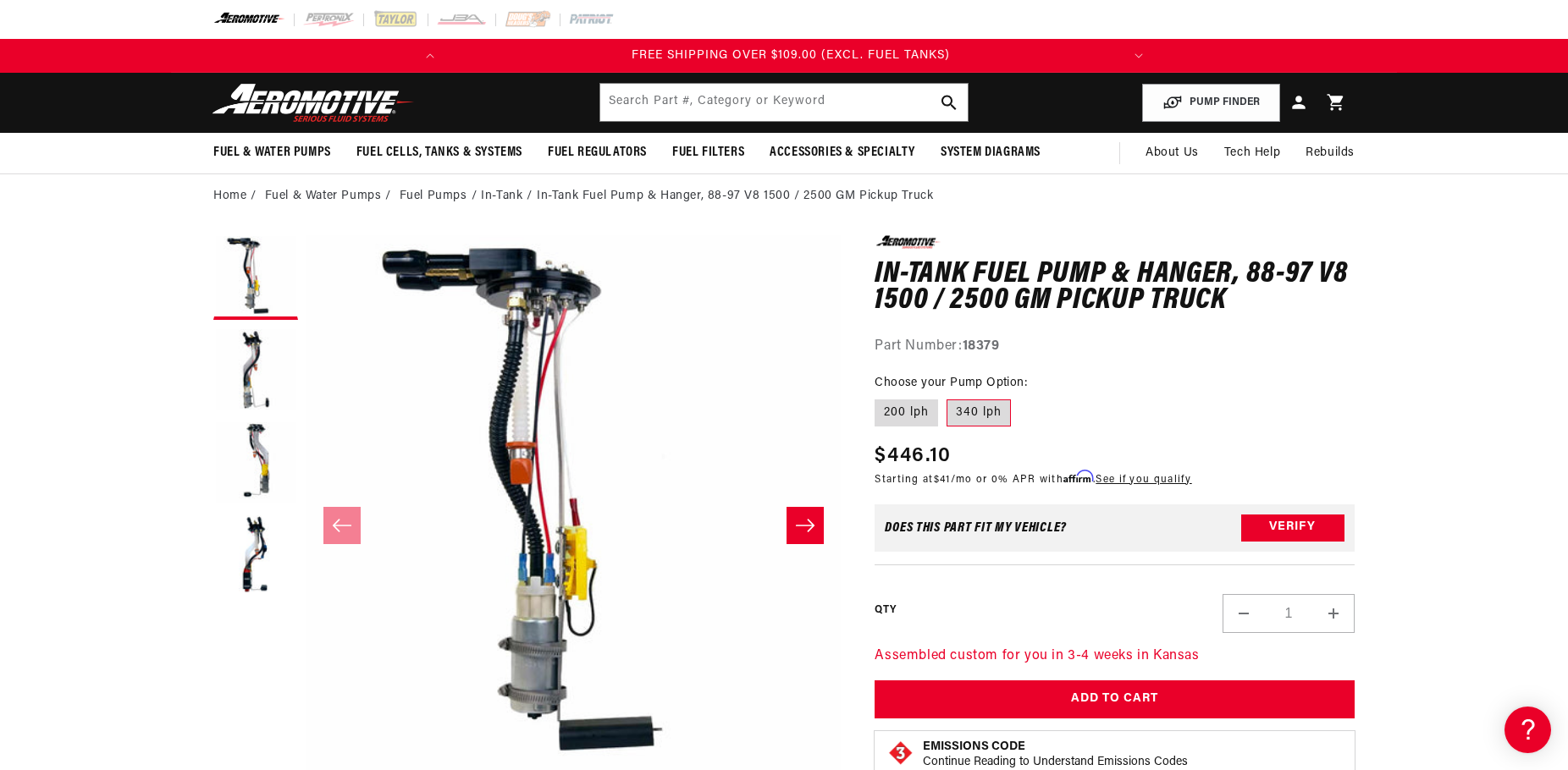 scroll, scrollTop: 0, scrollLeft: 670, axis: horizontal 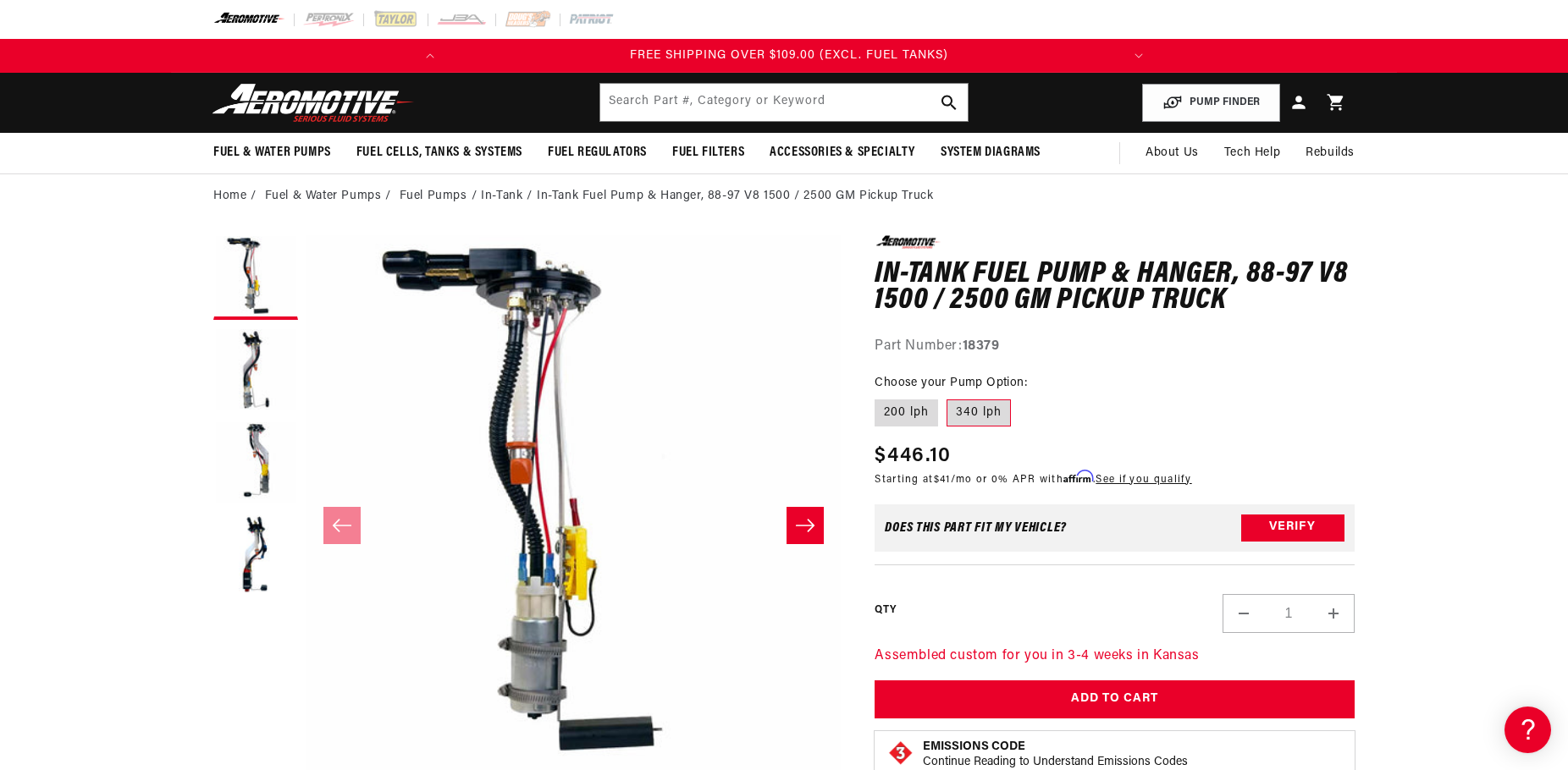 click on "0.0 star rating      Write a review
In-Tank Fuel Pump & Hanger, 88-97 V8 1500 / 2500 GM Pickup Truck
In-Tank Fuel Pump & Hanger, 88-97 V8 1500 / 2500 GM Pickup Truck
0.0 star rating      Write a review
Part Number:  18379
Skip to product information
Open media 1 in modal
Open media 2 in modal
Open media 3 in modal" at bounding box center (784, 1443) 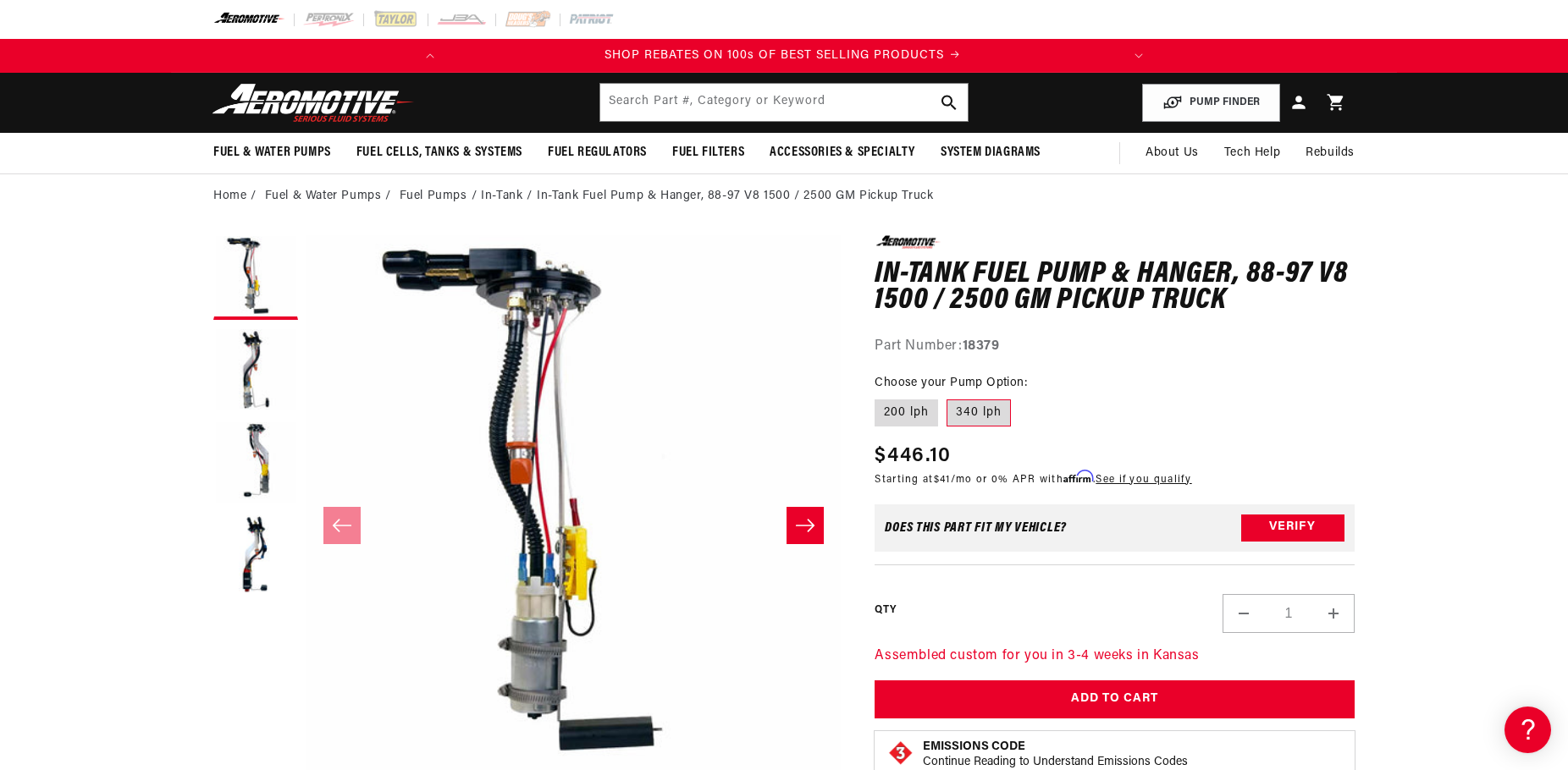 scroll, scrollTop: 0, scrollLeft: 0, axis: both 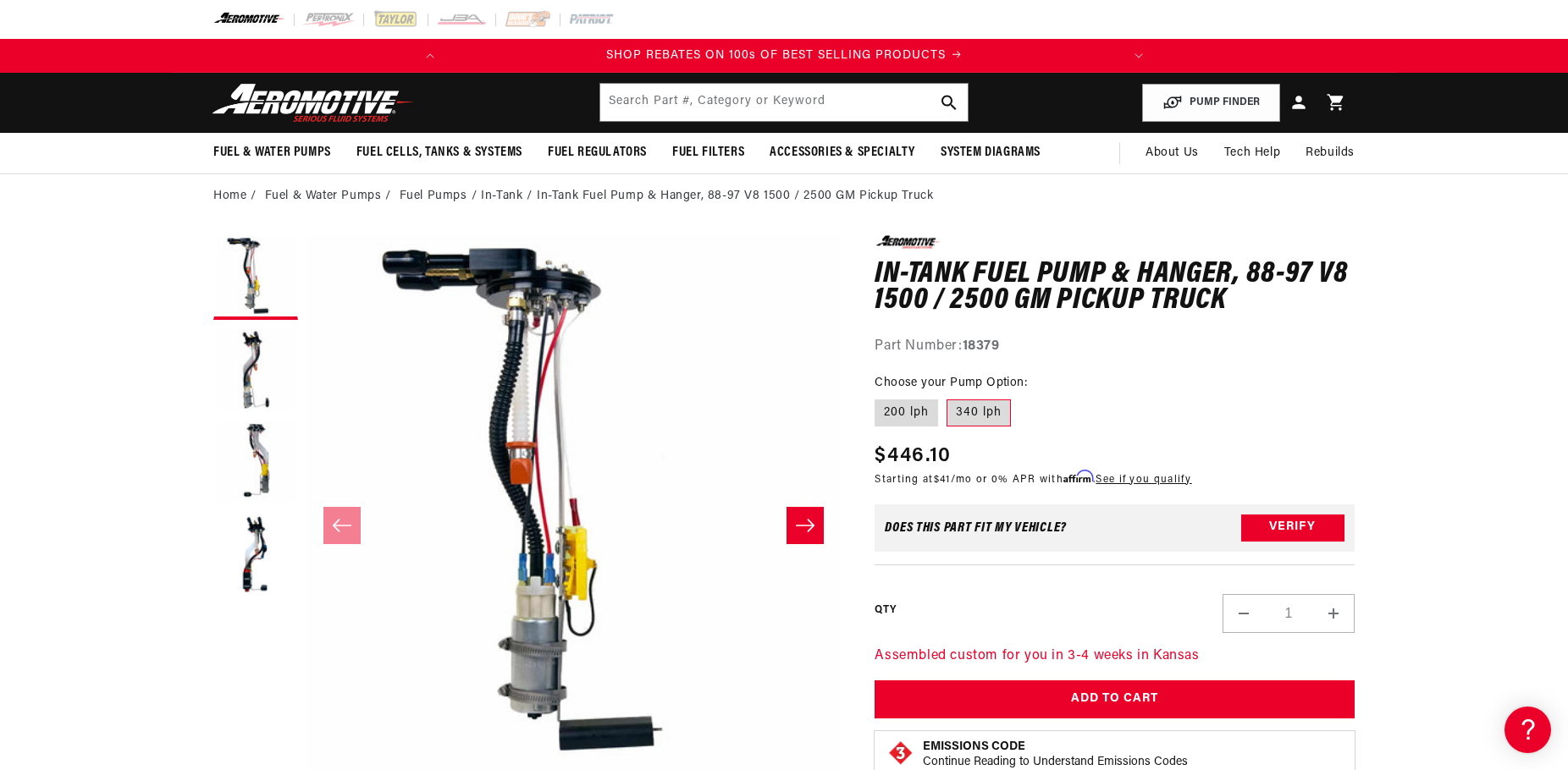 click on "0.0 star rating      Write a review
In-Tank Fuel Pump & Hanger, 88-97 V8 1500 / 2500 GM Pickup Truck
In-Tank Fuel Pump & Hanger, 88-97 V8 1500 / 2500 GM Pickup Truck
0.0 star rating      Write a review
Part Number:  18379
Skip to product information
Open media 1 in modal
Open media 2 in modal
Open media 3 in modal" at bounding box center (784, 1443) 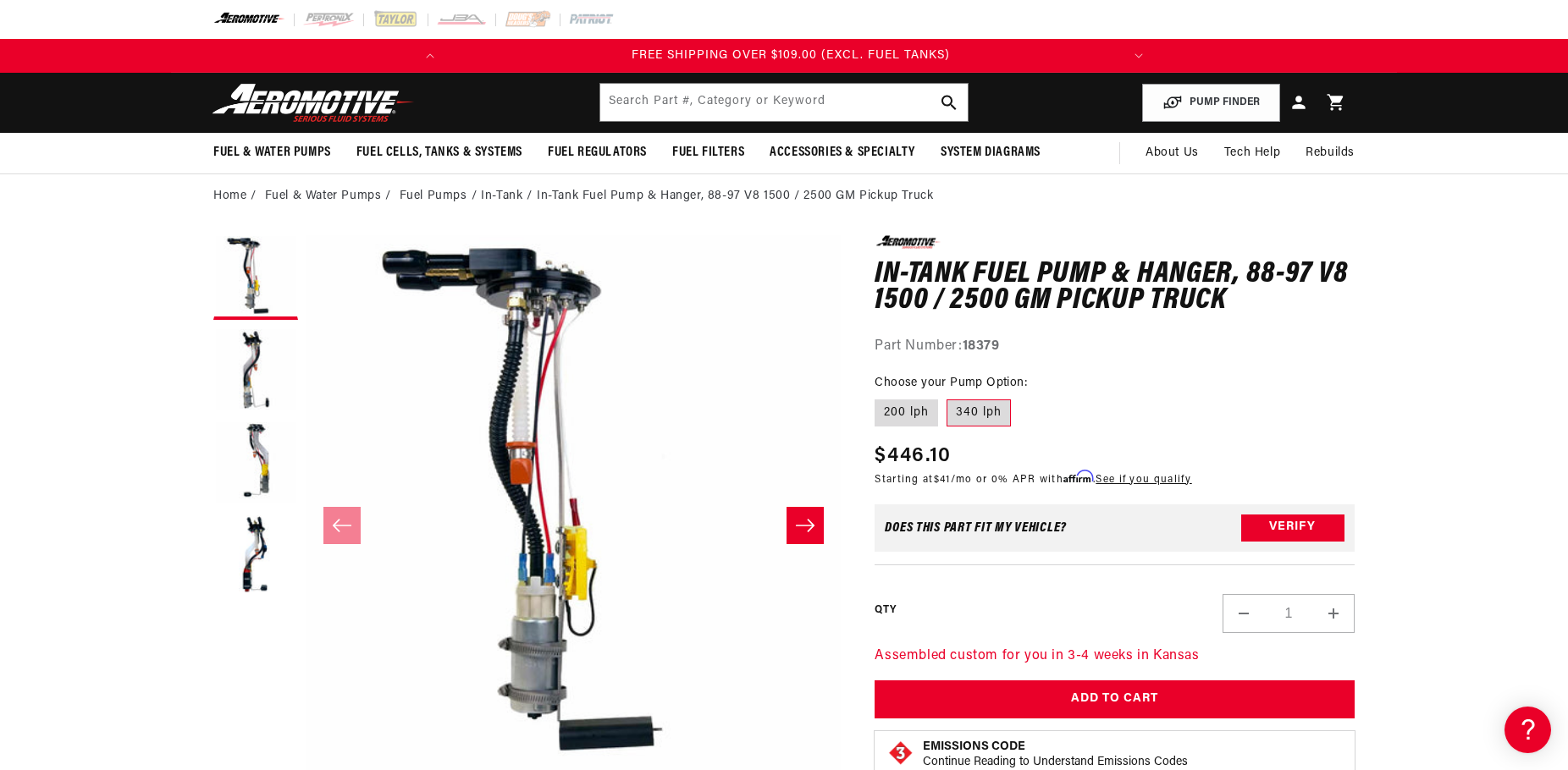 click on "0.0 star rating      Write a review
In-Tank Fuel Pump & Hanger, 88-97 V8 1500 / 2500 GM Pickup Truck
In-Tank Fuel Pump & Hanger, 88-97 V8 1500 / 2500 GM Pickup Truck
0.0 star rating      Write a review
Part Number:  18379
Skip to product information
Open media 1 in modal
Open media 2 in modal
Open media 3 in modal" at bounding box center [784, 1443] 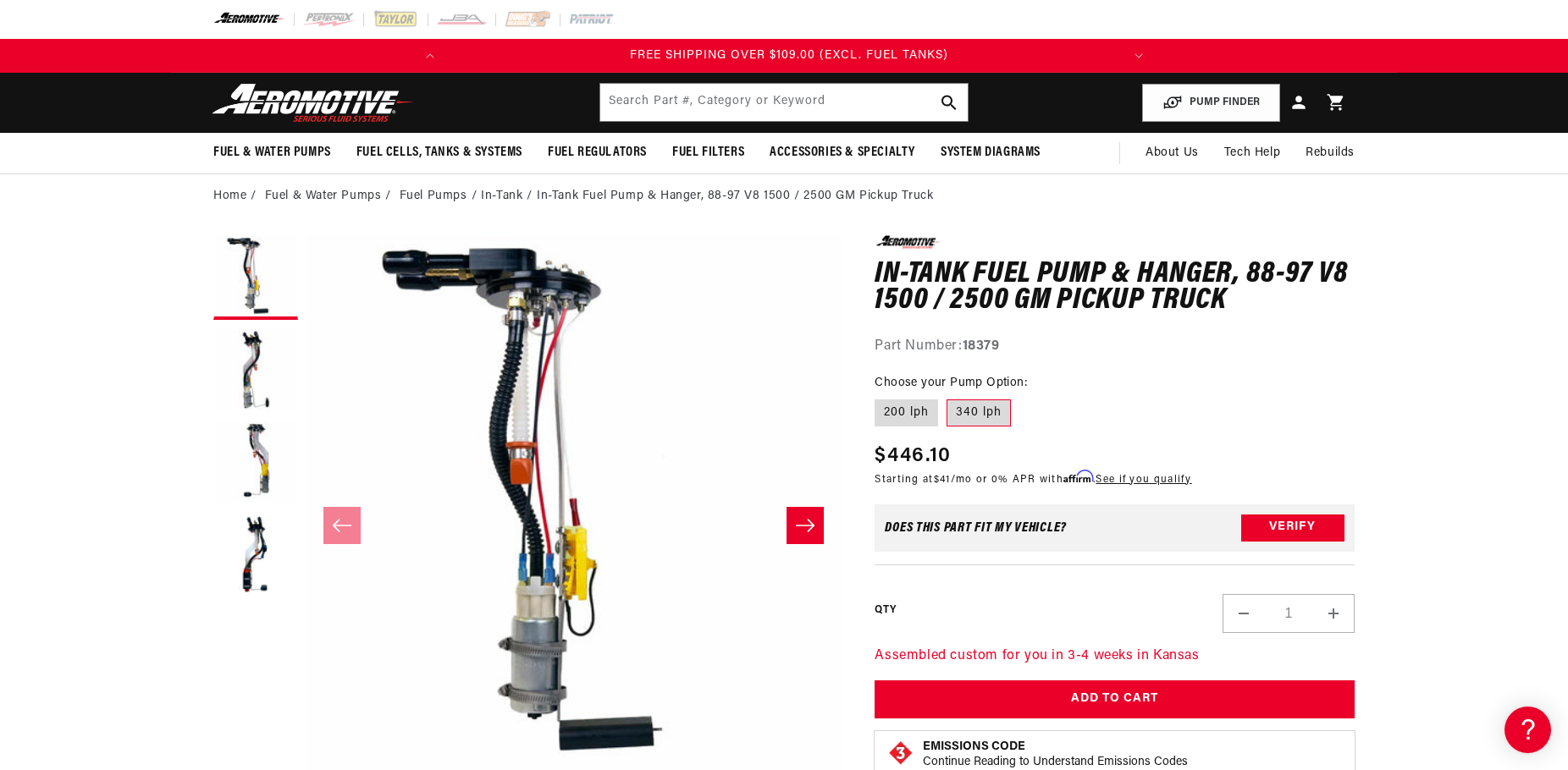 click on "0.0 star rating      Write a review
In-Tank Fuel Pump & Hanger, 88-97 V8 1500 / 2500 GM Pickup Truck
In-Tank Fuel Pump & Hanger, 88-97 V8 1500 / 2500 GM Pickup Truck
0.0 star rating      Write a review
Part Number:  18379
Skip to product information
Open media 1 in modal
Open media 2 in modal
Open media 3 in modal" at bounding box center (784, 1443) 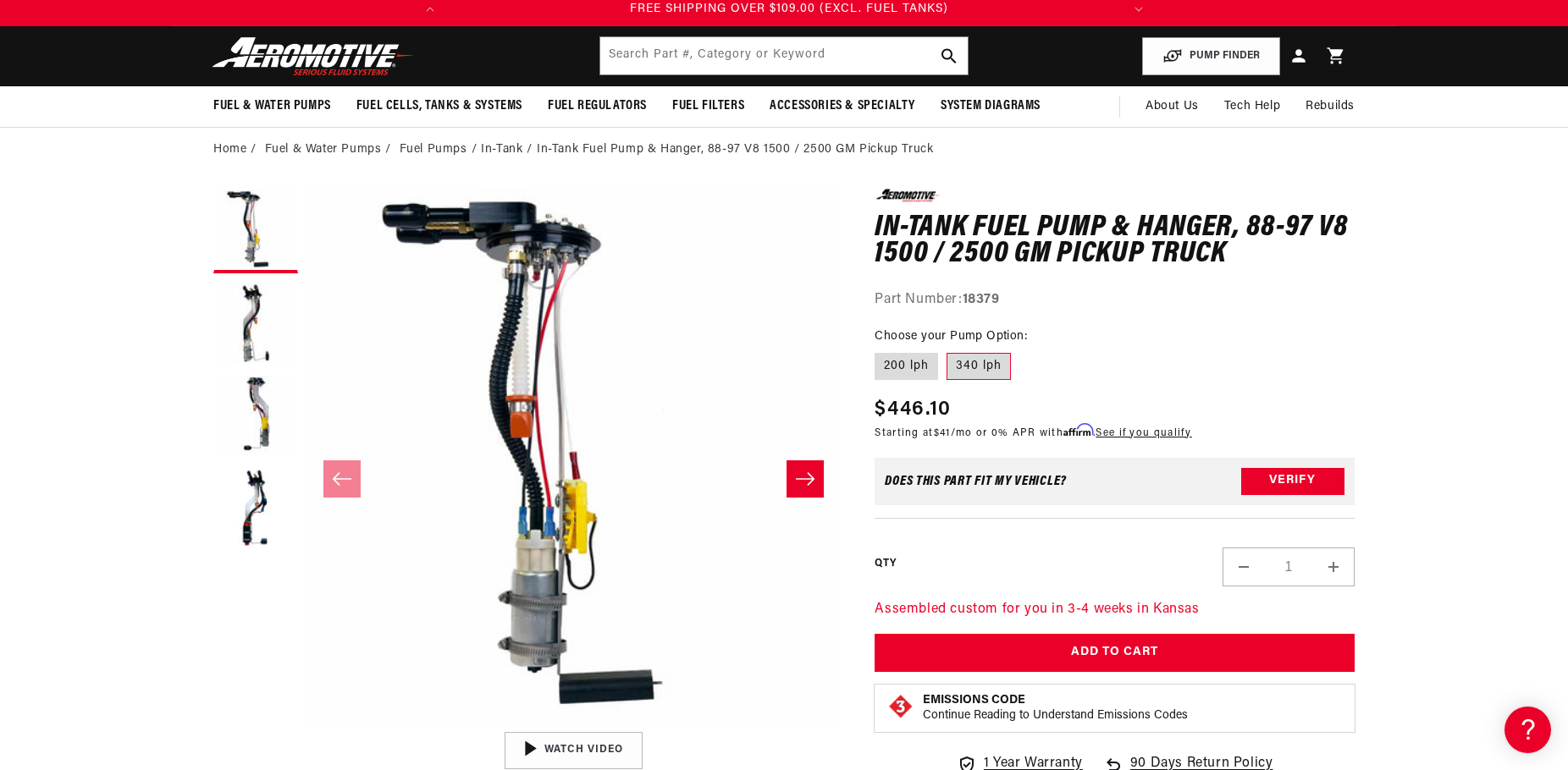 scroll, scrollTop: 85, scrollLeft: 0, axis: vertical 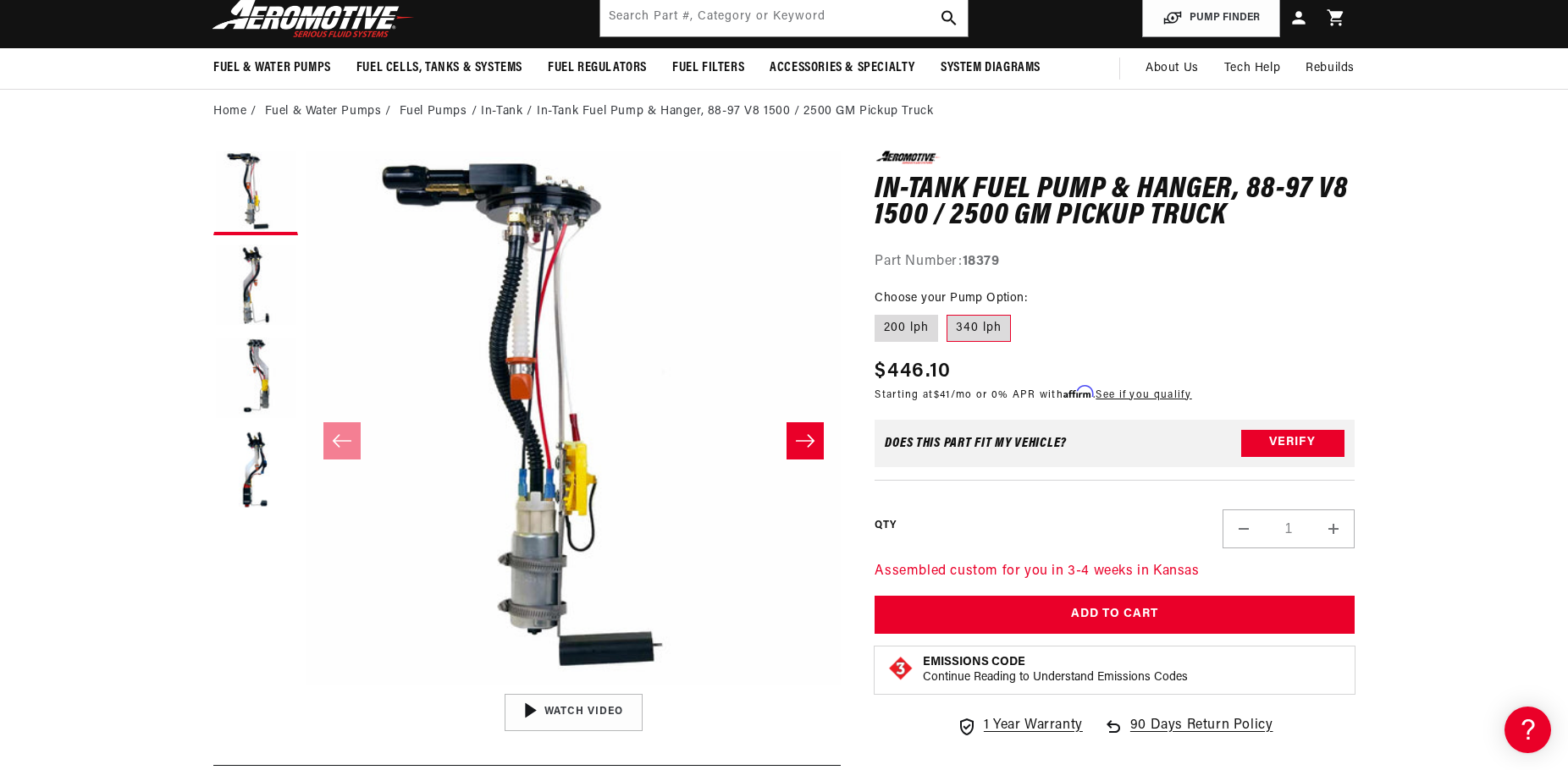 click on "0.0 star rating      Write a review
In-Tank Fuel Pump & Hanger, 88-97 V8 1500 / 2500 GM Pickup Truck
In-Tank Fuel Pump & Hanger, 88-97 V8 1500 / 2500 GM Pickup Truck
0.0 star rating      Write a review
Part Number:  18379
Skip to product information
Open media 1 in modal
Open media 2 in modal
Open media 3 in modal" at bounding box center [784, 1358] 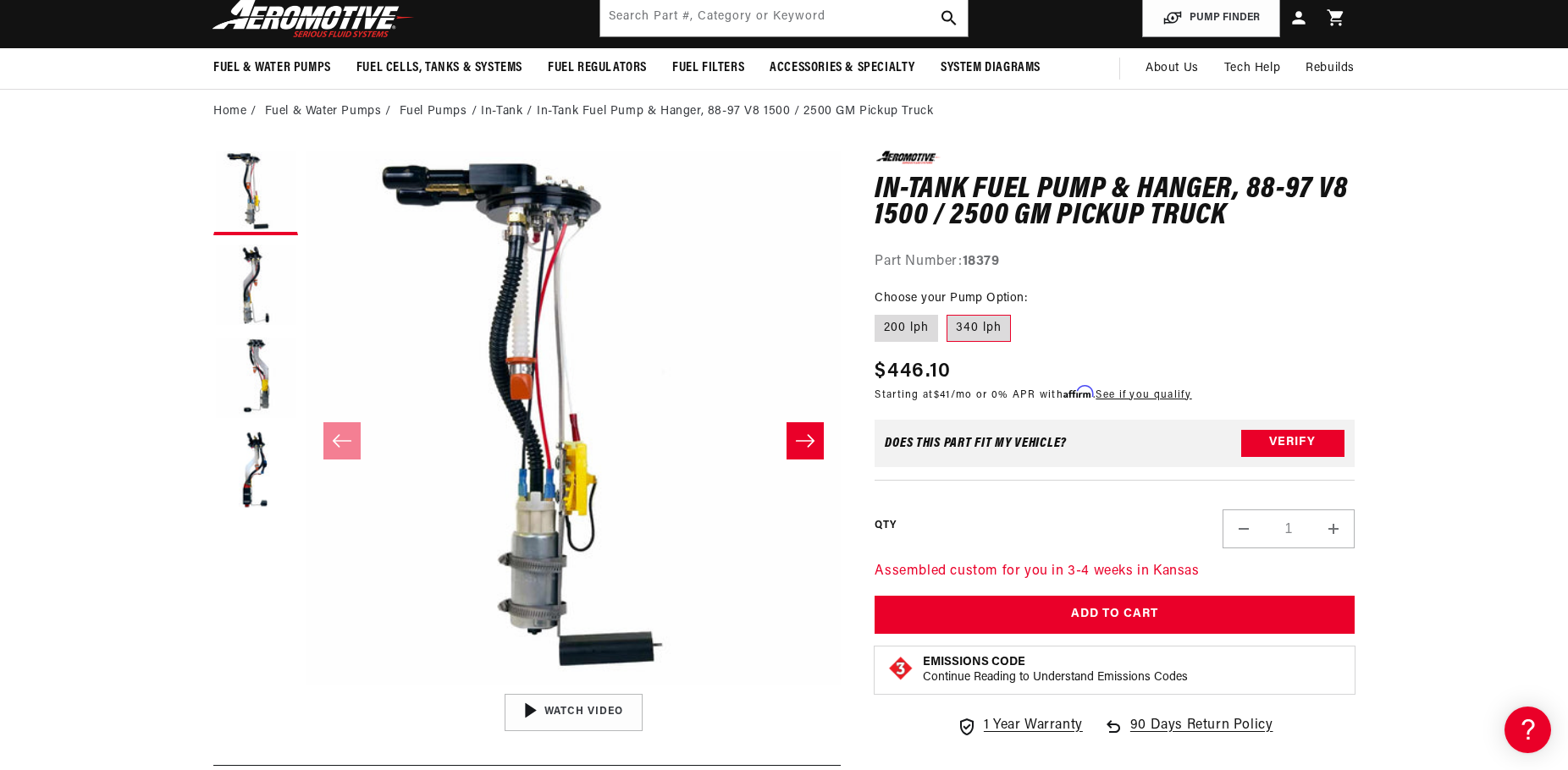 scroll, scrollTop: 0, scrollLeft: 0, axis: both 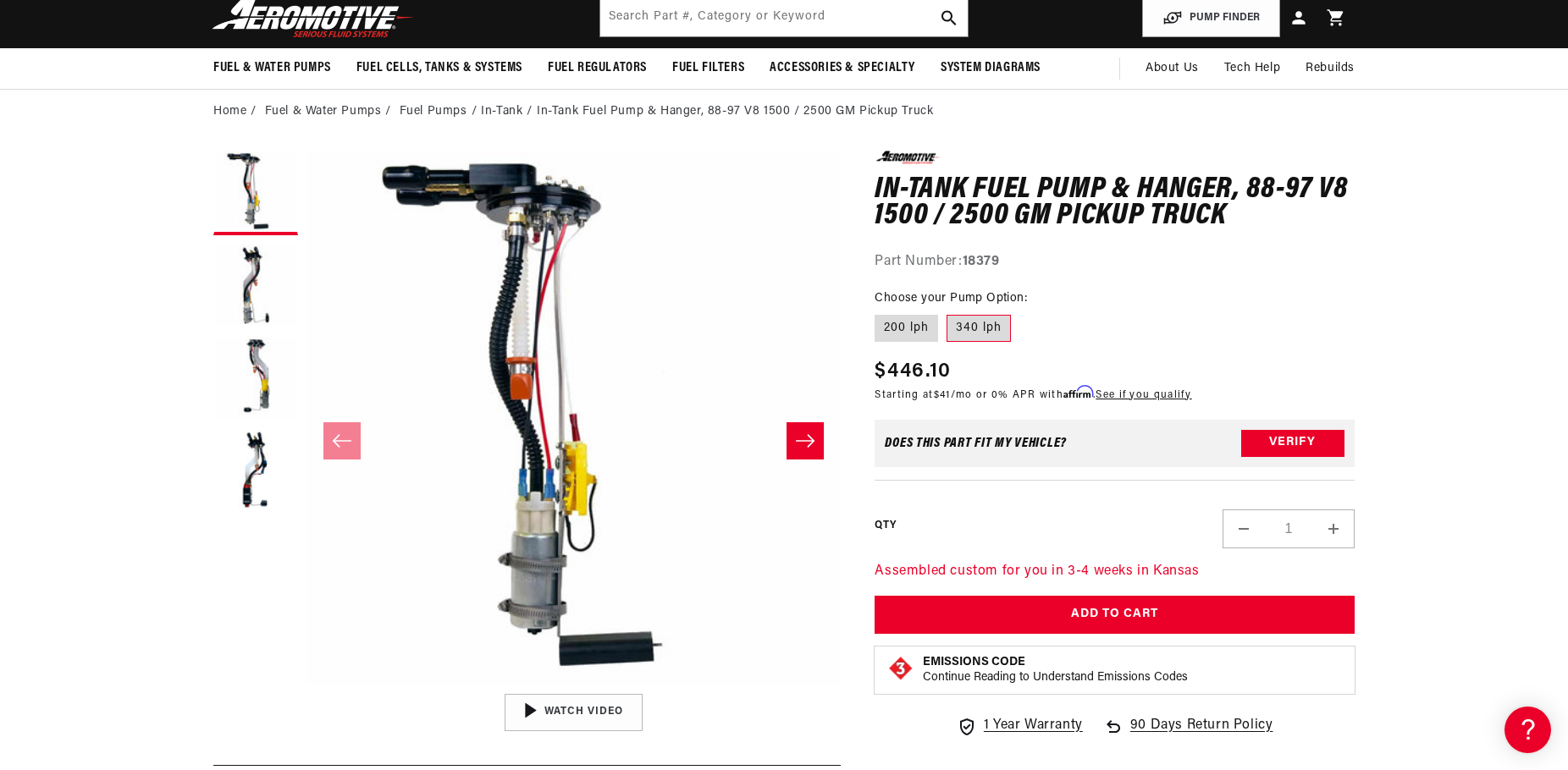 click on "0.0 star rating      Write a review
In-Tank Fuel Pump & Hanger, 88-97 V8 1500 / 2500 GM Pickup Truck
In-Tank Fuel Pump & Hanger, 88-97 V8 1500 / 2500 GM Pickup Truck
0.0 star rating      Write a review
Part Number:  18379
Skip to product information
Open media 1 in modal
Open media 2 in modal
Open media 3 in modal" at bounding box center [784, 1358] 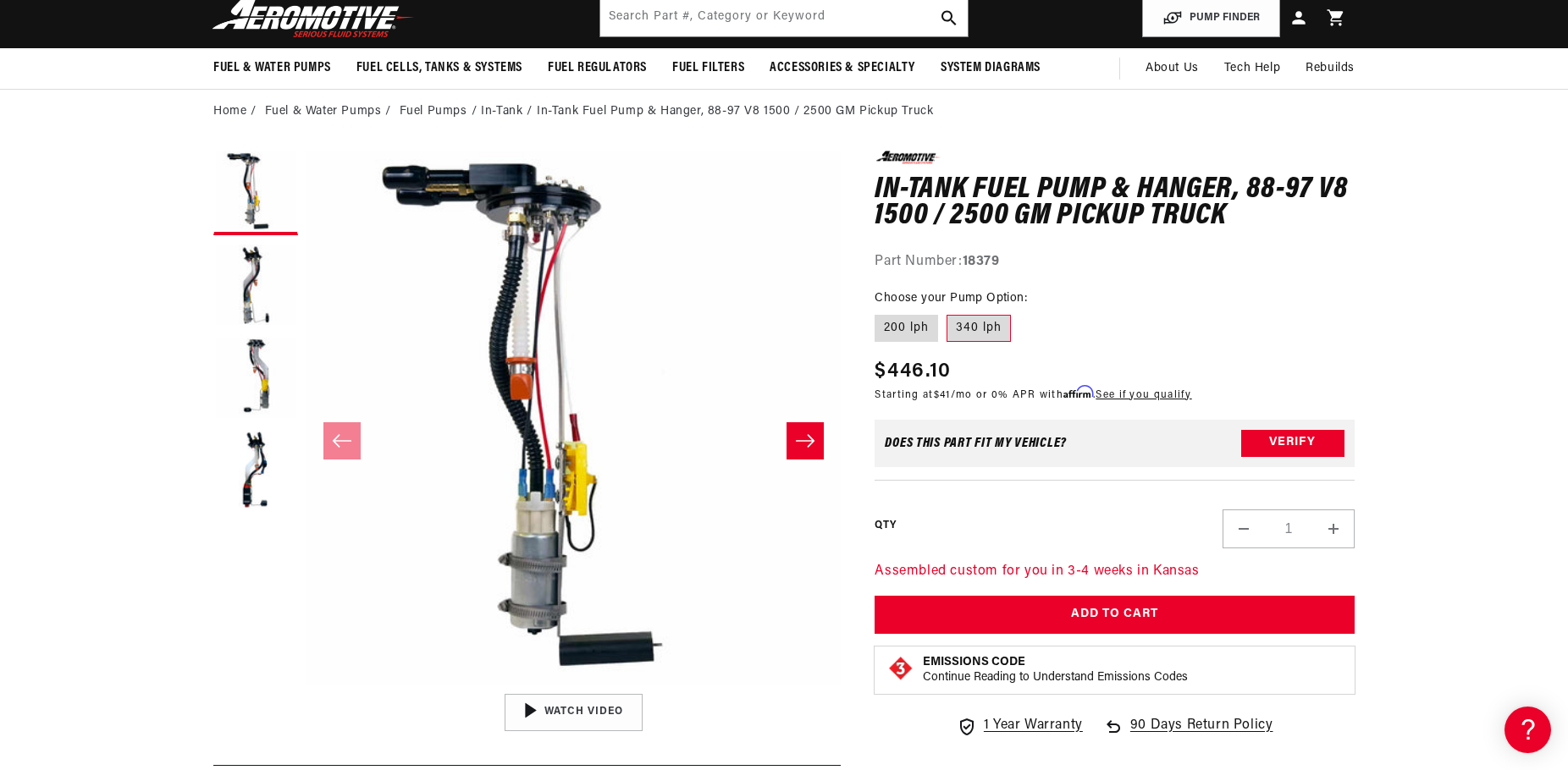 scroll, scrollTop: 0, scrollLeft: 670, axis: horizontal 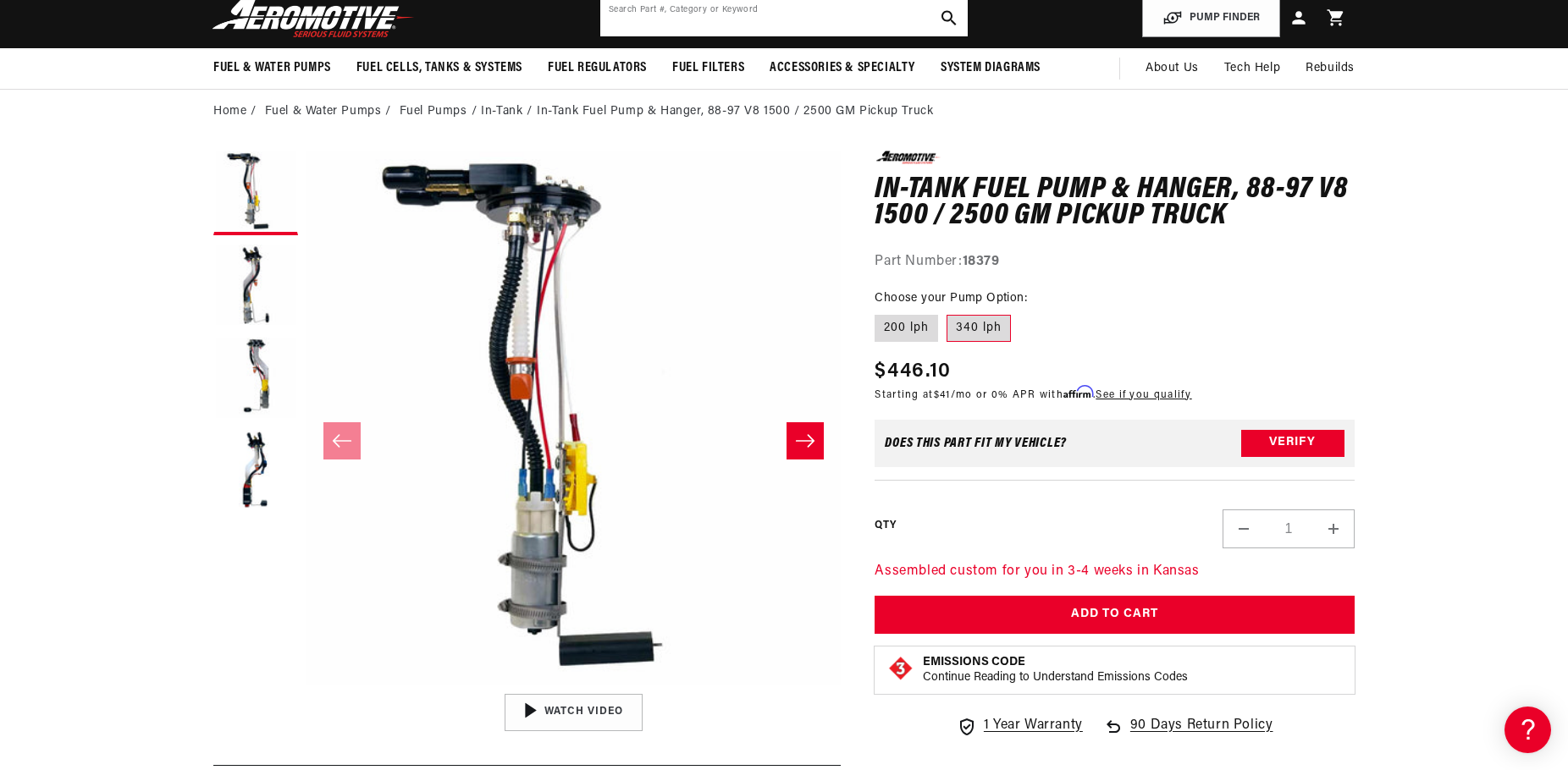 click 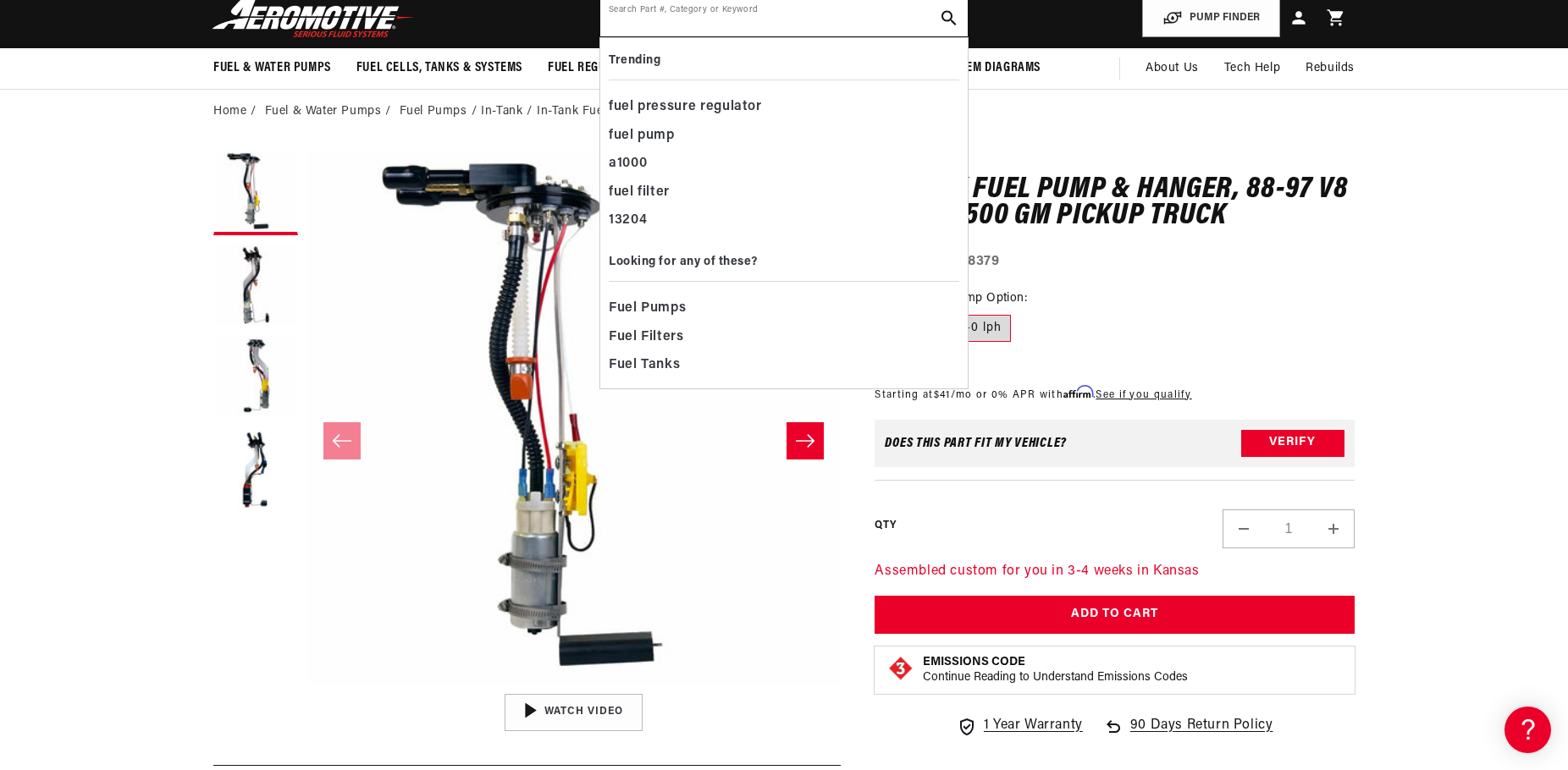 scroll, scrollTop: 0, scrollLeft: 0, axis: both 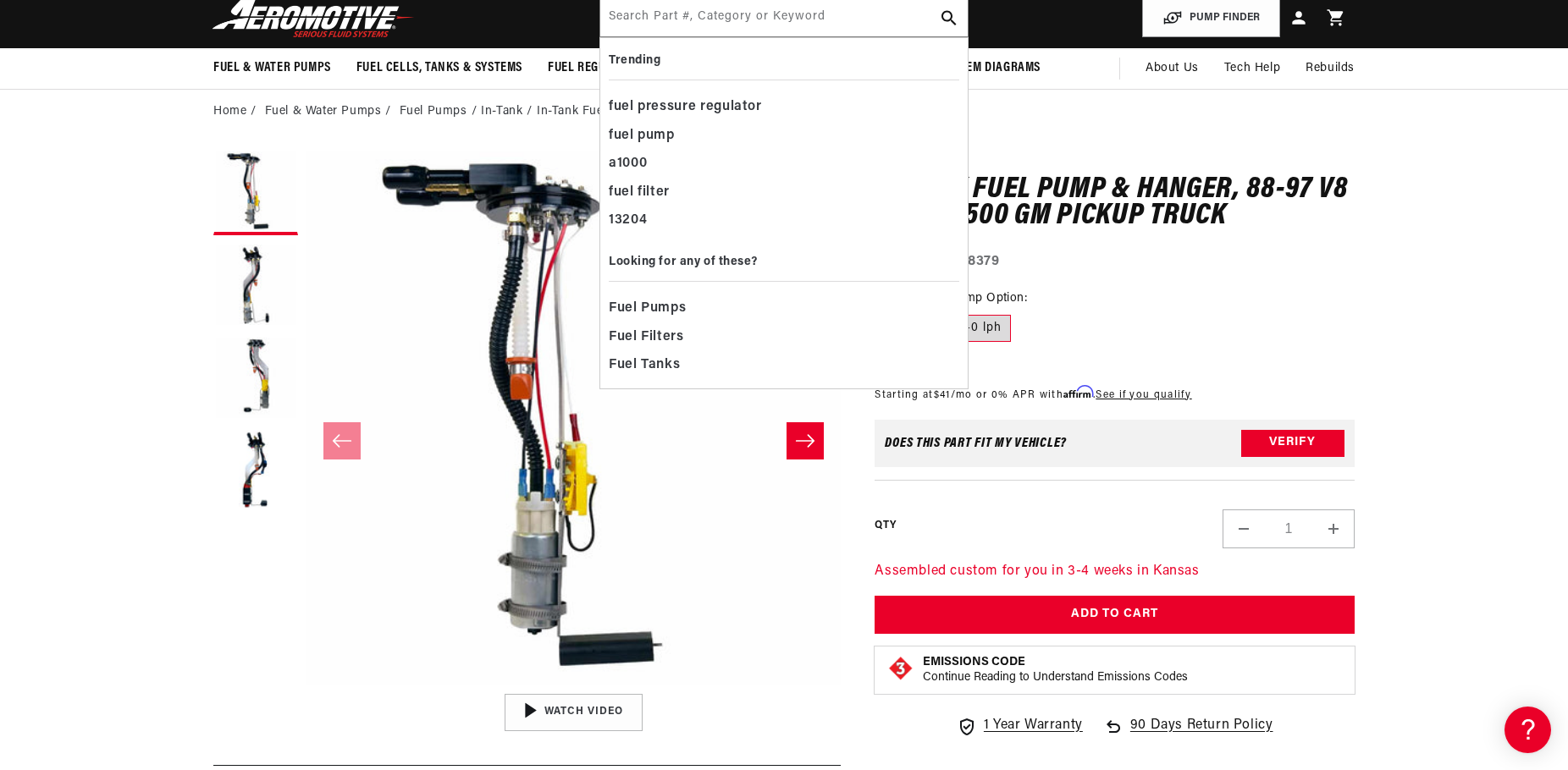 click on "0.0 star rating      Write a review
In-Tank Fuel Pump & Hanger, 88-97 V8 1500 / 2500 GM Pickup Truck
In-Tank Fuel Pump & Hanger, 88-97 V8 1500 / 2500 GM Pickup Truck
0.0 star rating      Write a review
Part Number:  18379
Skip to product information
Open media 1 in modal
Open media 2 in modal
Open media 3 in modal" at bounding box center (784, 1358) 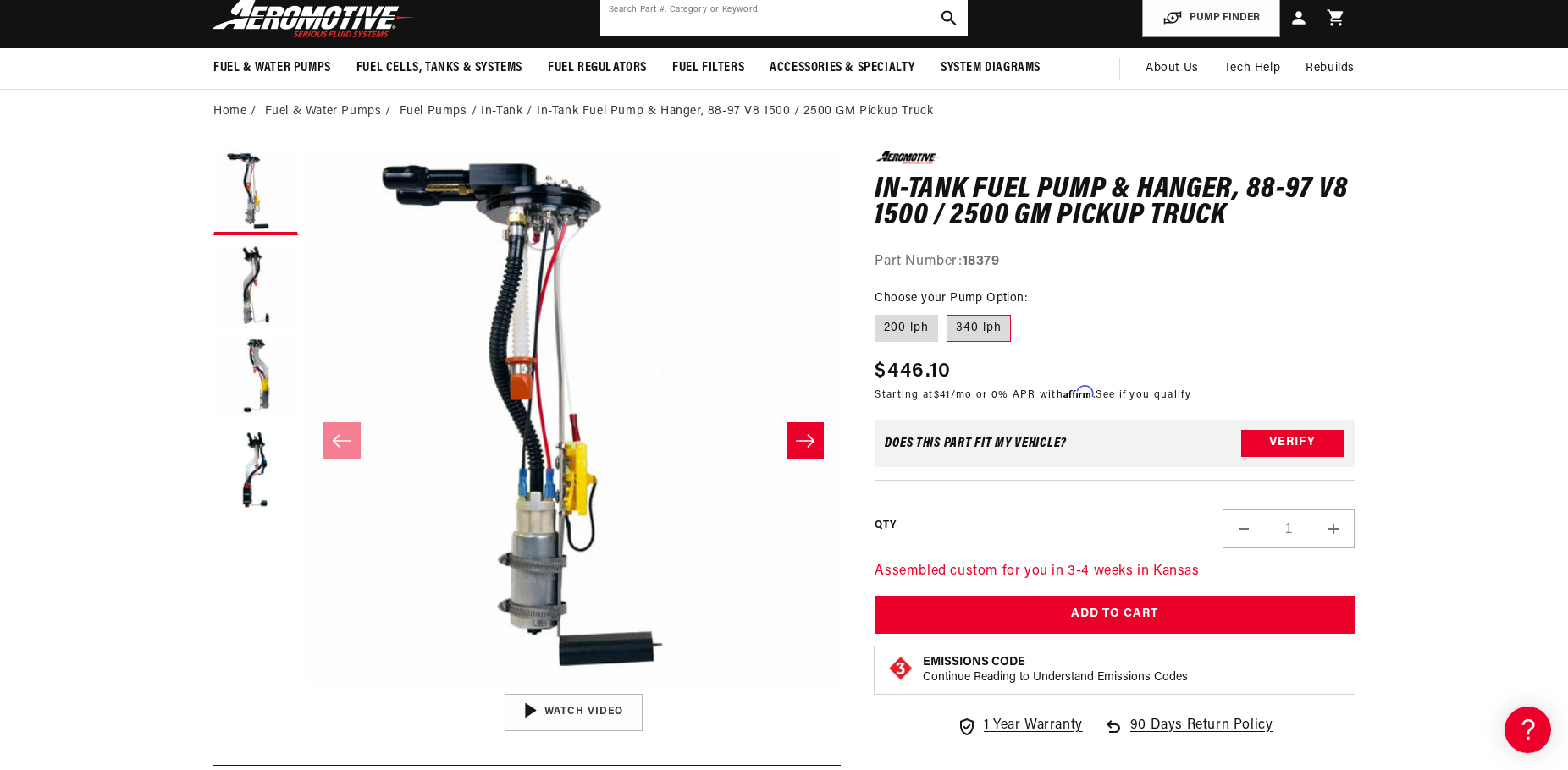click 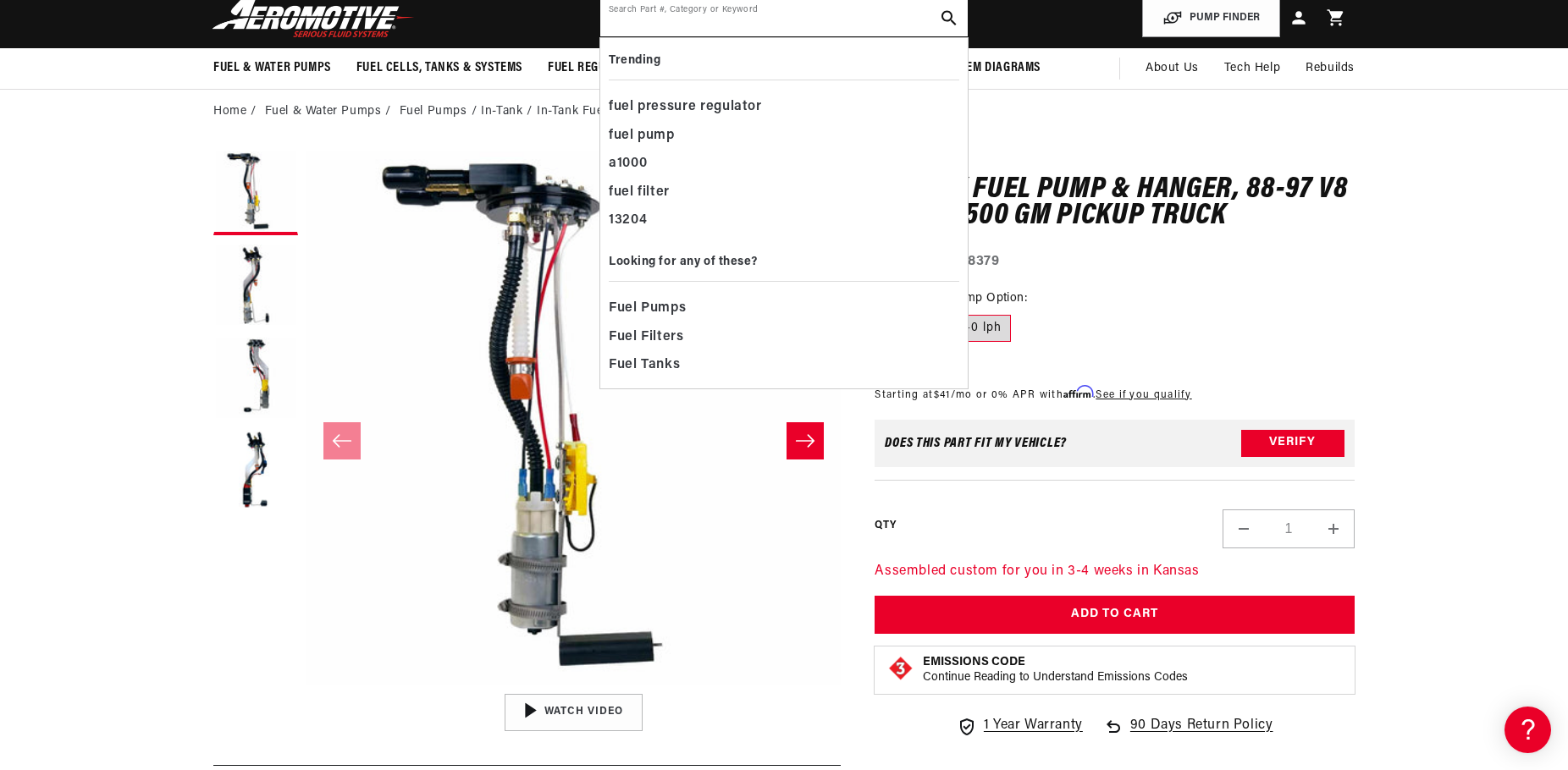 click 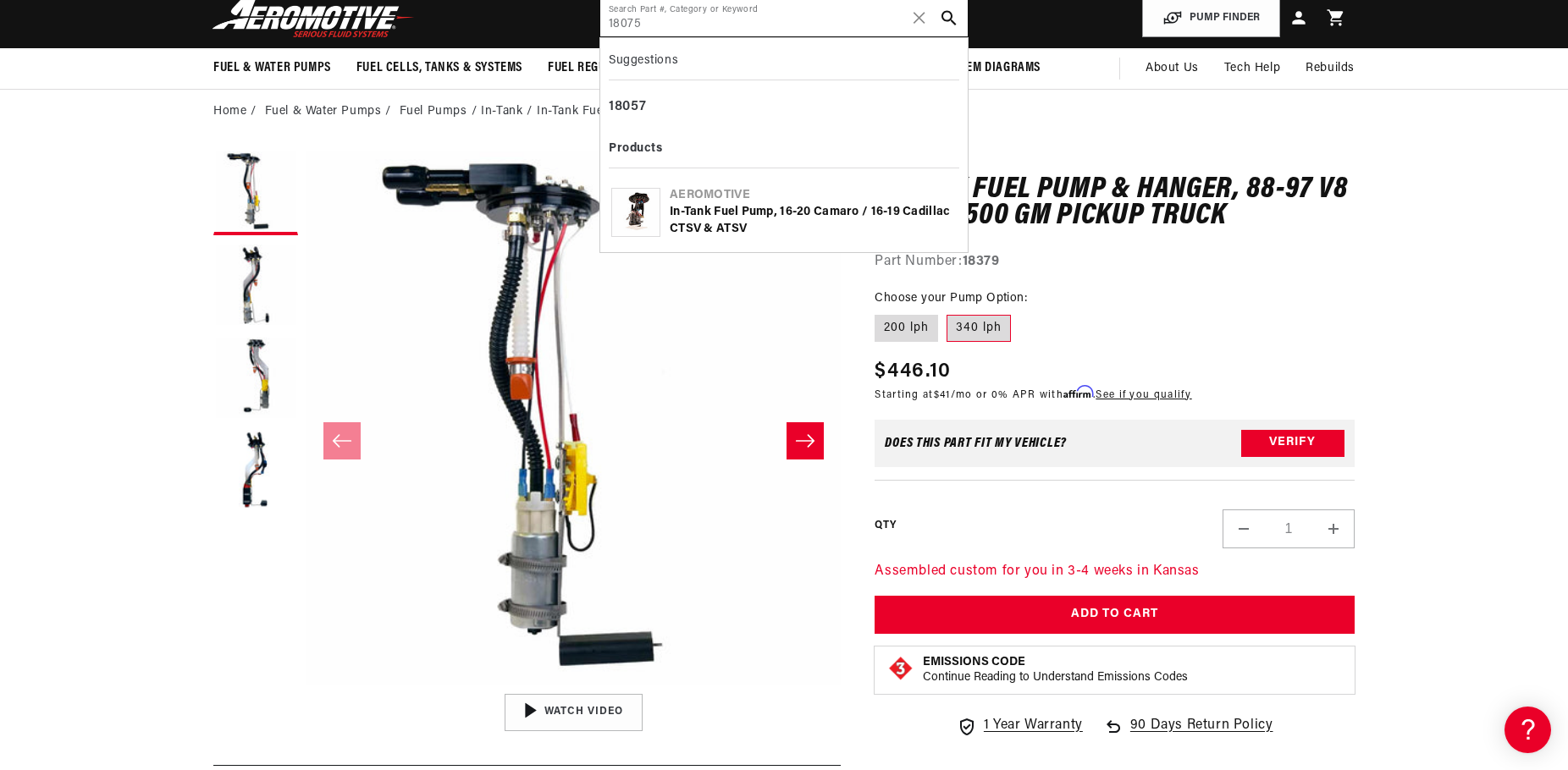 type on "18075" 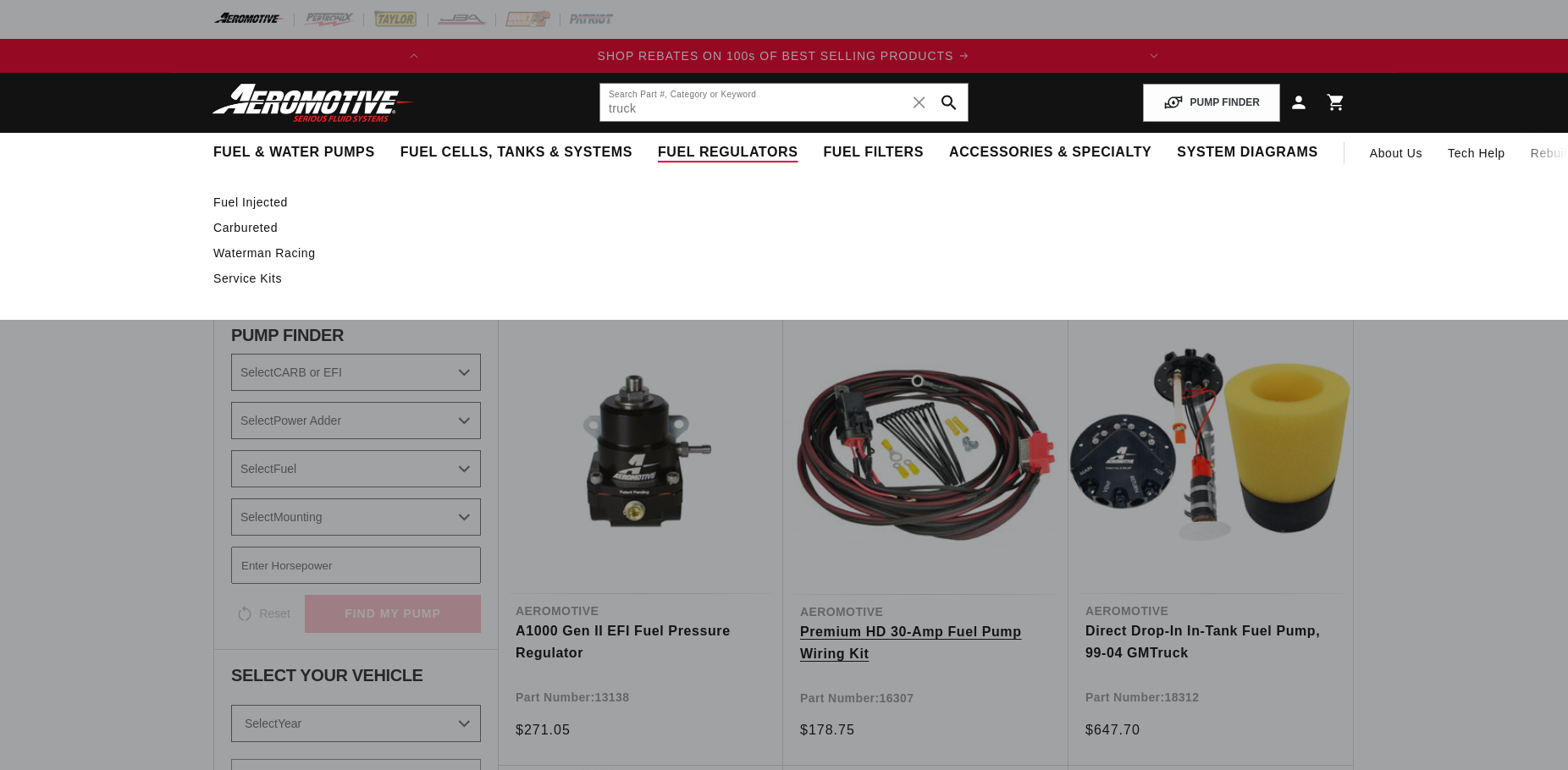 scroll, scrollTop: 0, scrollLeft: 0, axis: both 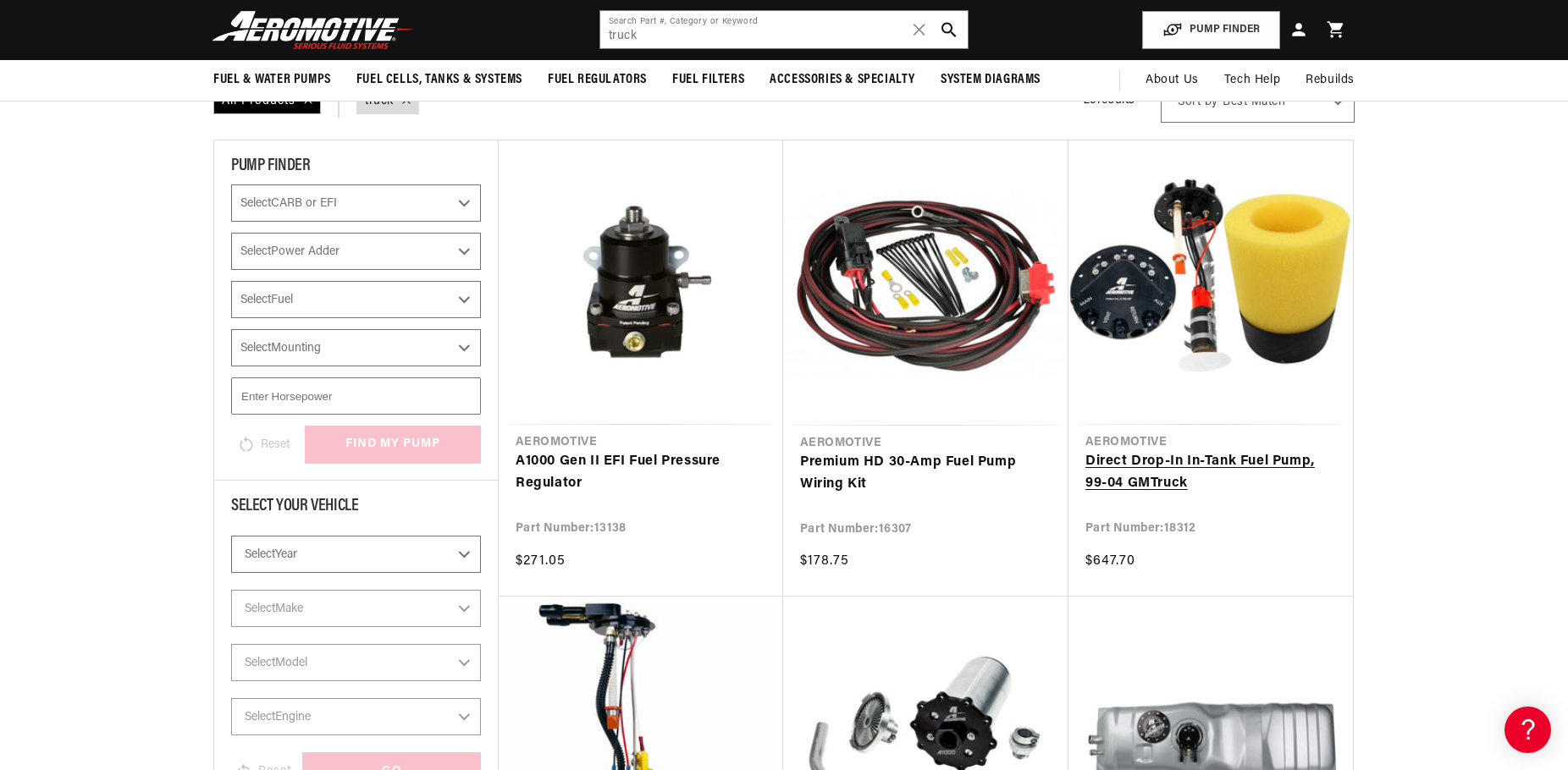 click on "Direct Drop-In In-Tank Fuel Pump, 99-04 GM  Truck" at bounding box center [1211, 472] 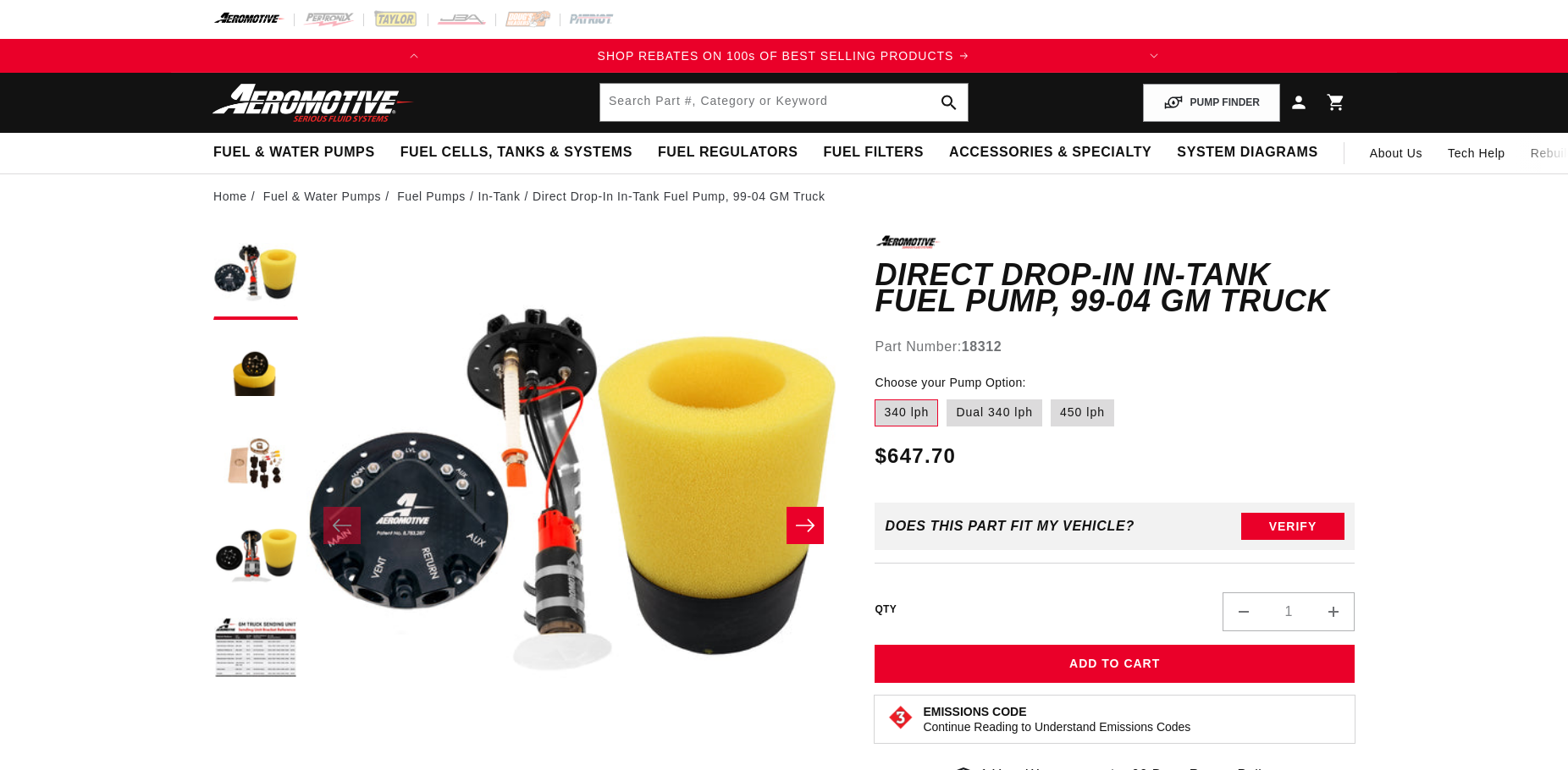 scroll, scrollTop: 0, scrollLeft: 0, axis: both 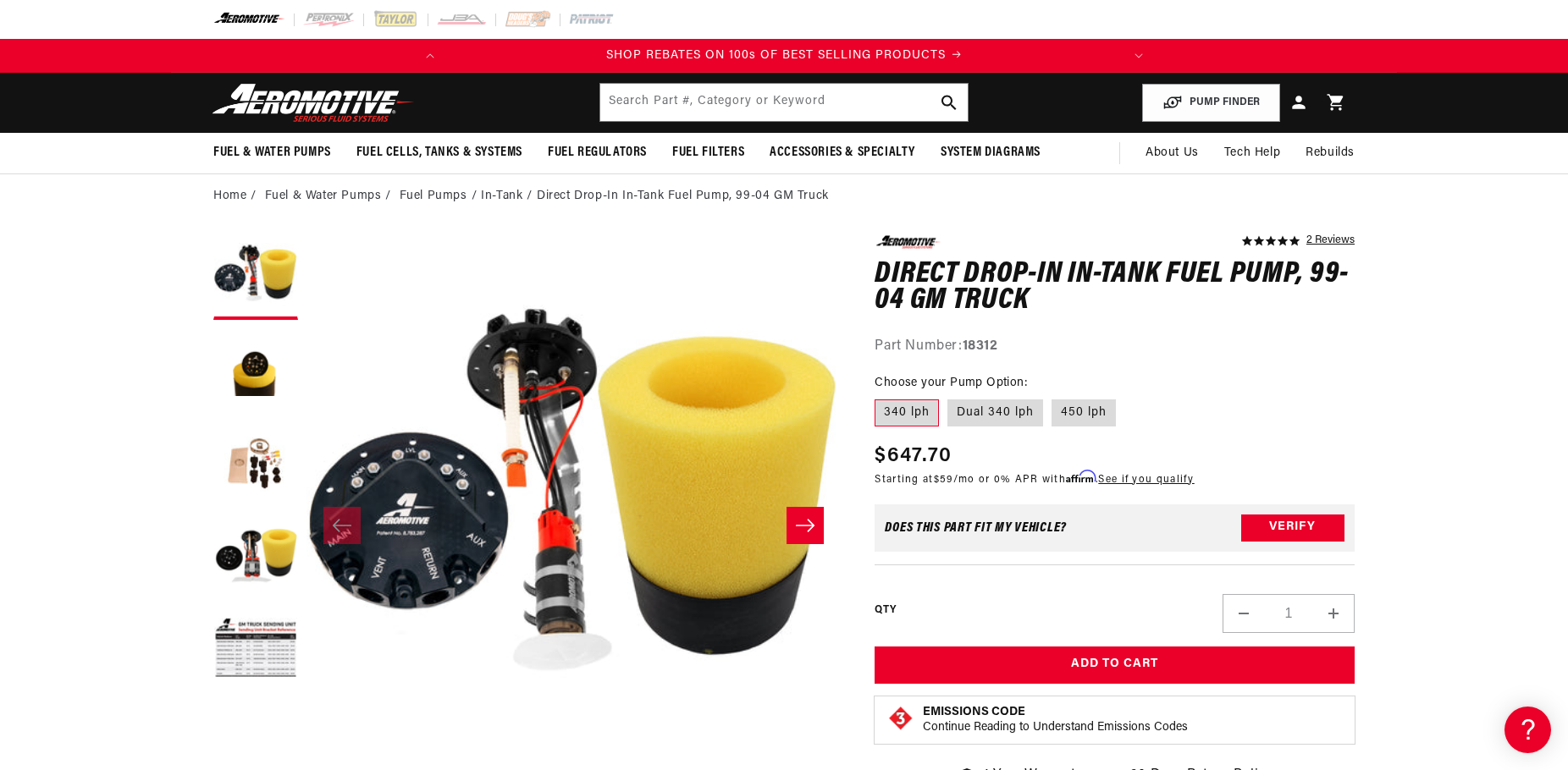 drag, startPoint x: 1493, startPoint y: 310, endPoint x: 1477, endPoint y: 304, distance: 17.088007 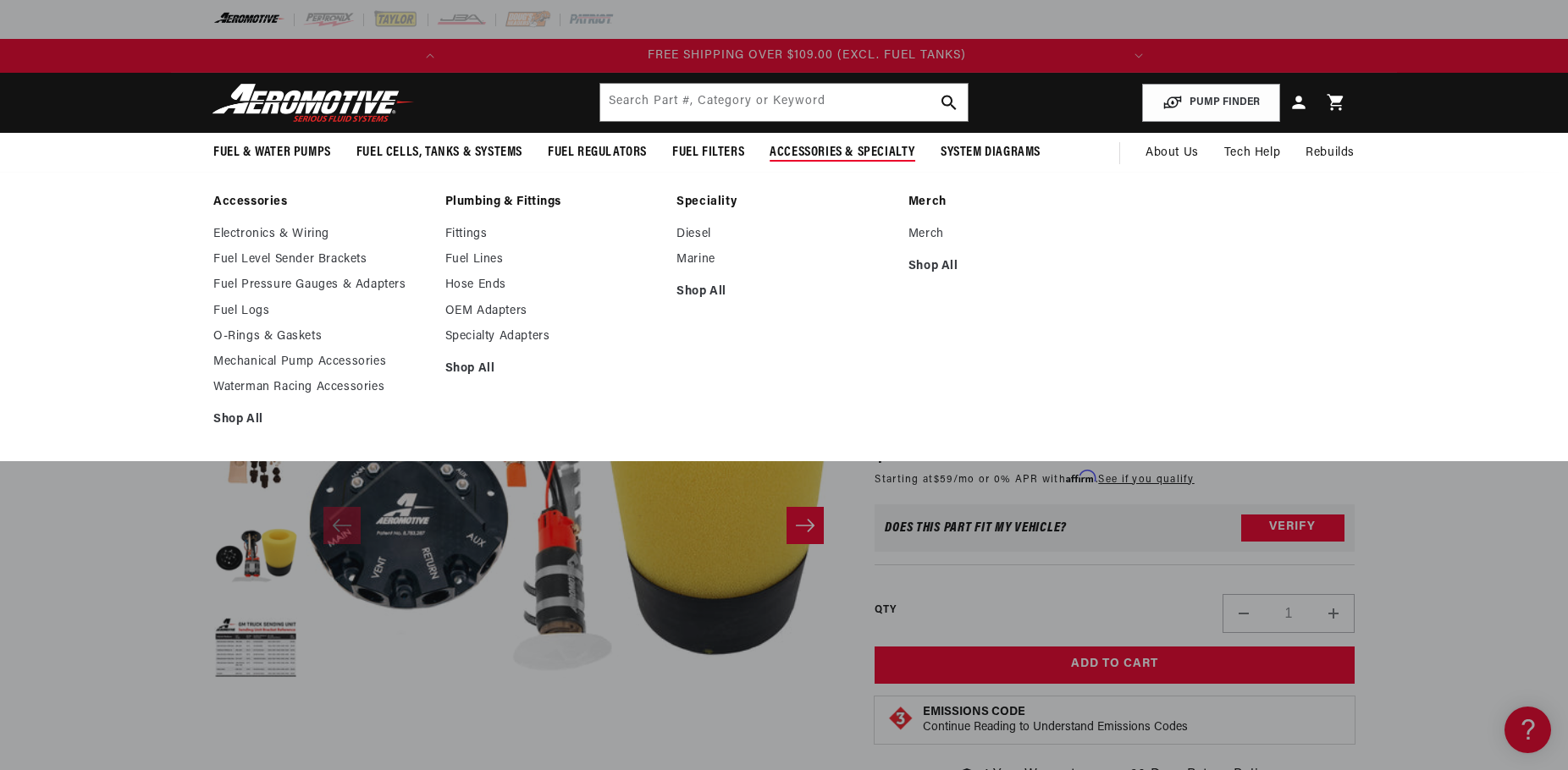 scroll, scrollTop: 0, scrollLeft: 670, axis: horizontal 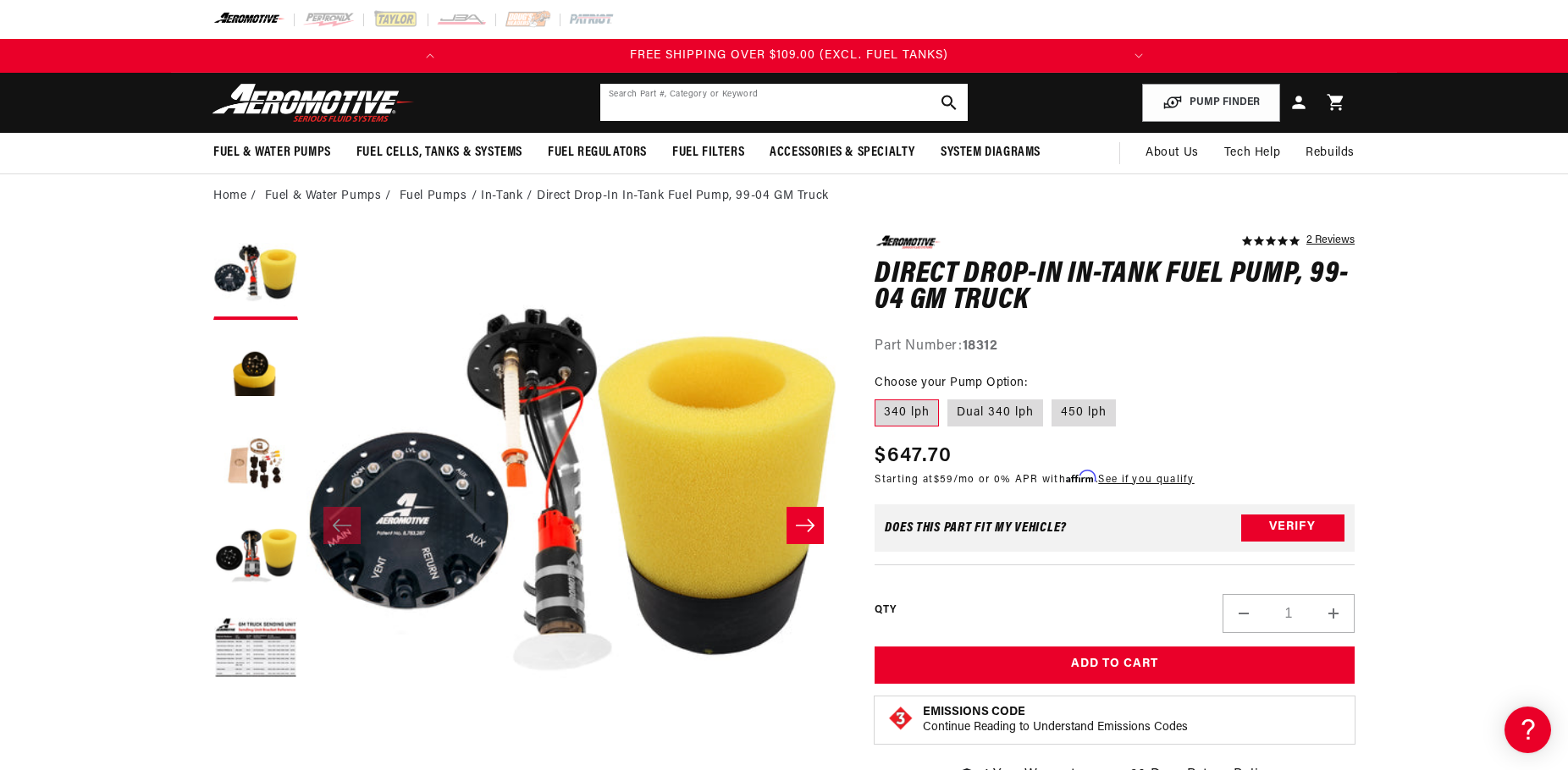 click 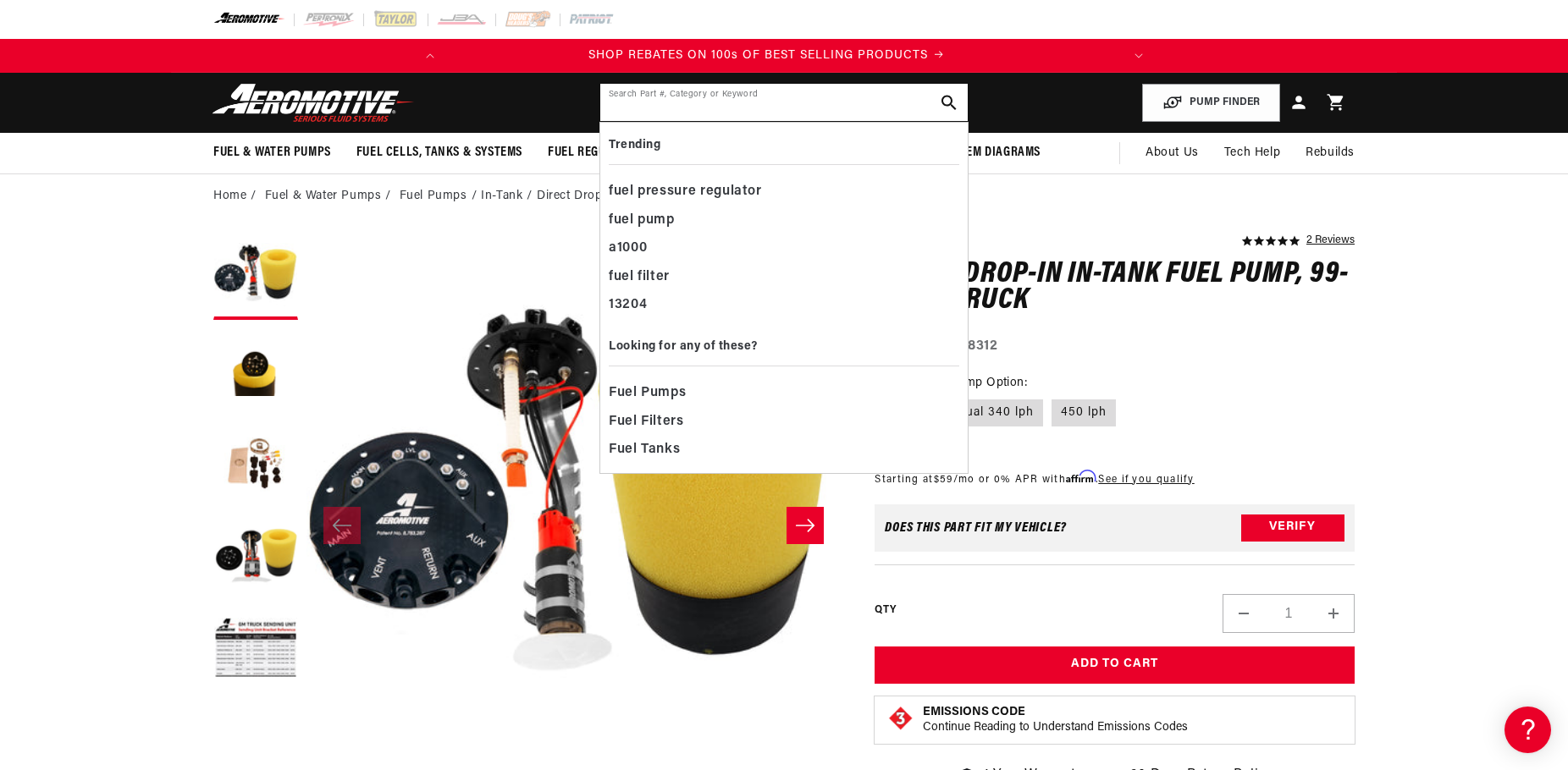 scroll, scrollTop: 0, scrollLeft: 0, axis: both 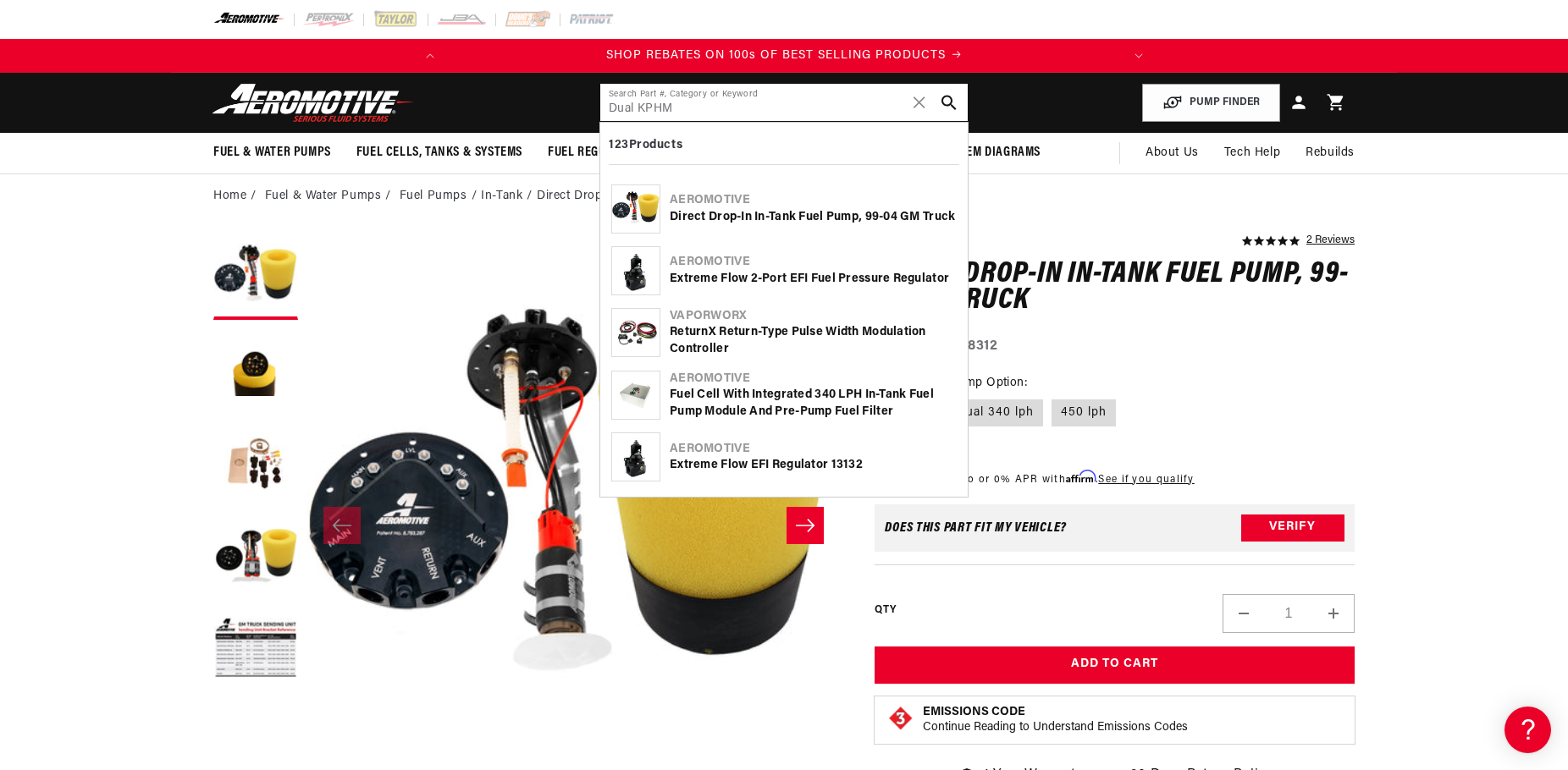 type on "Dual KPHM" 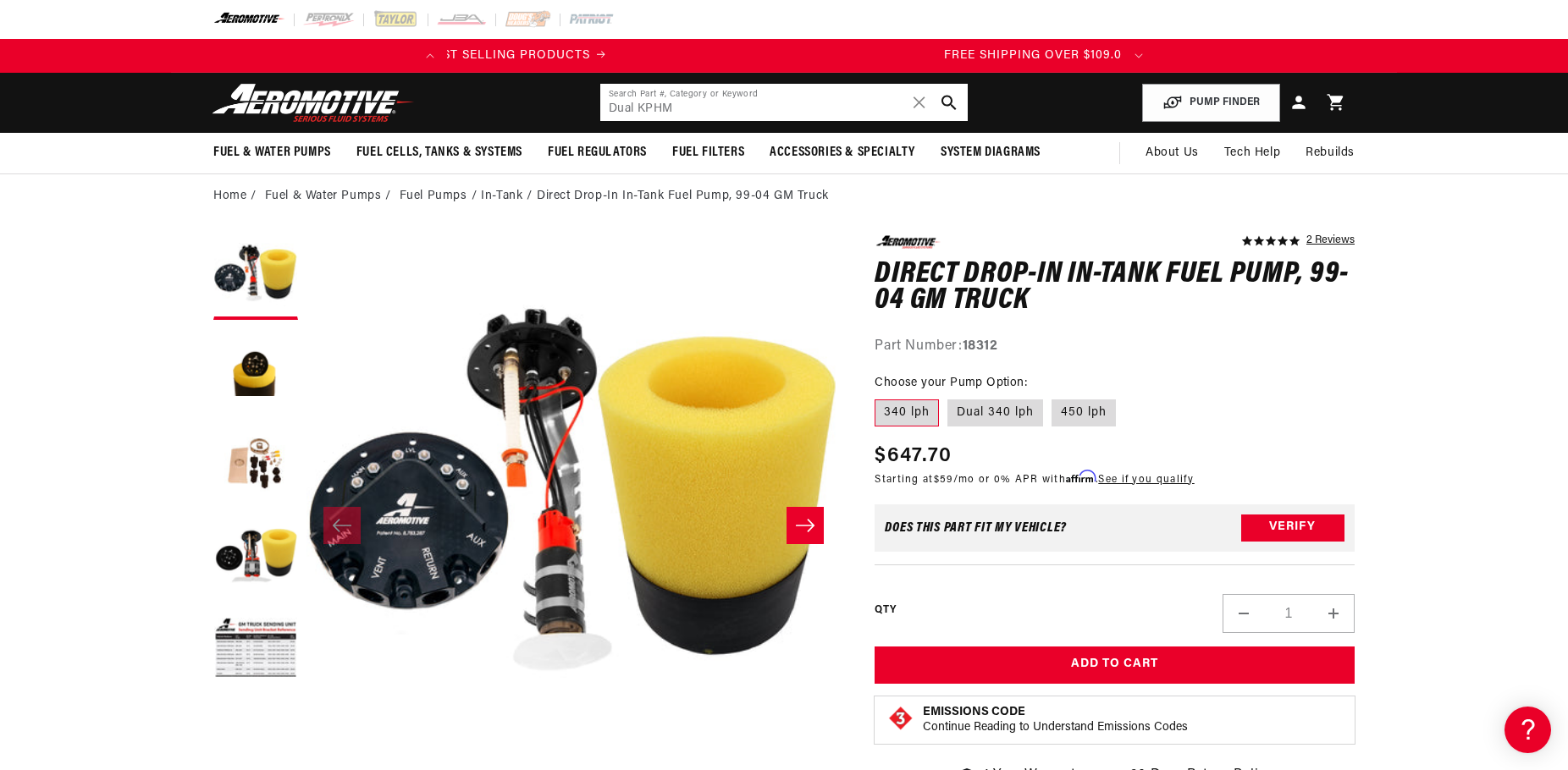 scroll, scrollTop: 0, scrollLeft: 607, axis: horizontal 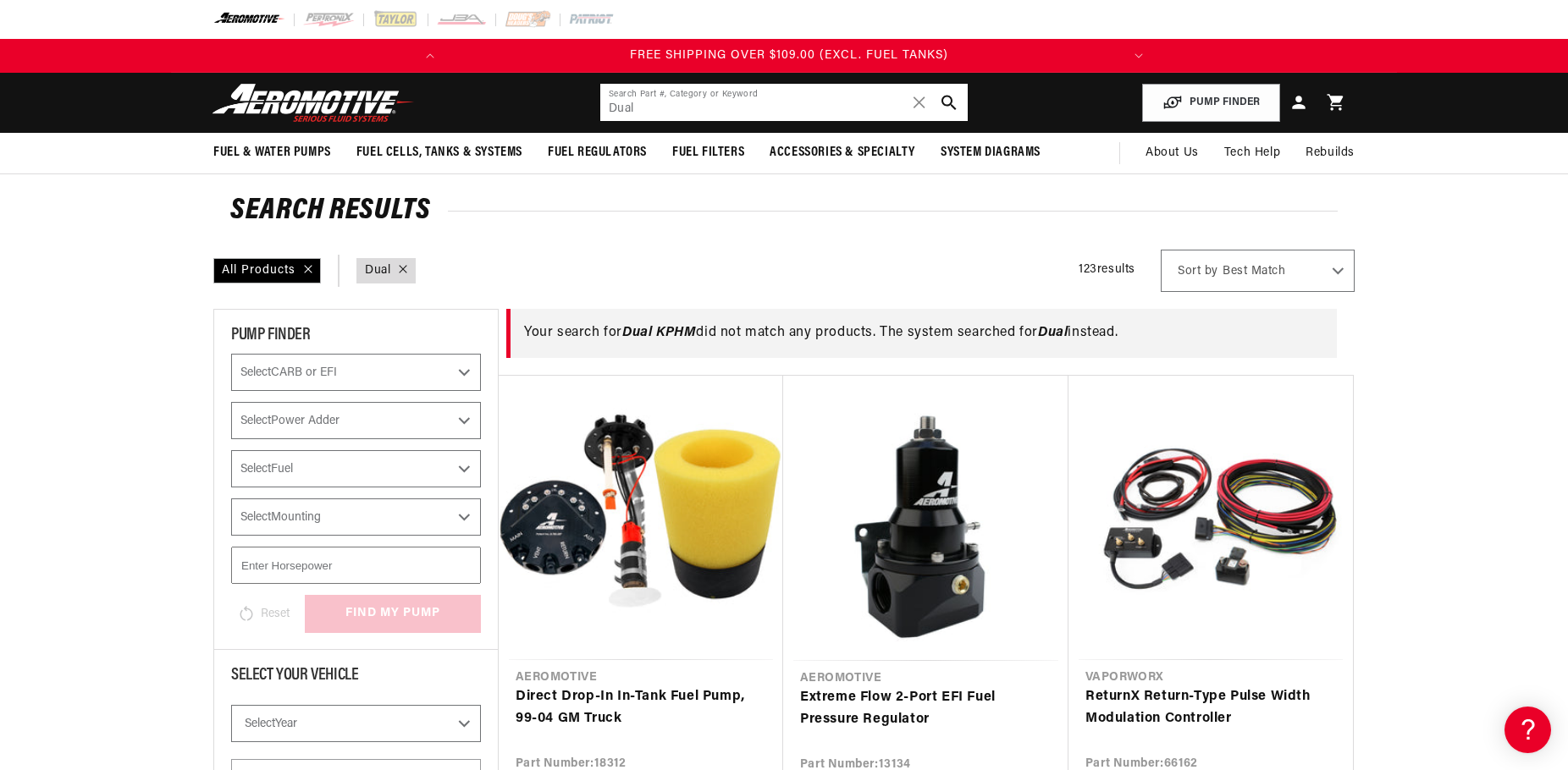 click on "Dual" 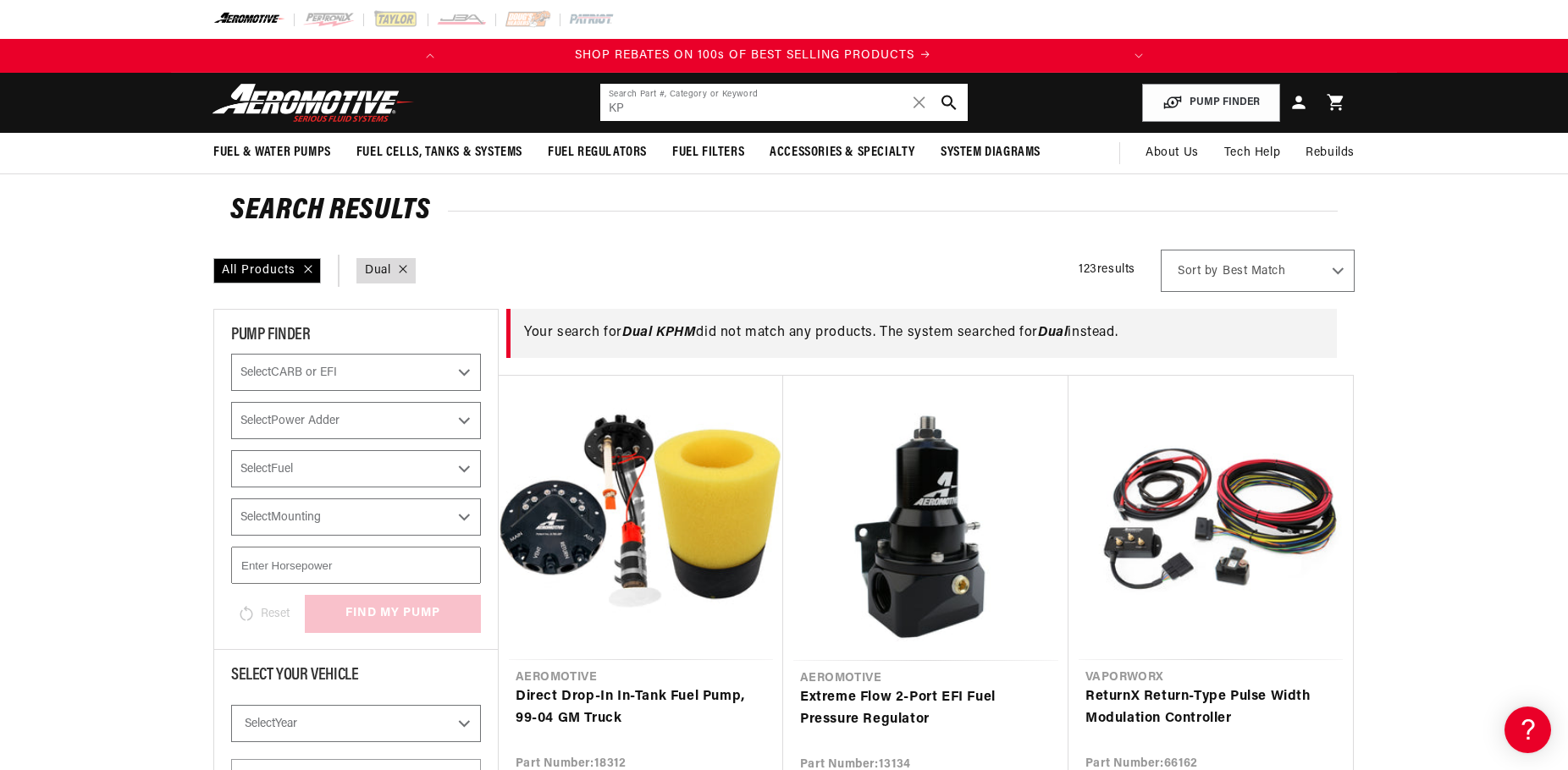 scroll, scrollTop: 0, scrollLeft: 0, axis: both 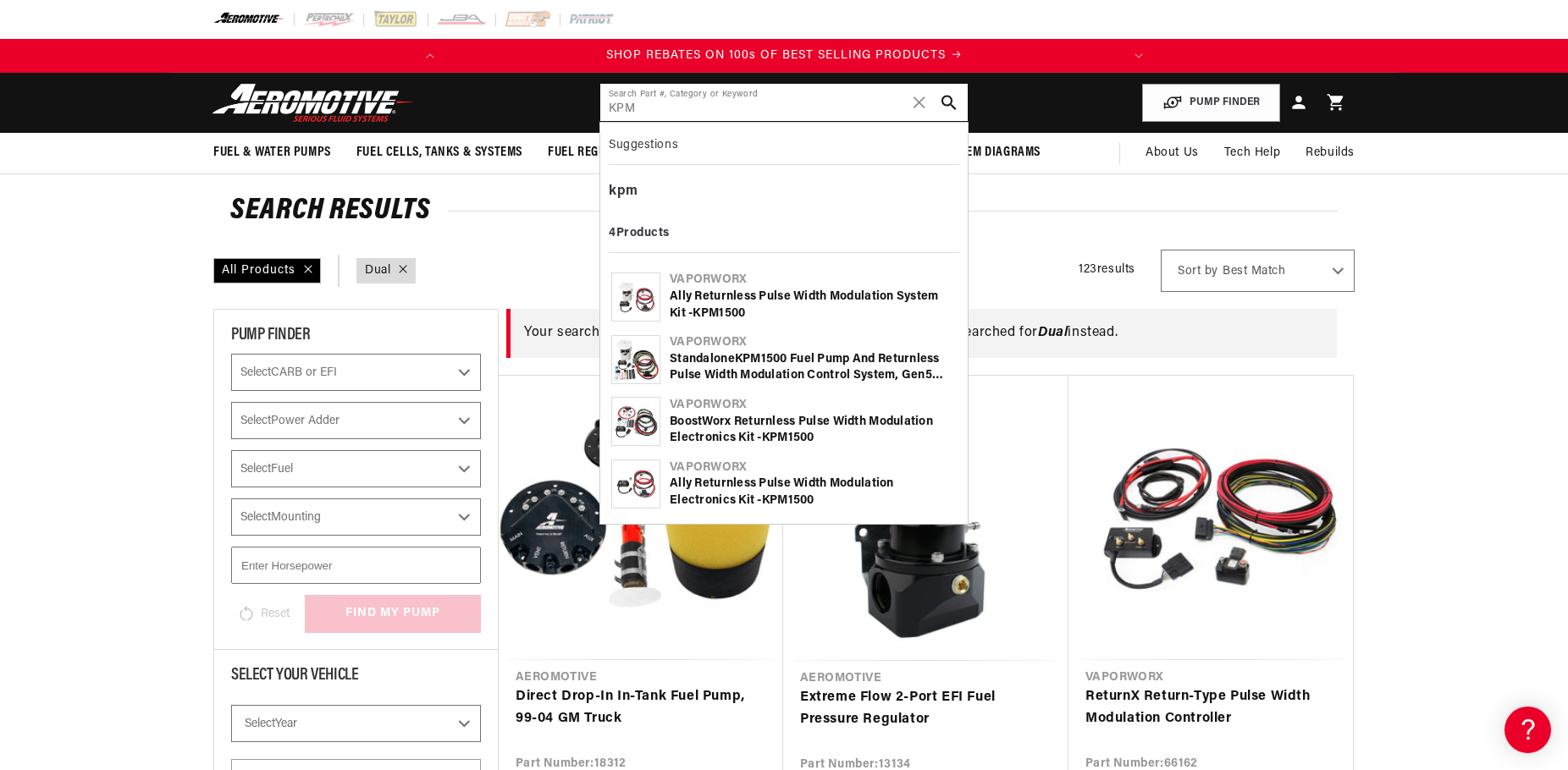 type on "KPM" 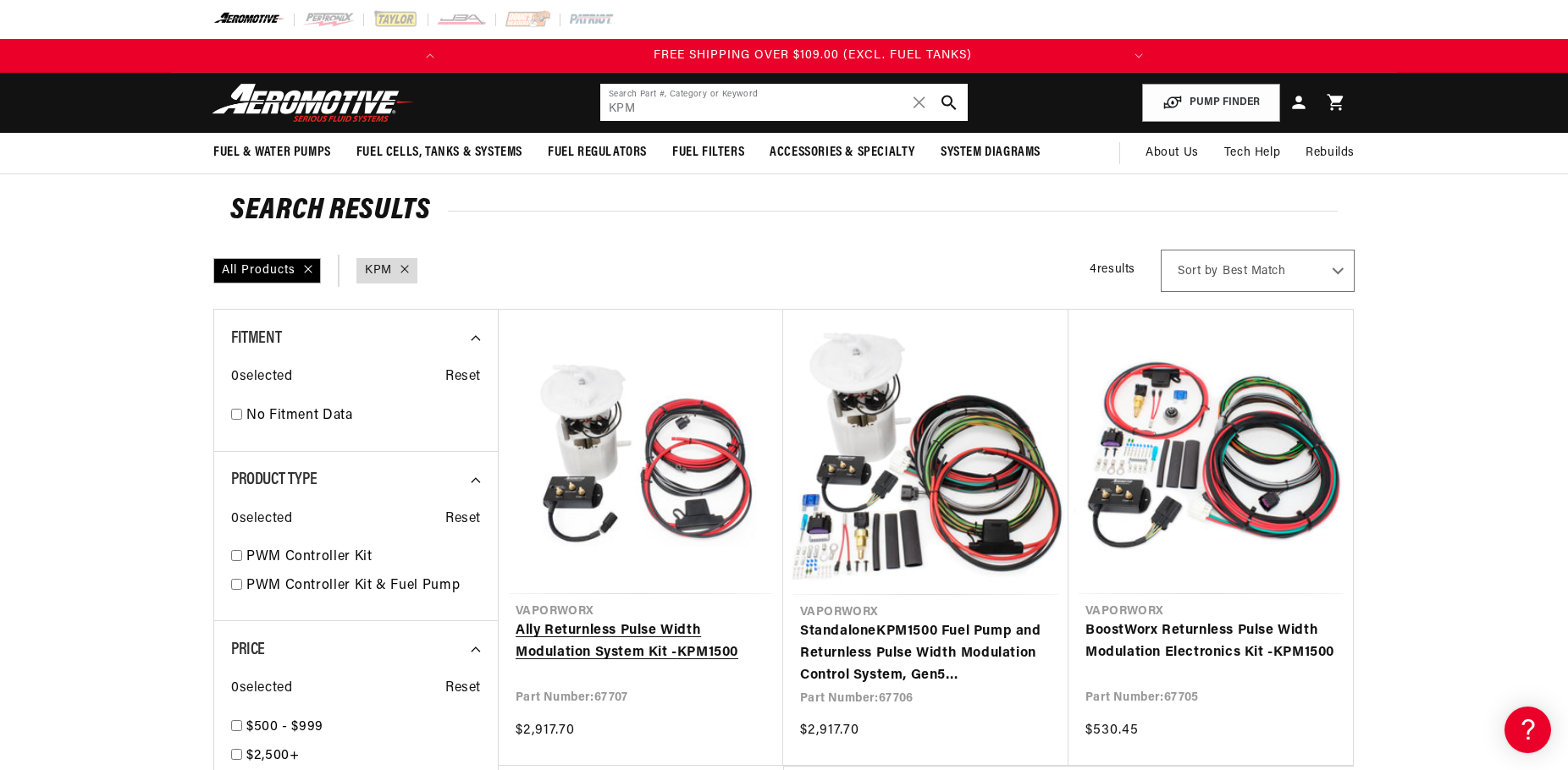 scroll, scrollTop: 0, scrollLeft: 670, axis: horizontal 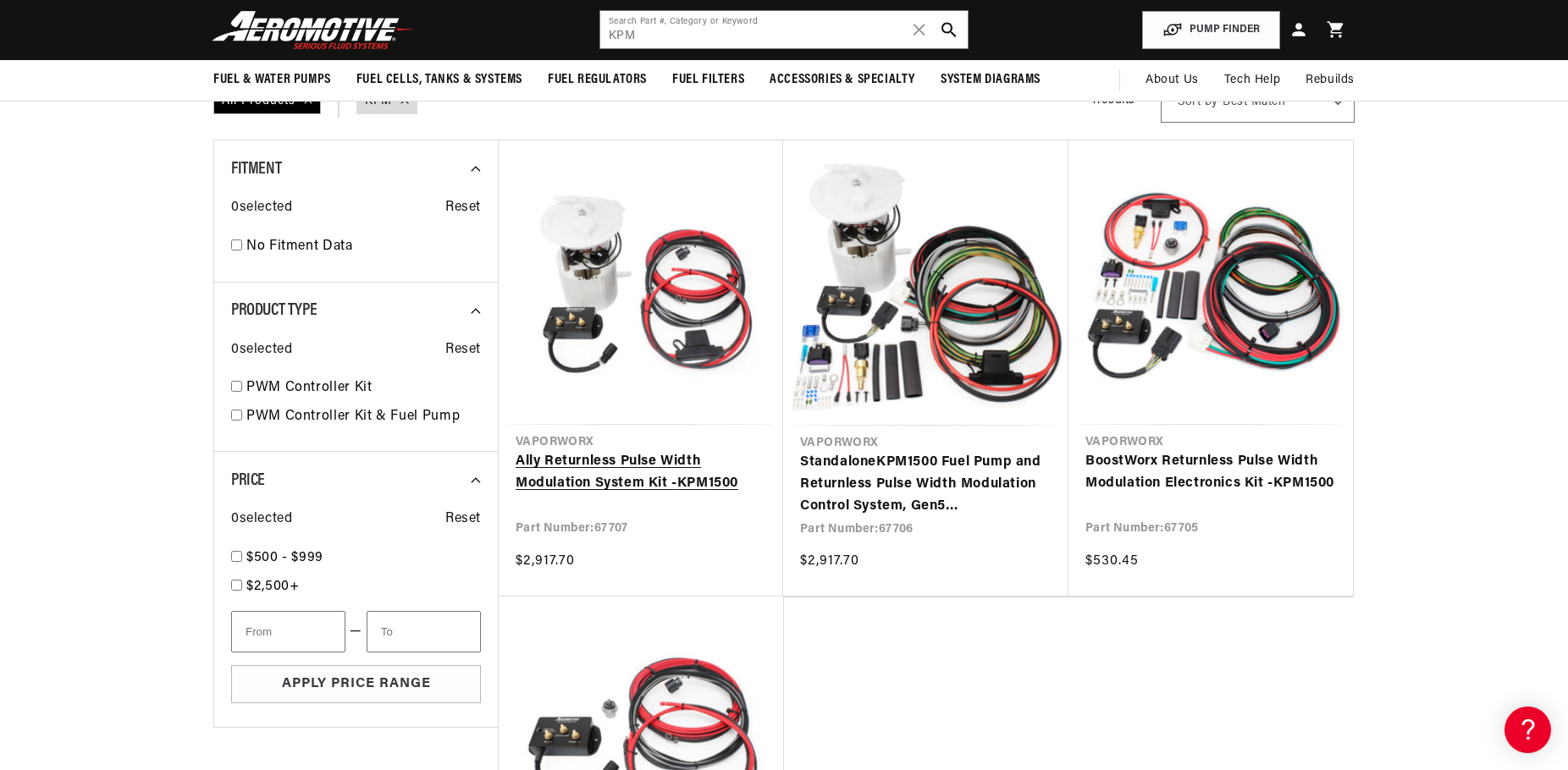 click on "Ally Returnless Pulse Width Modulation System Kit -  KPM 1500" at bounding box center (641, 472) 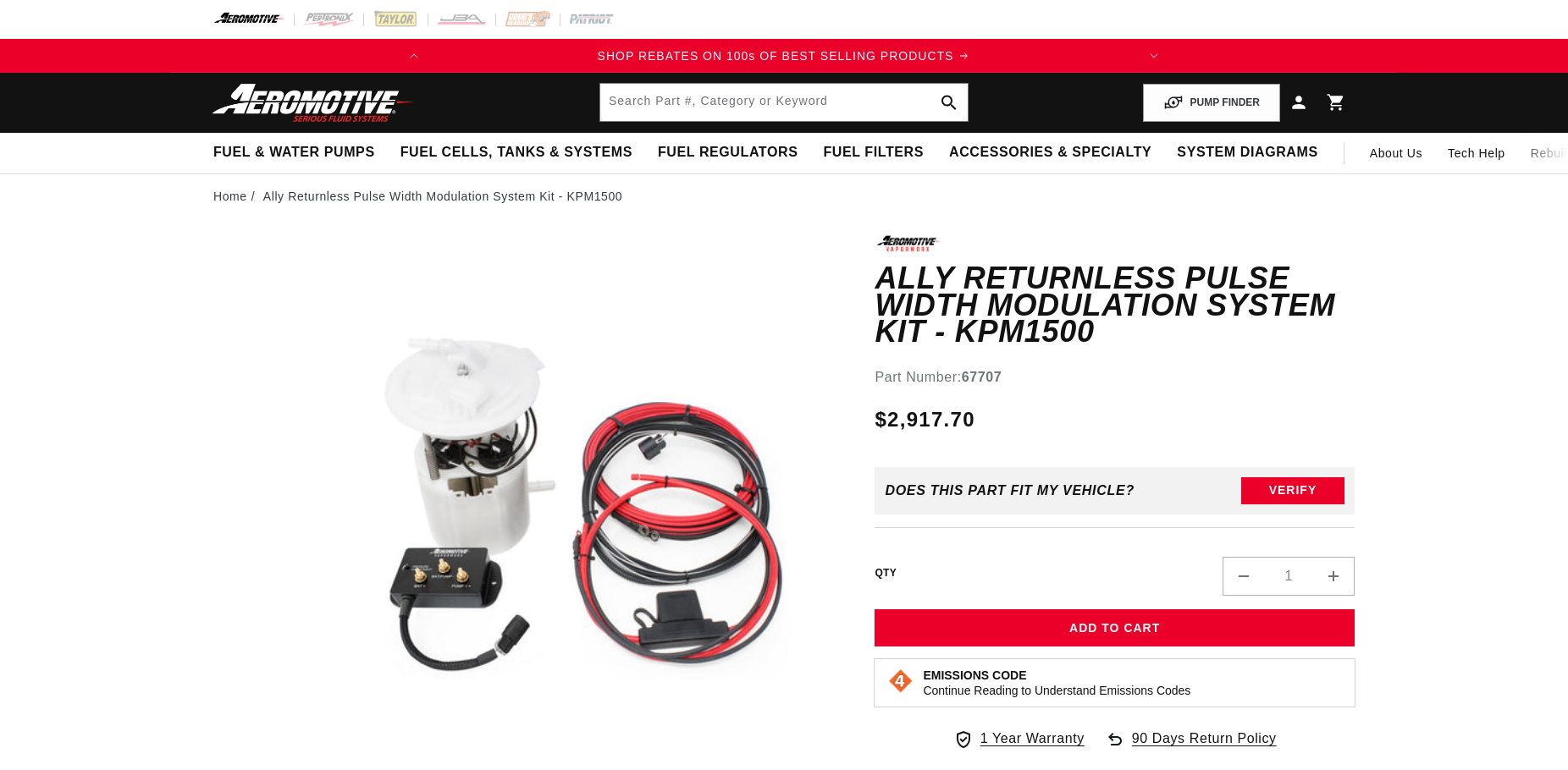 scroll, scrollTop: 0, scrollLeft: 0, axis: both 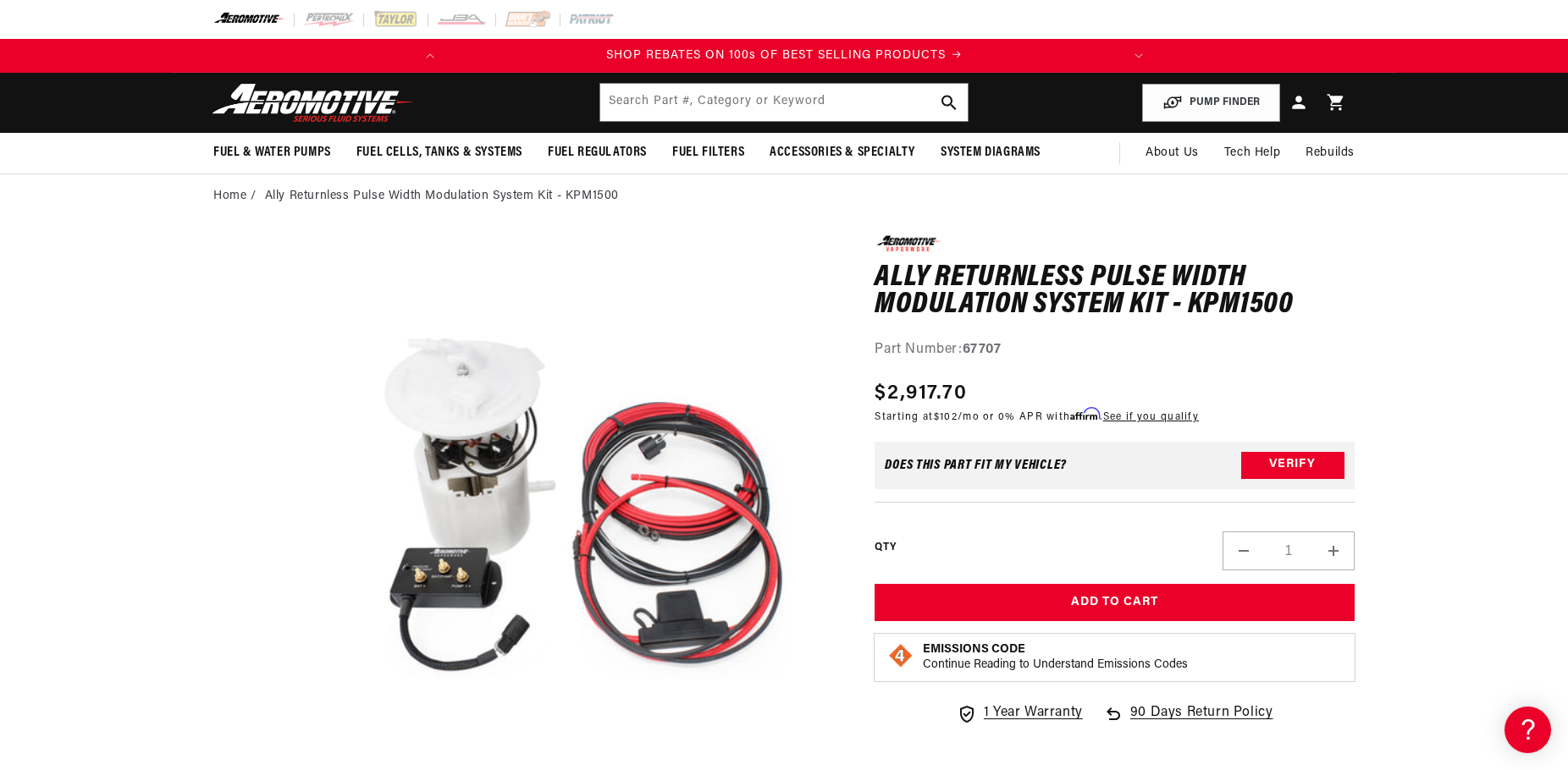 click on "0.0 star rating      Write a review
Ally Returnless Pulse Width Modulation System Kit - KPM1500
Ally Returnless Pulse Width Modulation System Kit - KPM1500
0.0 star rating      Write a review
Part Number:  67707
Skip to product information
Open media 1 in modal
Watch Video" at bounding box center [784, 2913] 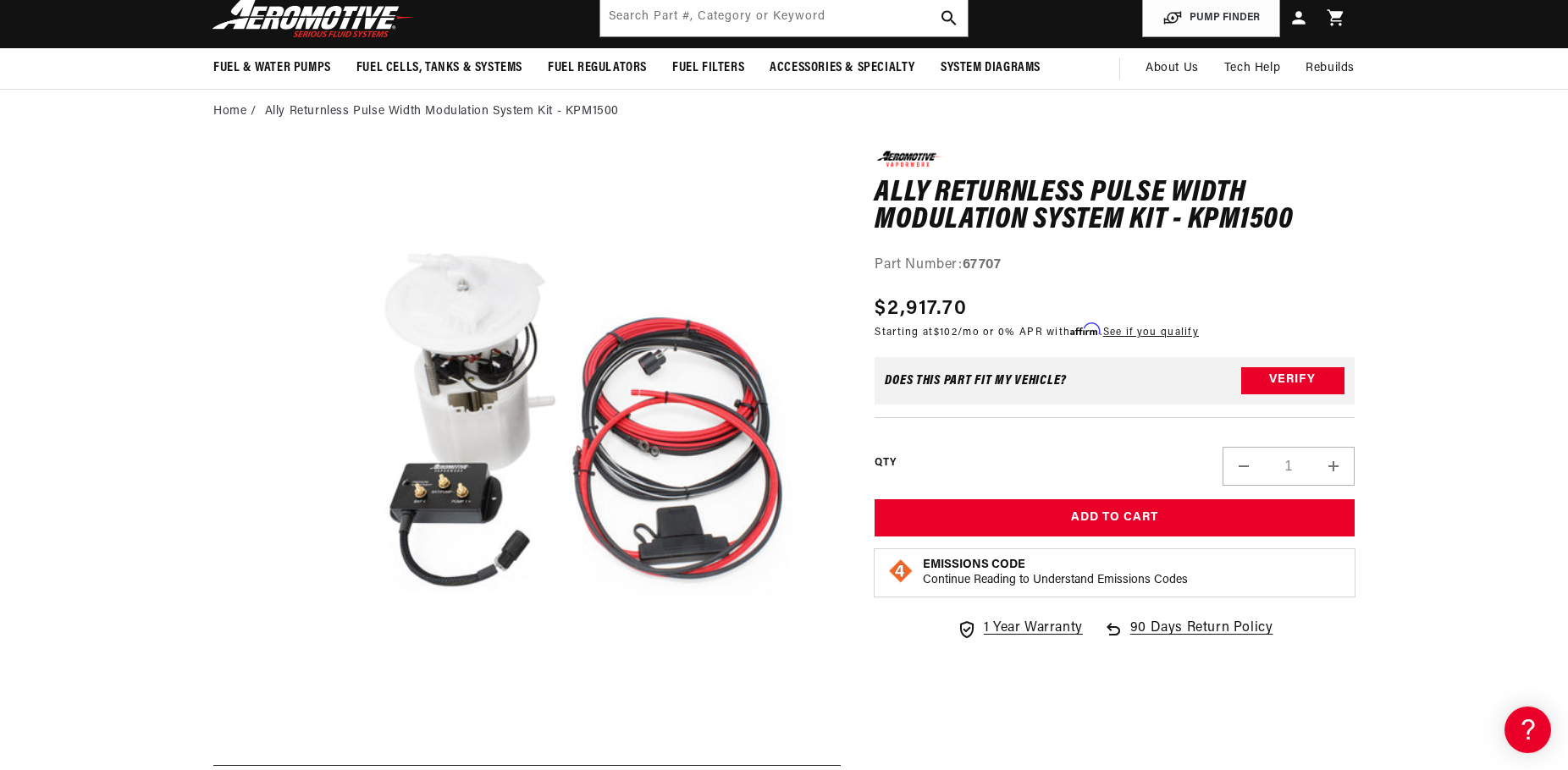 scroll, scrollTop: 169, scrollLeft: 0, axis: vertical 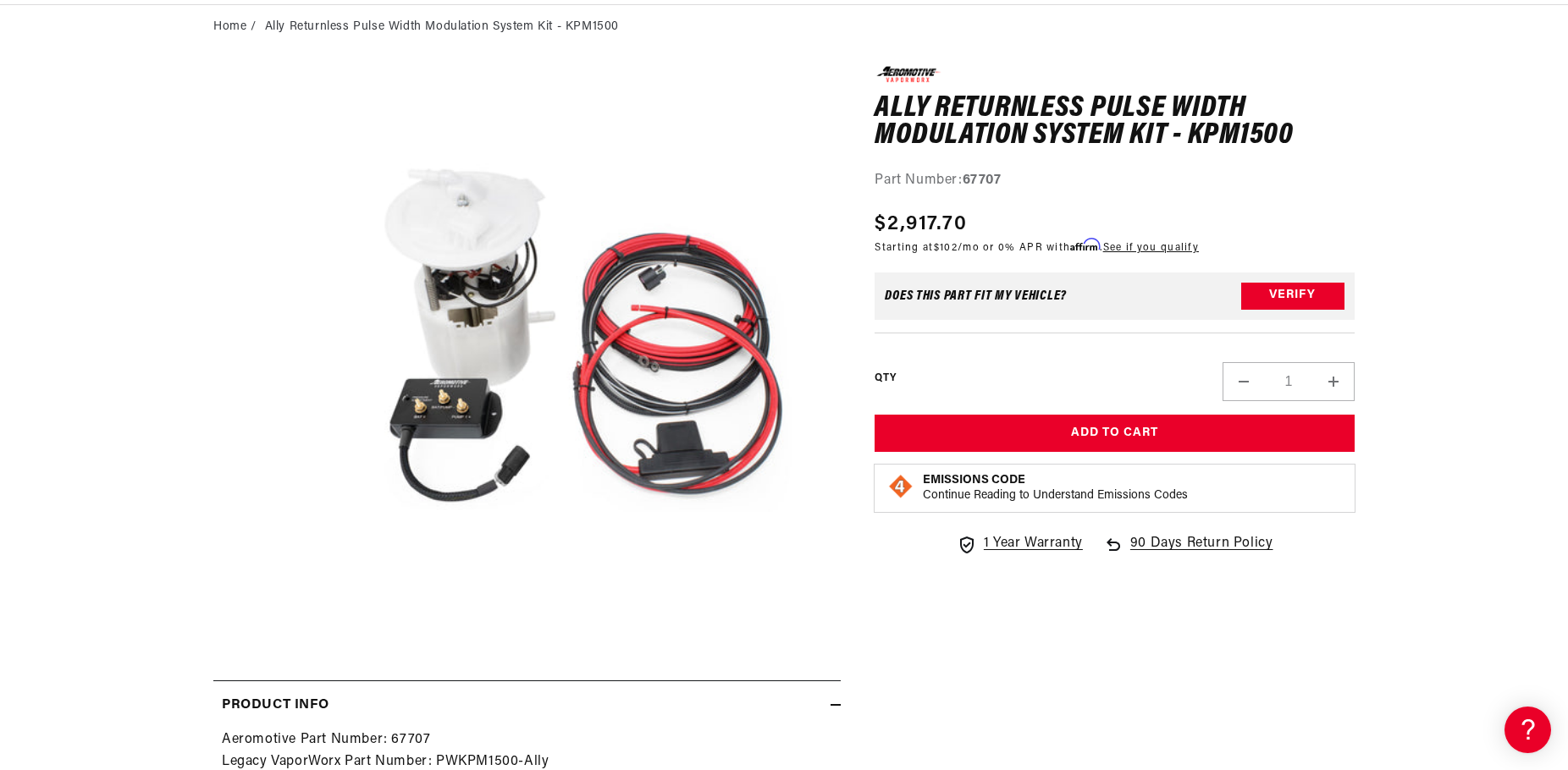 click on "0.0 star rating      Write a review
Ally Returnless Pulse Width Modulation System Kit - KPM1500
Ally Returnless Pulse Width Modulation System Kit - KPM1500
0.0 star rating      Write a review
Part Number:  67707
Skip to product information
Open media 1 in modal
Watch Video" at bounding box center [784, 2744] 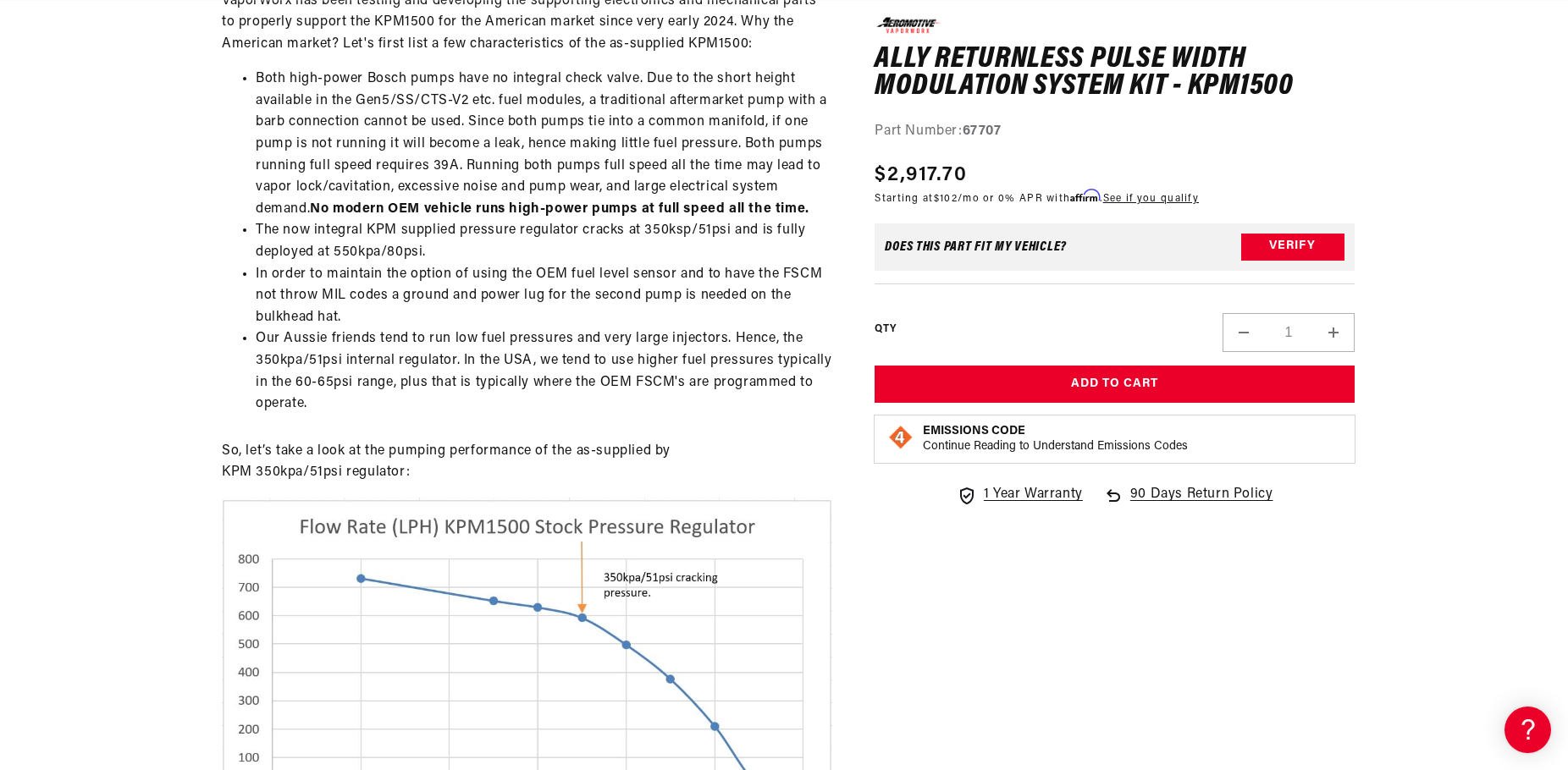 scroll, scrollTop: 1946, scrollLeft: 0, axis: vertical 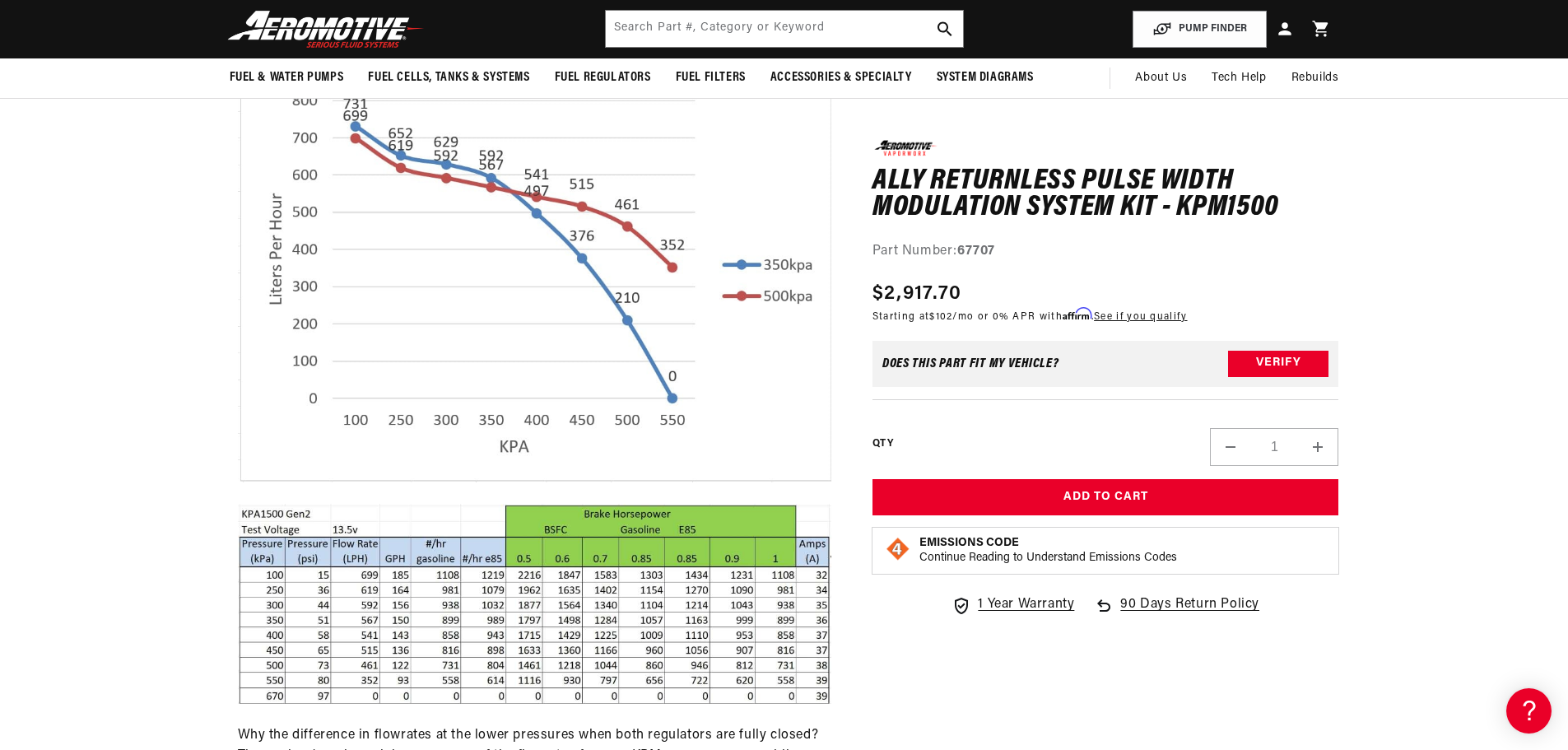 drag, startPoint x: 1468, startPoint y: 316, endPoint x: 1425, endPoint y: 436, distance: 127.4716 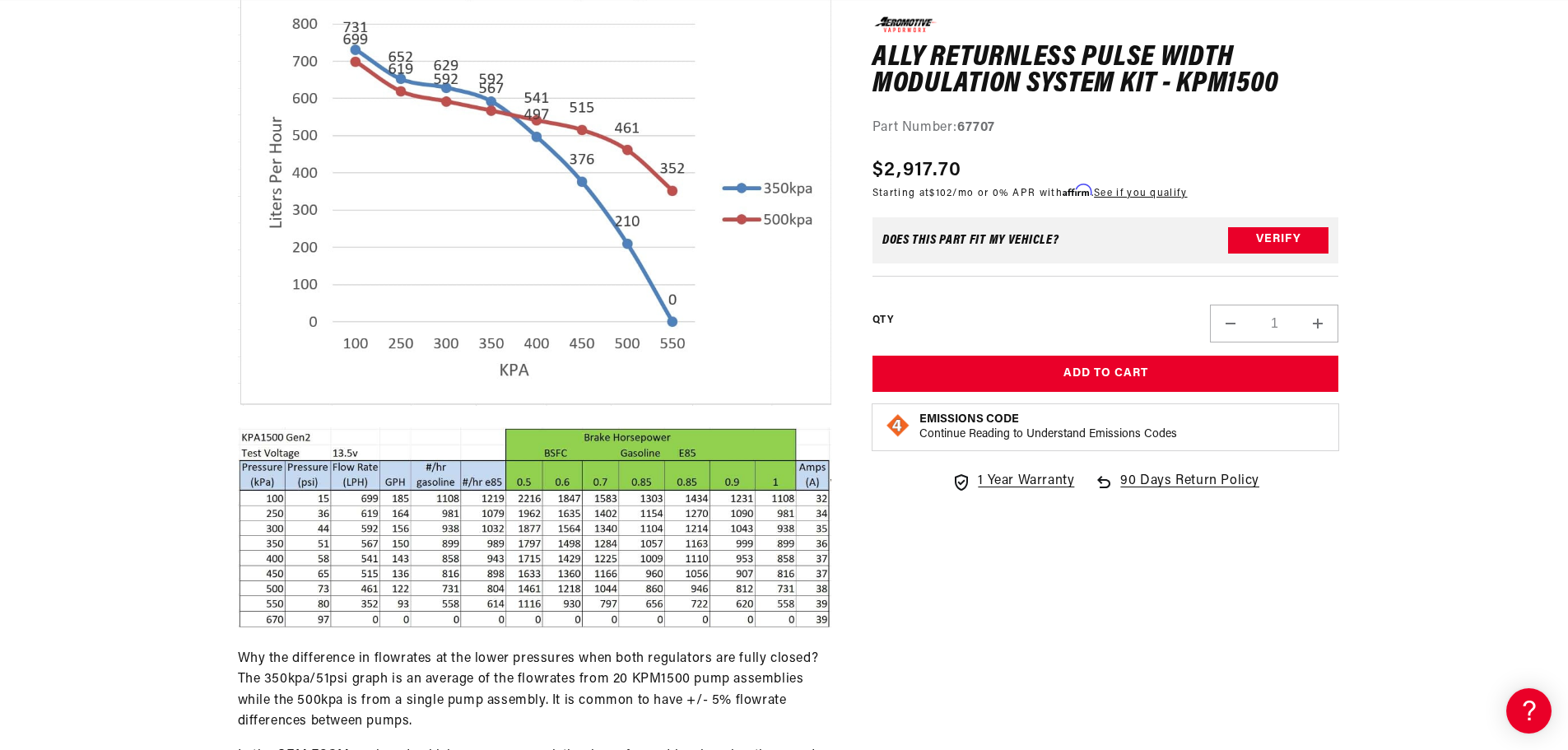 scroll, scrollTop: 2799, scrollLeft: 0, axis: vertical 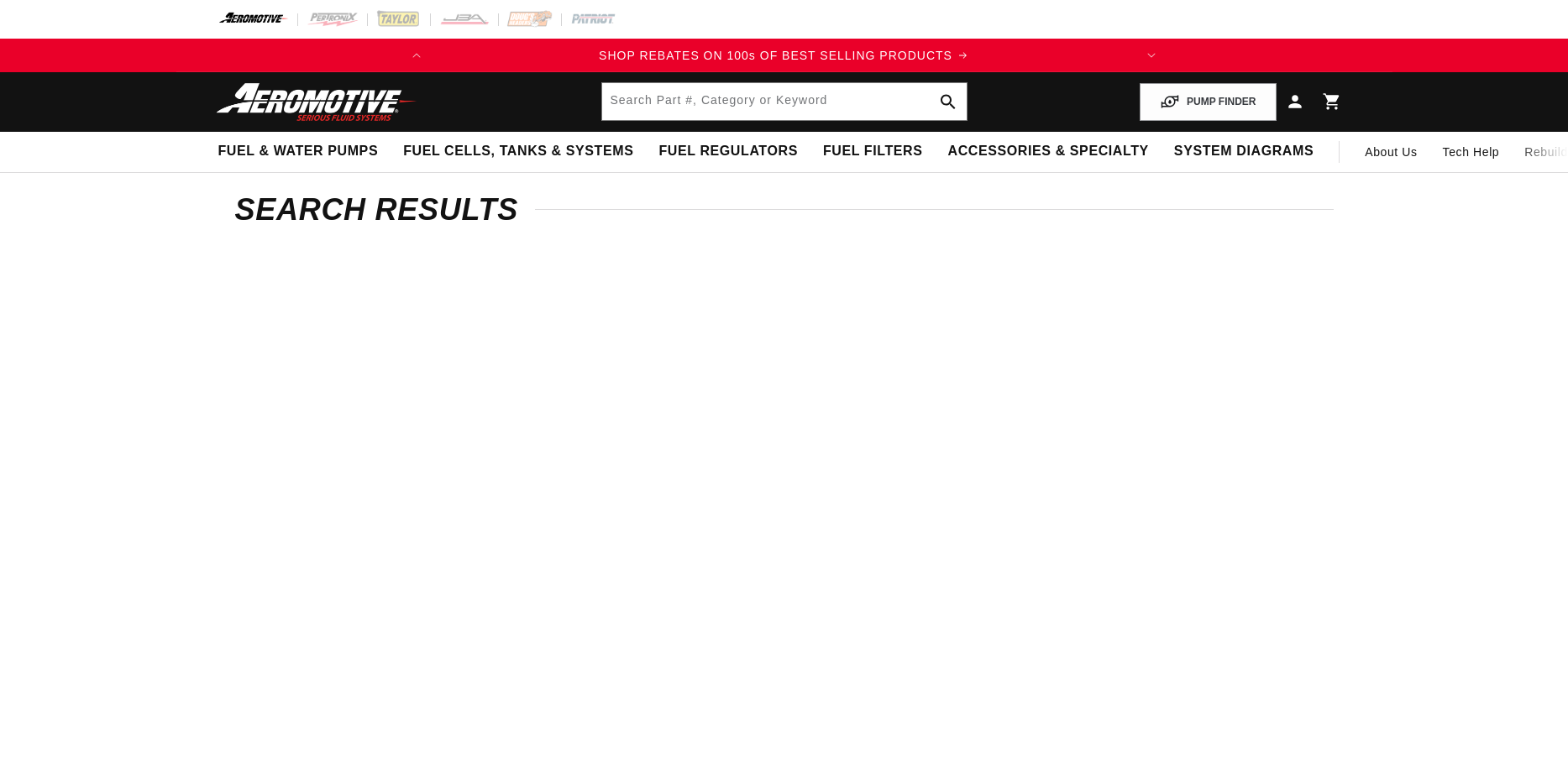 type on "18075" 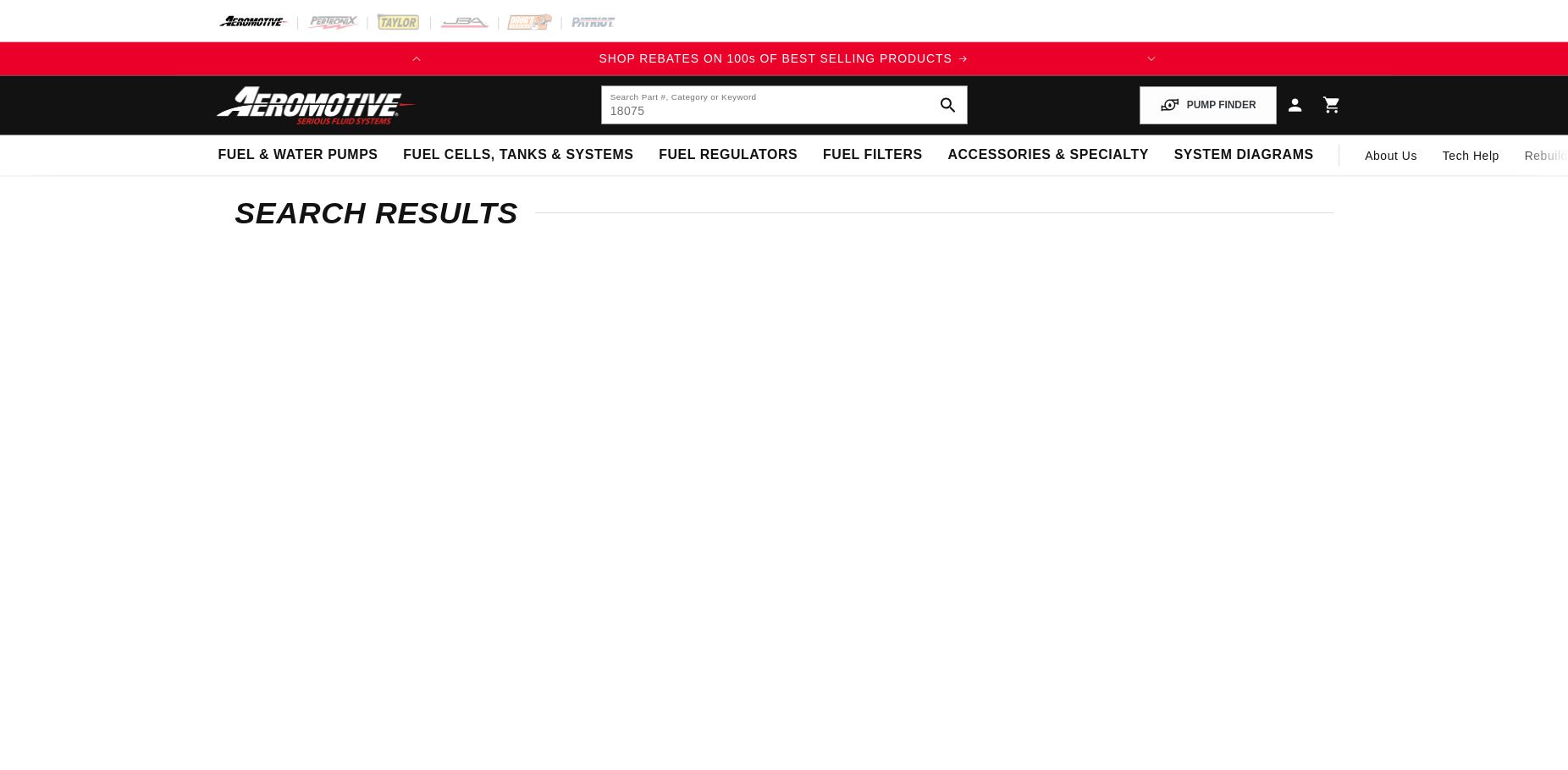 scroll, scrollTop: 0, scrollLeft: 0, axis: both 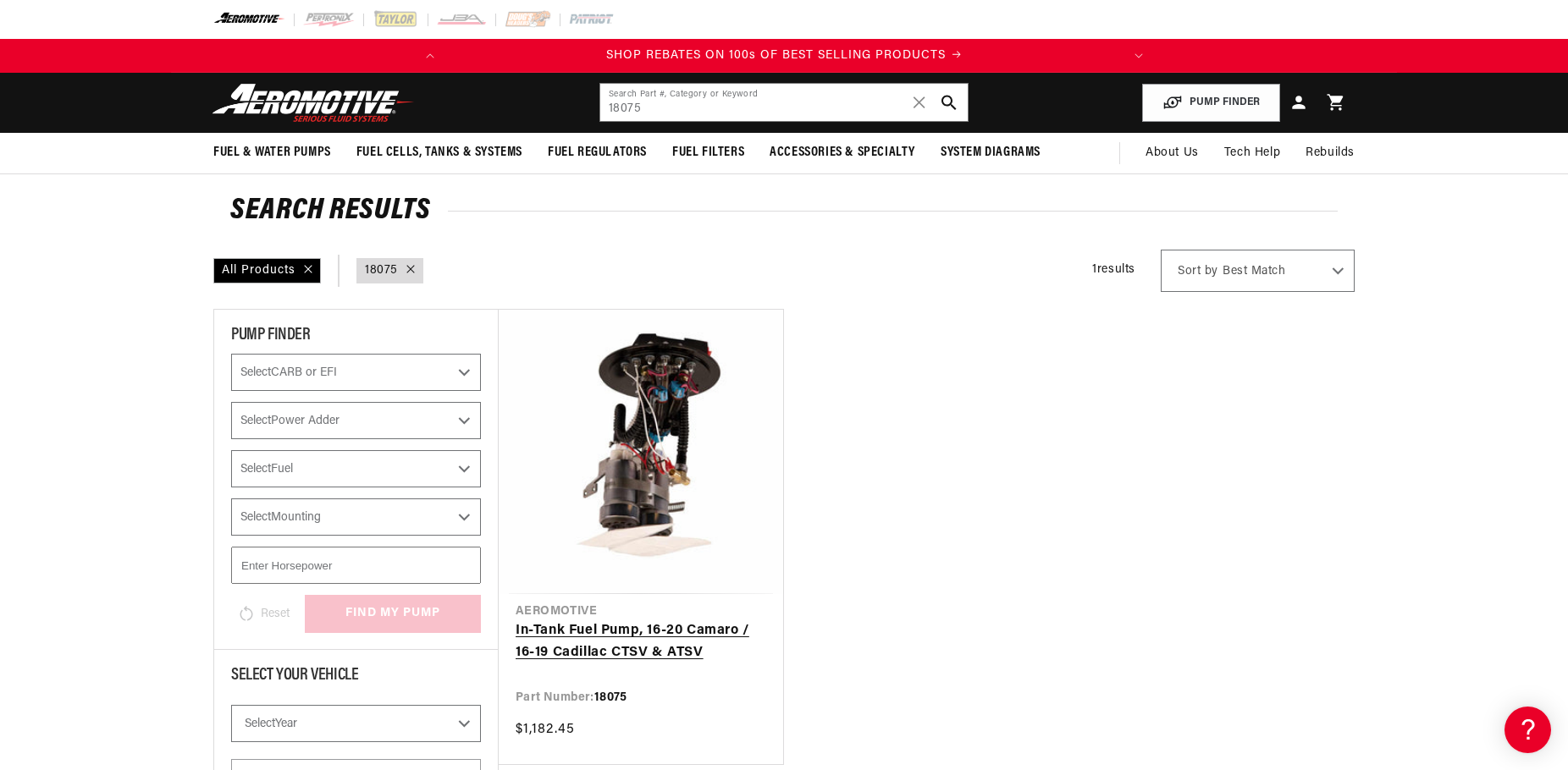 click on "In-Tank Fuel Pump, 16-20 Camaro / 16-19 Cadillac CTSV & ATSV" at bounding box center (641, 641) 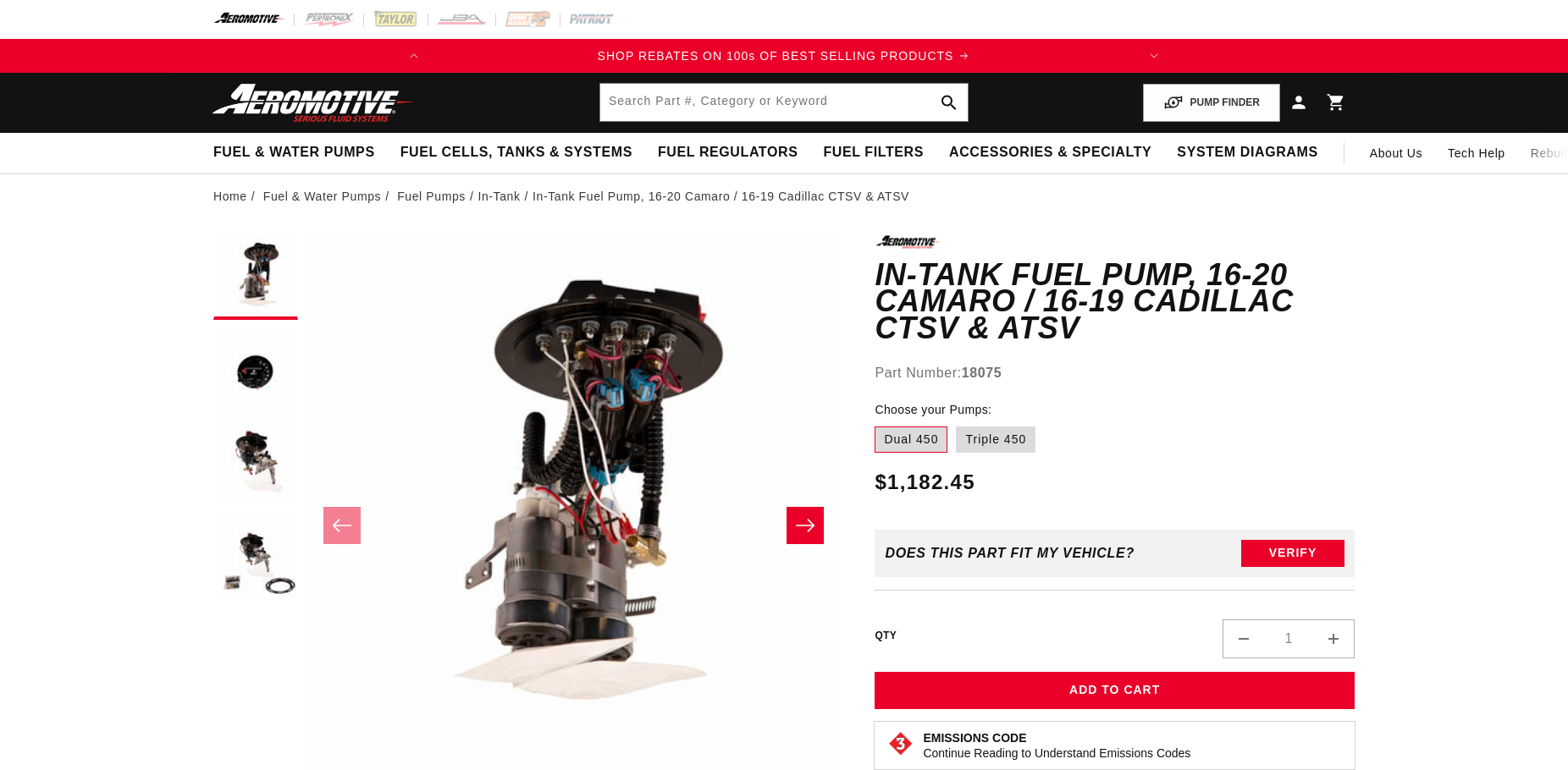 scroll, scrollTop: 0, scrollLeft: 0, axis: both 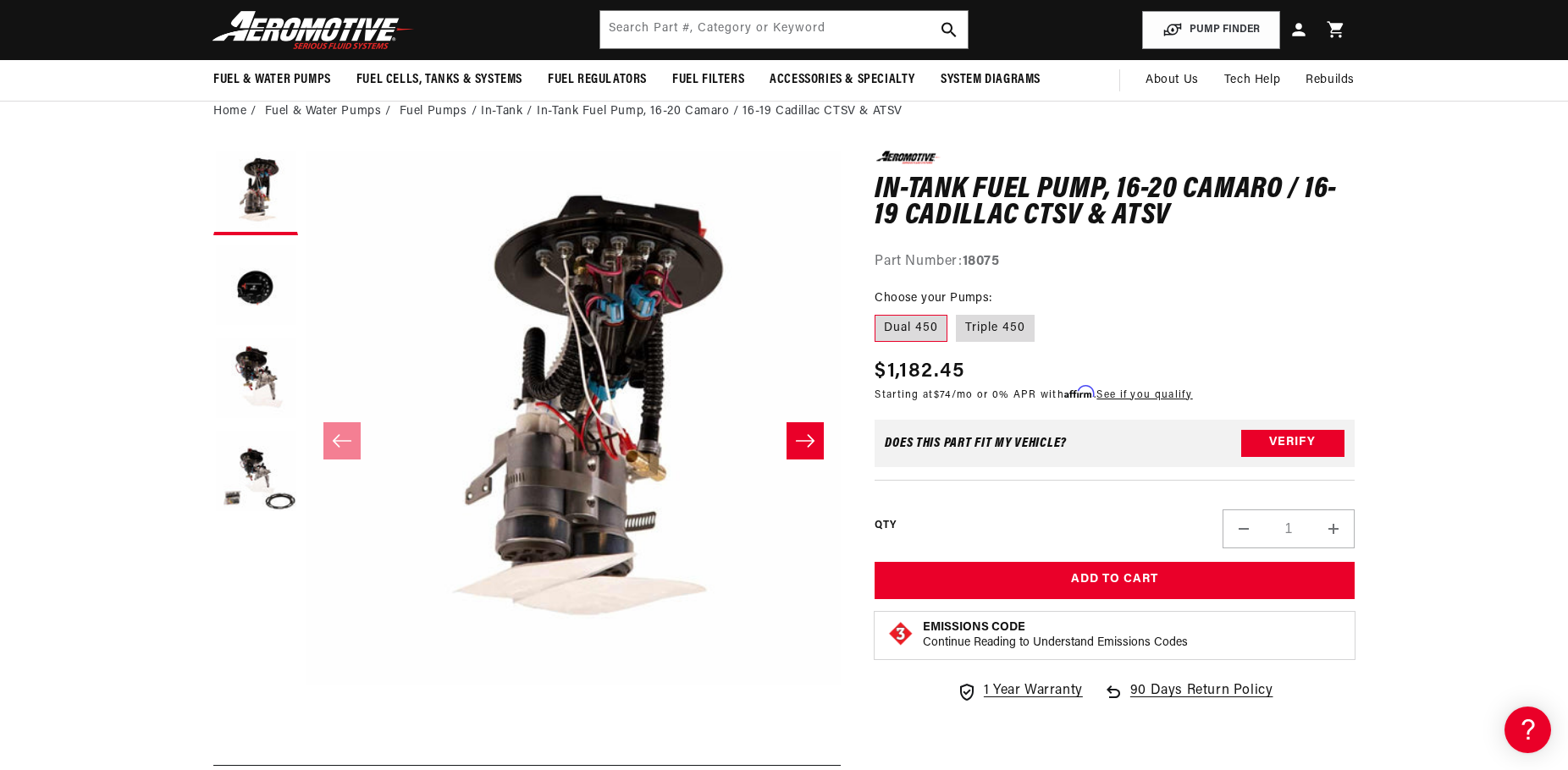 click on "0.0 star rating      Write a review
In-Tank Fuel Pump, 16-20 Camaro / 16-19 Cadillac CTSV & ATSV
In-Tank Fuel Pump, 16-20 Camaro / 16-19 Cadillac CTSV & ATSV
0.0 star rating      Write a review
Part Number:  18075
Skip to product information
Open media 1 in modal
Open media 2 in modal
Open media 3 in modal" at bounding box center [784, 700] 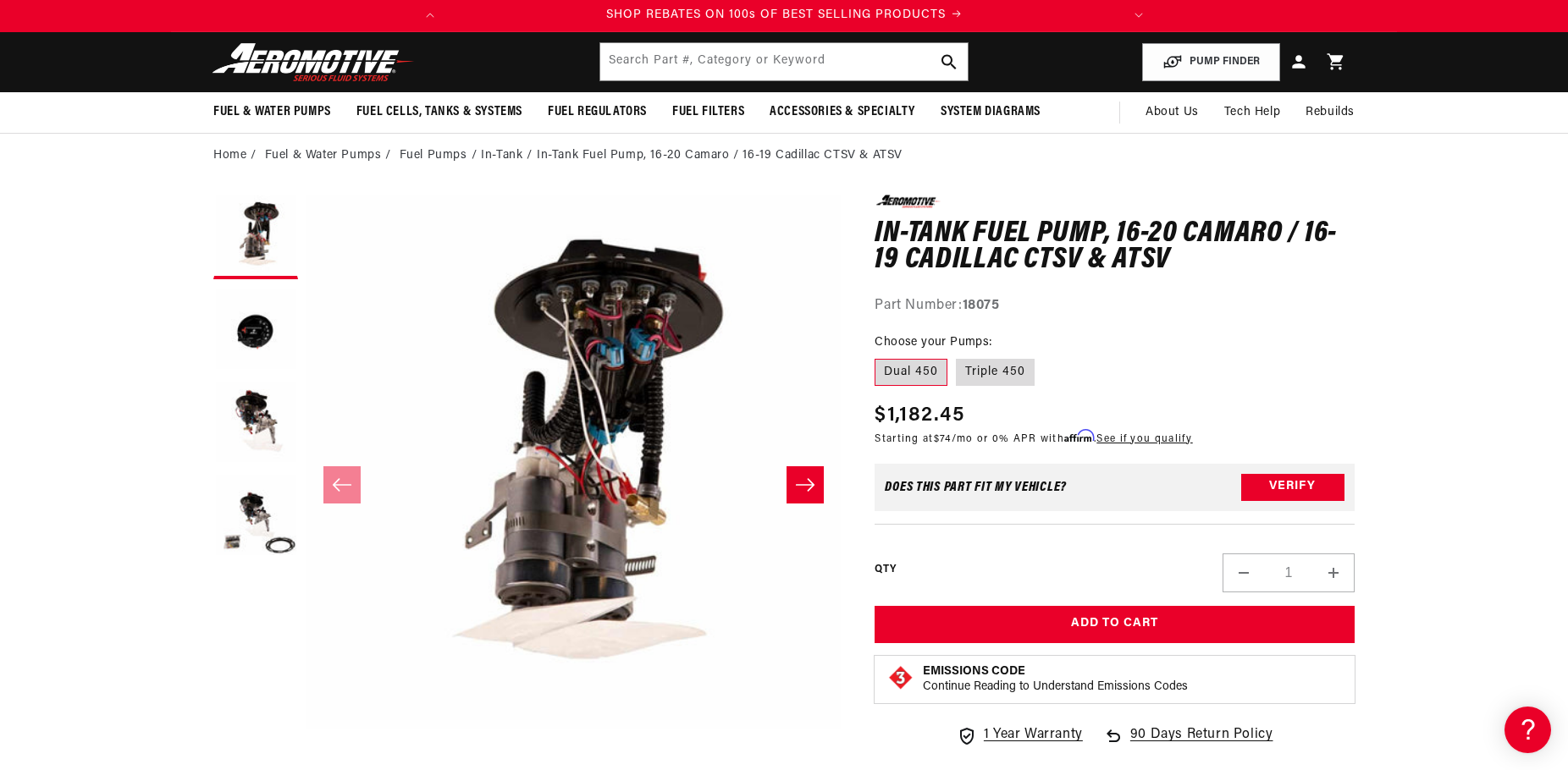 scroll, scrollTop: 0, scrollLeft: 0, axis: both 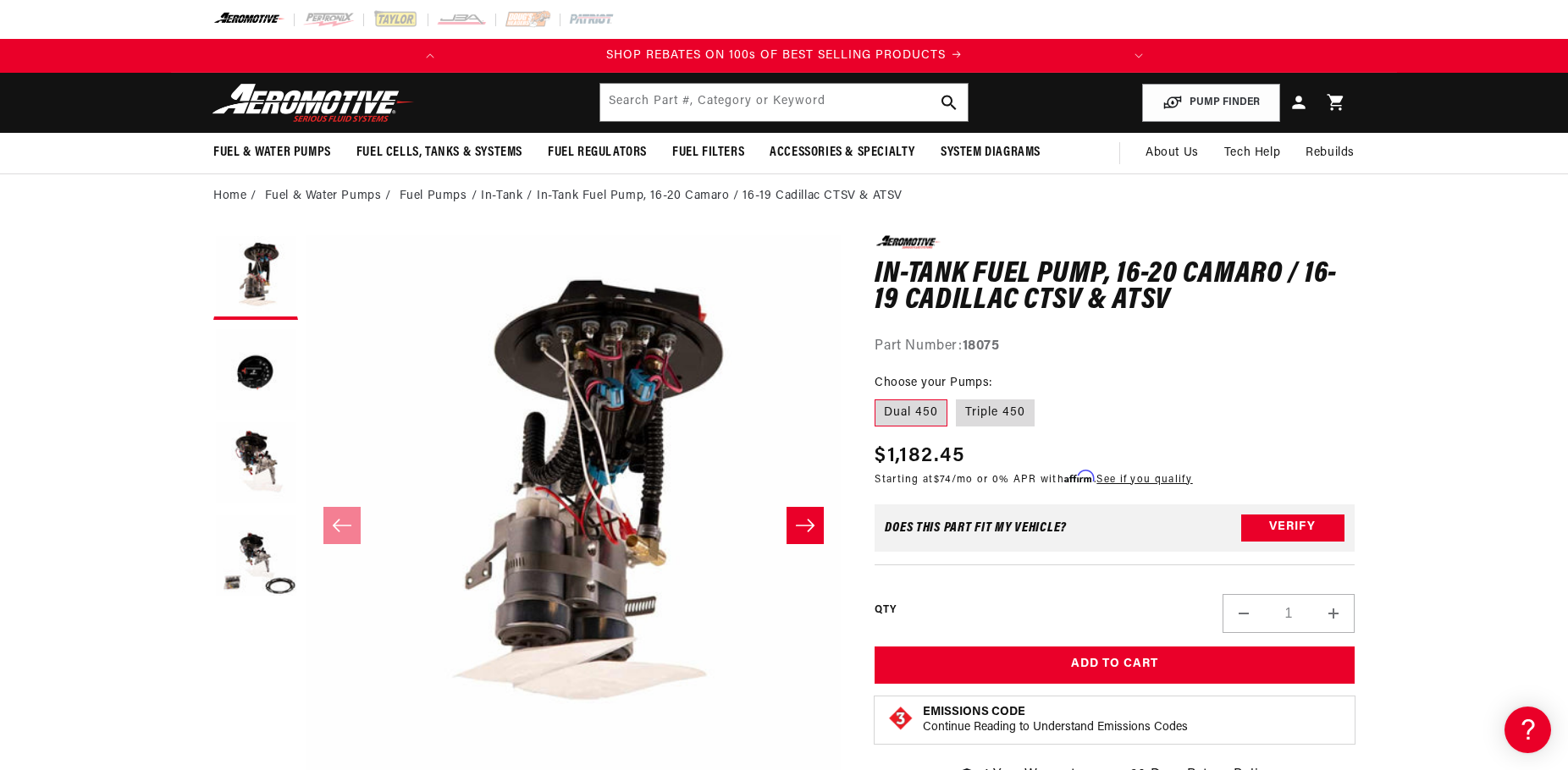 click on "0.0 star rating      Write a review
In-Tank Fuel Pump, 16-20 Camaro / 16-19 Cadillac CTSV & ATSV
In-Tank Fuel Pump, 16-20 Camaro / 16-19 Cadillac CTSV & ATSV
0.0 star rating      Write a review
Part Number:  18075
Skip to product information
Open media 1 in modal
Open media 2 in modal
Open media 3 in modal" at bounding box center (784, 784) 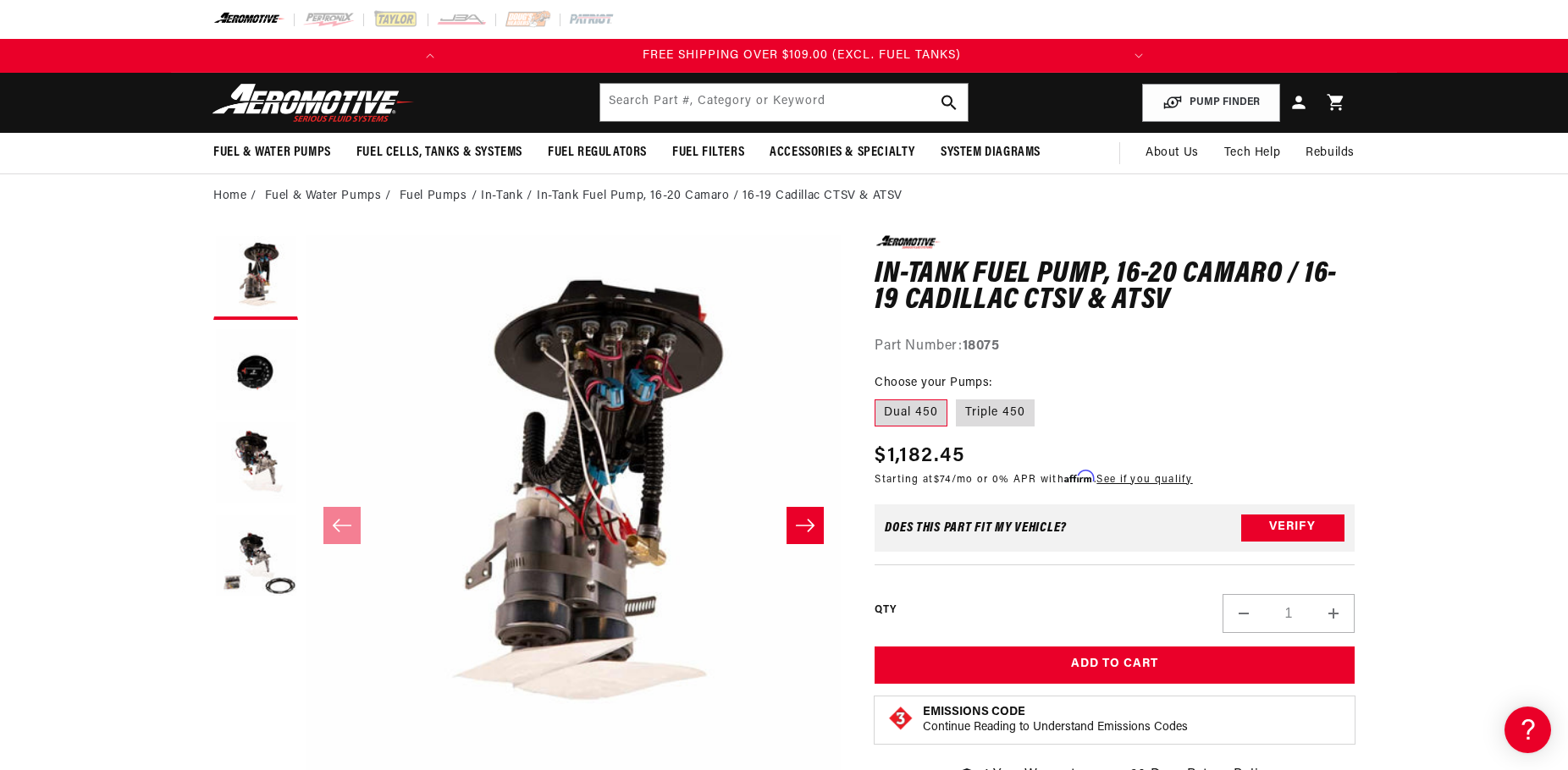 click on "0.0 star rating      Write a review
In-Tank Fuel Pump, 16-20 Camaro / 16-19 Cadillac CTSV & ATSV
In-Tank Fuel Pump, 16-20 Camaro / 16-19 Cadillac CTSV & ATSV
0.0 star rating      Write a review
Part Number:  18075
Skip to product information
Open media 1 in modal
Open media 2 in modal
Open media 3 in modal" at bounding box center (784, 784) 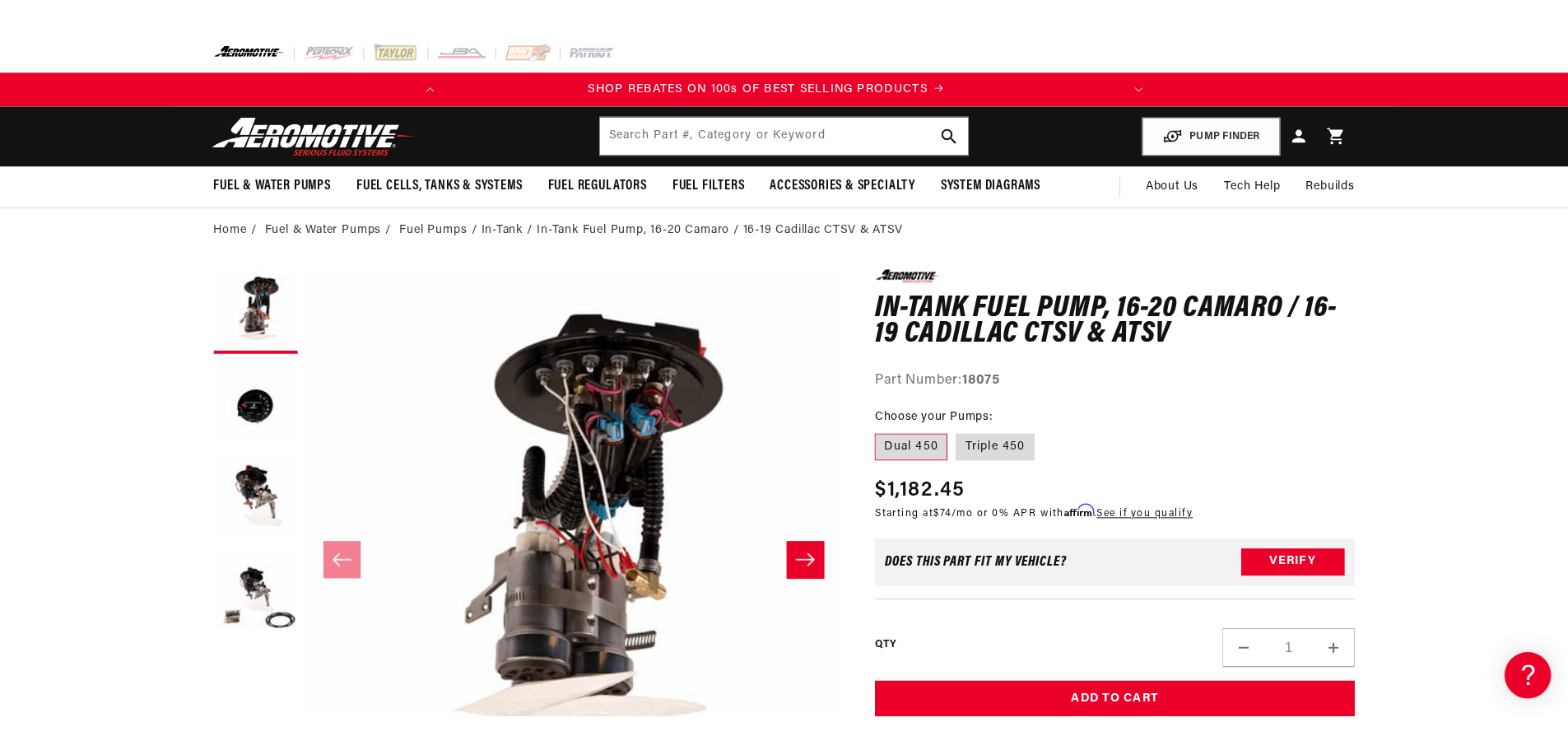 scroll, scrollTop: 0, scrollLeft: 0, axis: both 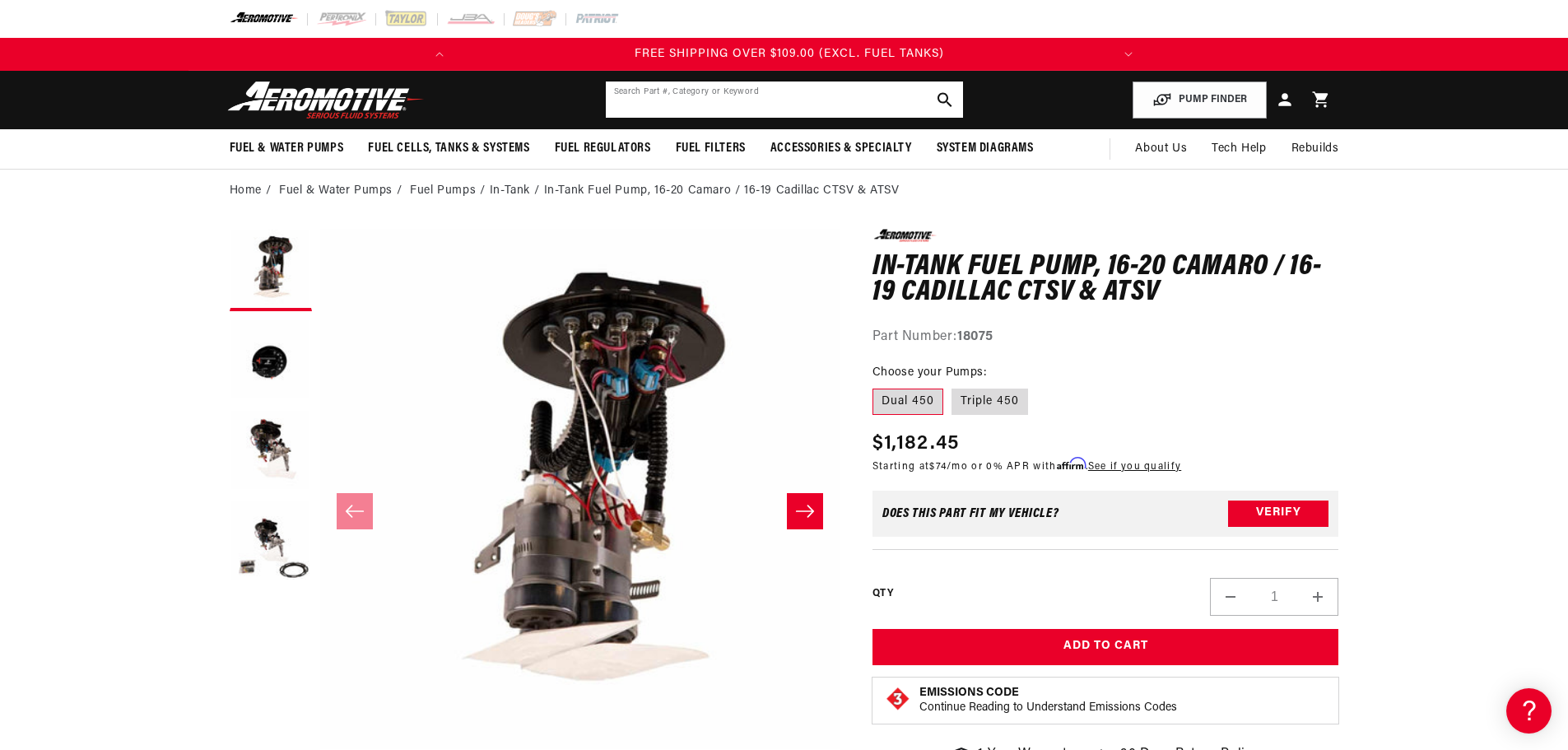 click 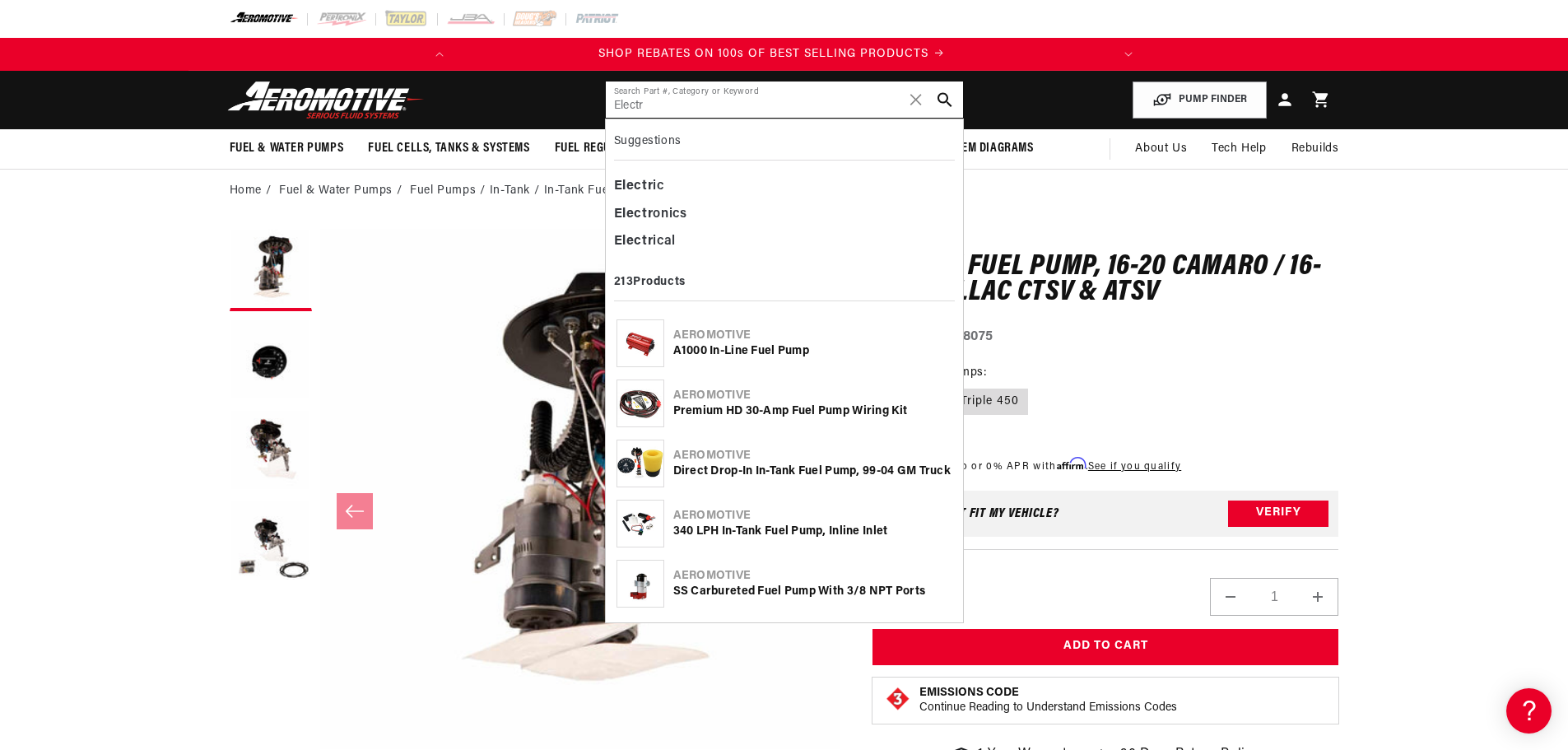 scroll, scrollTop: 0, scrollLeft: 0, axis: both 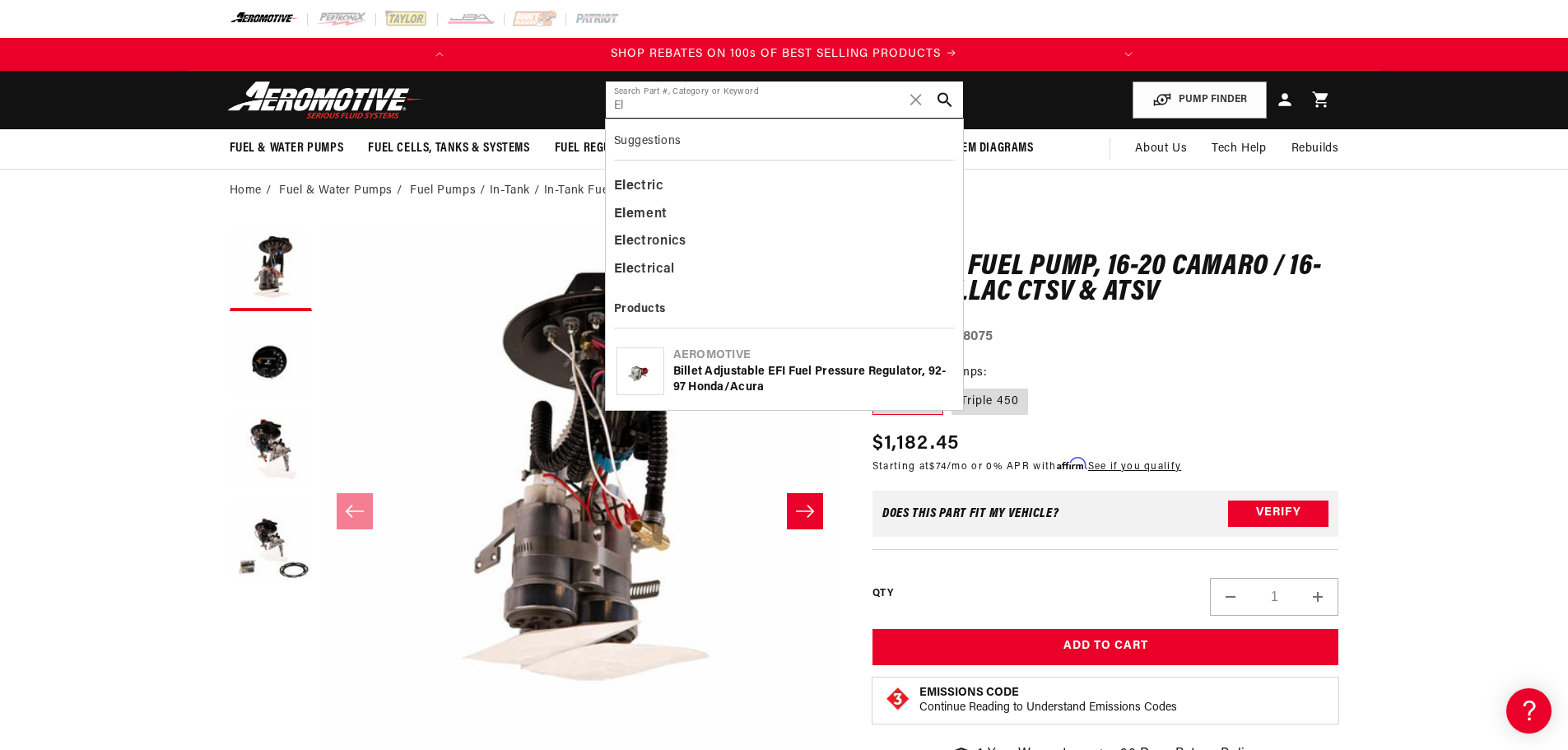 type on "E" 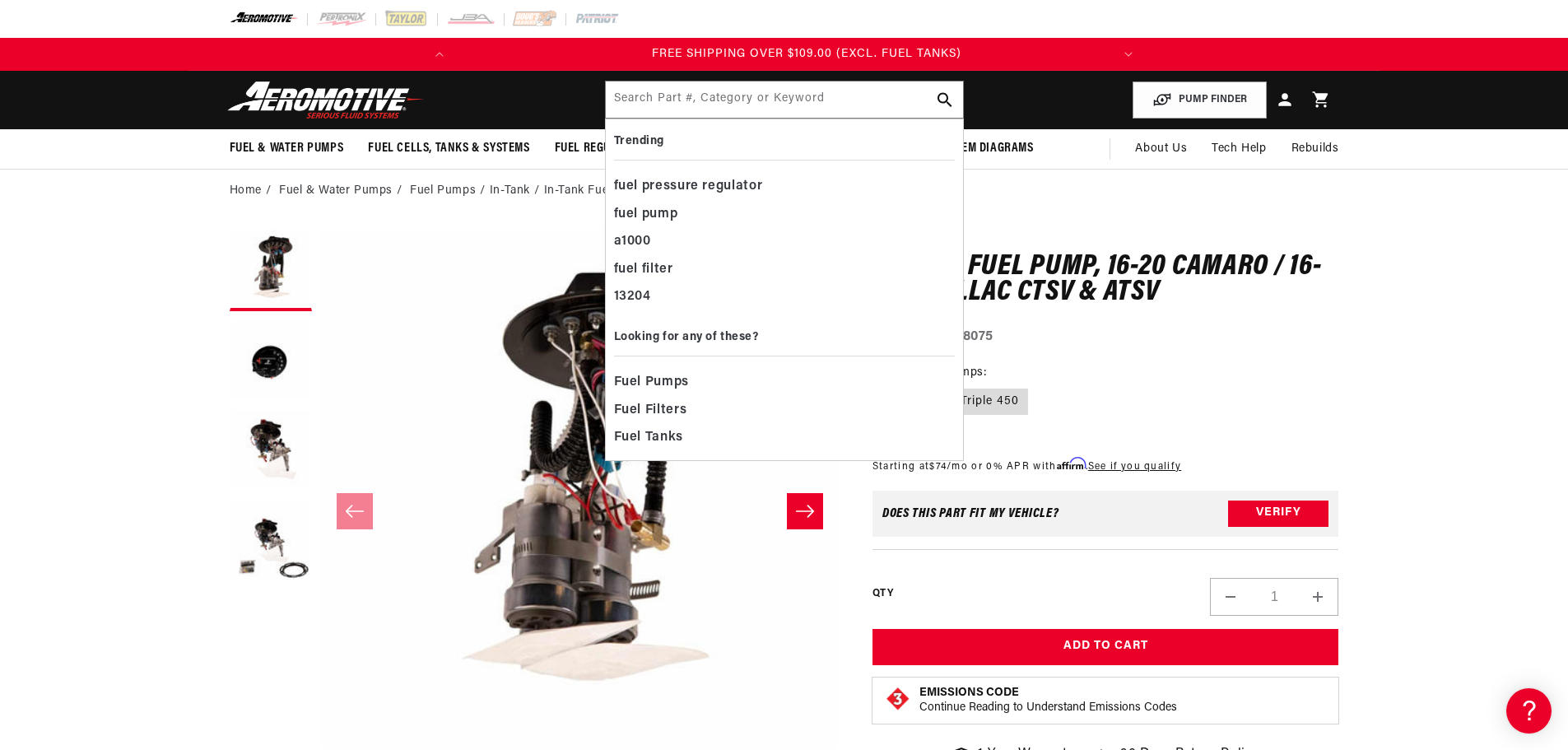 scroll, scrollTop: 0, scrollLeft: 651, axis: horizontal 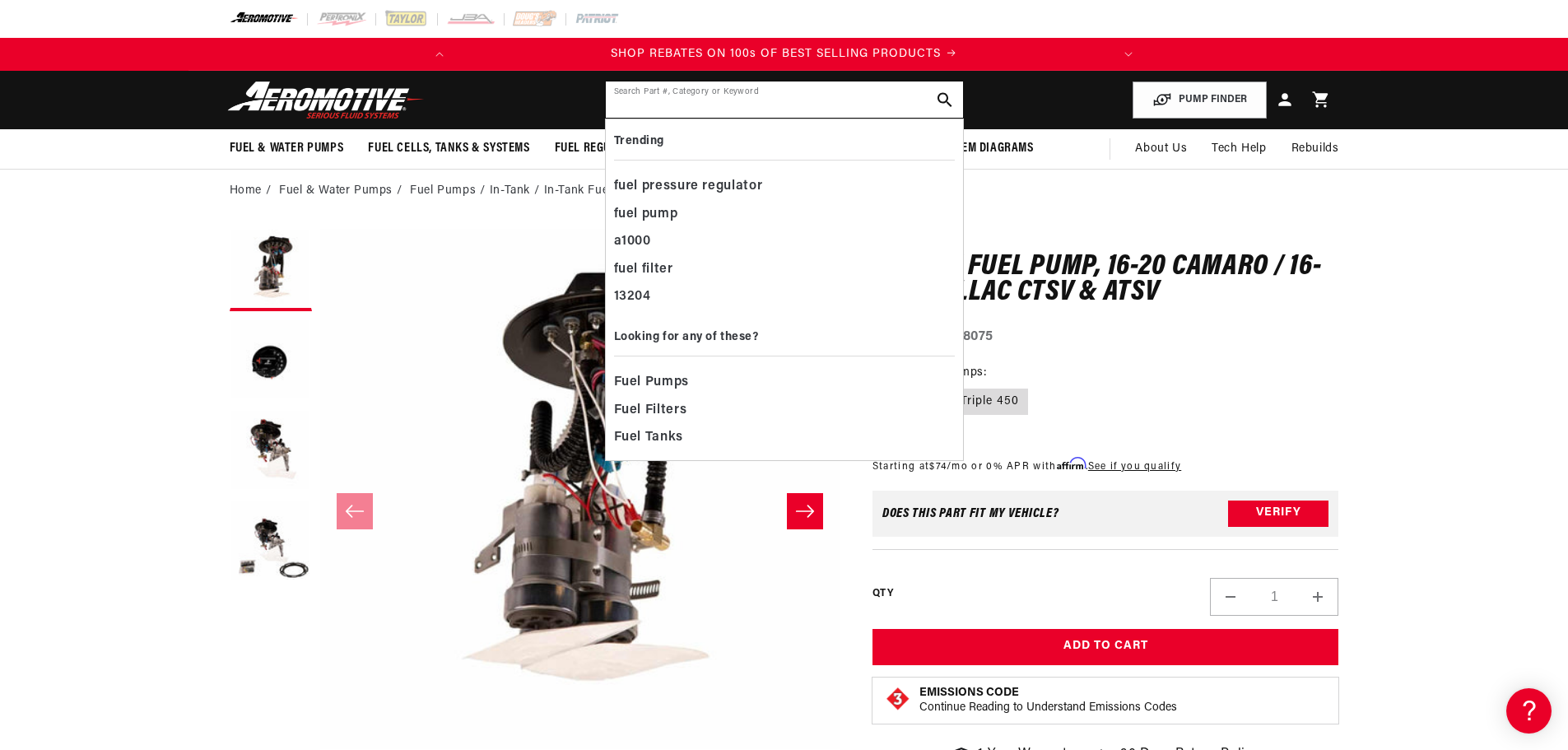 click 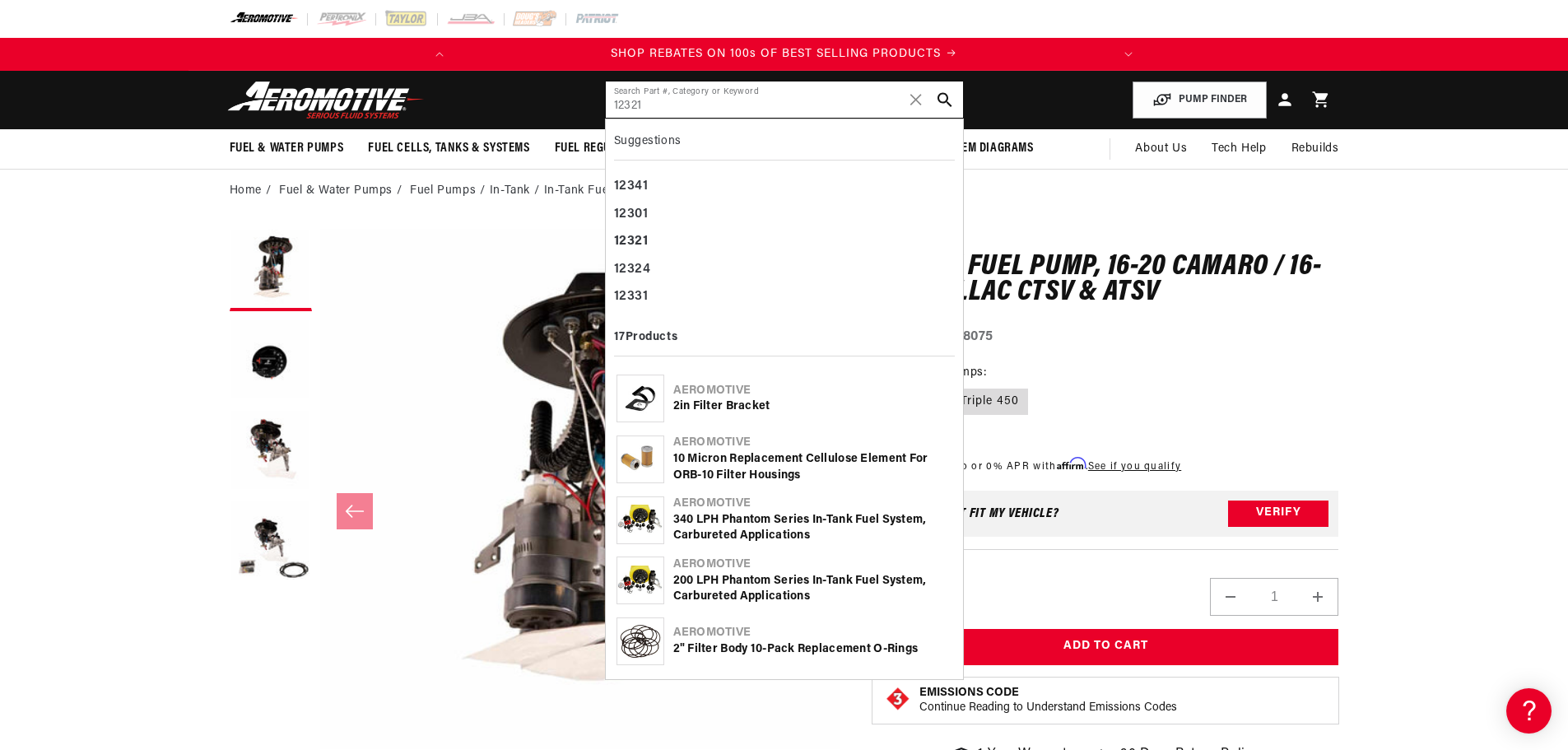 type on "12321" 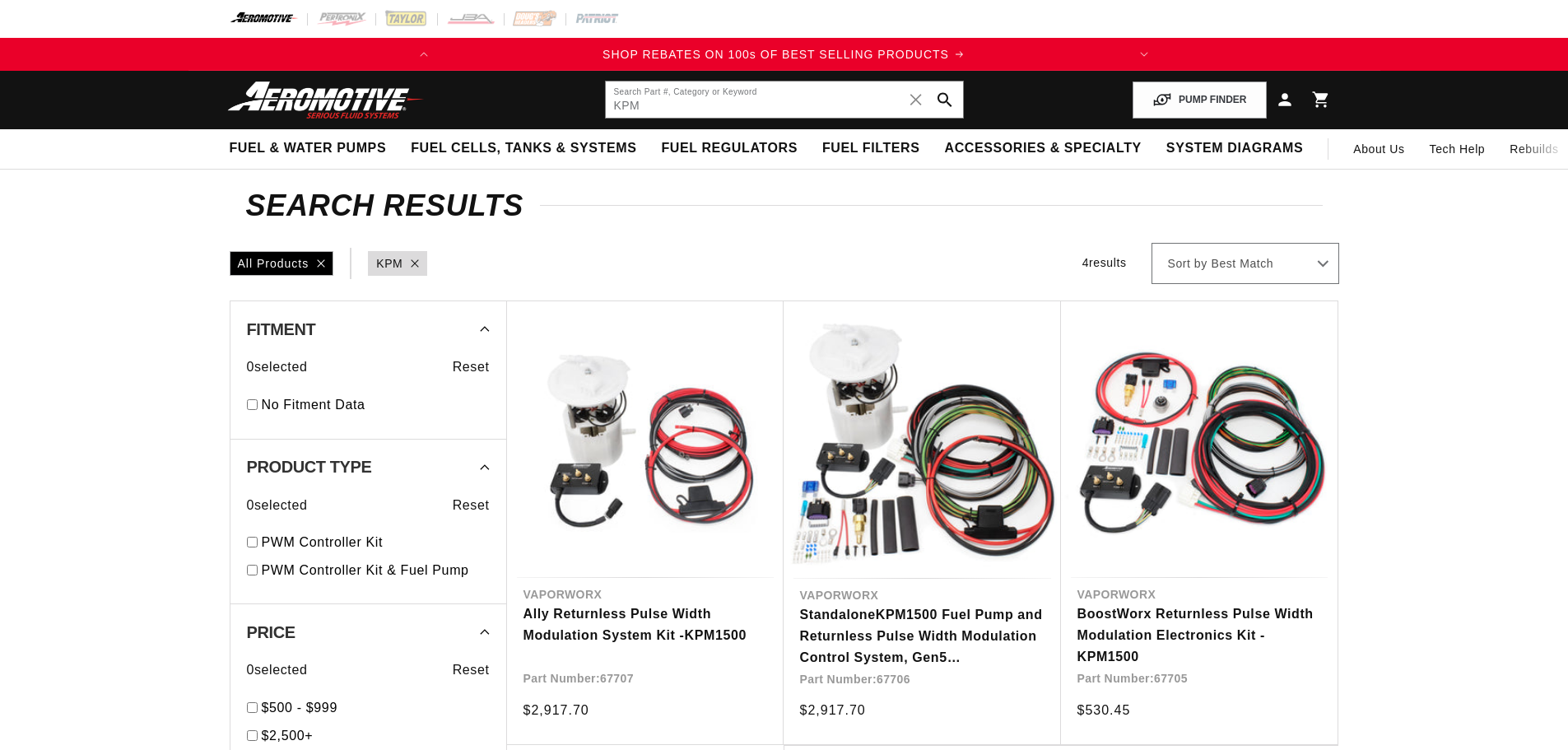 scroll, scrollTop: 165, scrollLeft: 0, axis: vertical 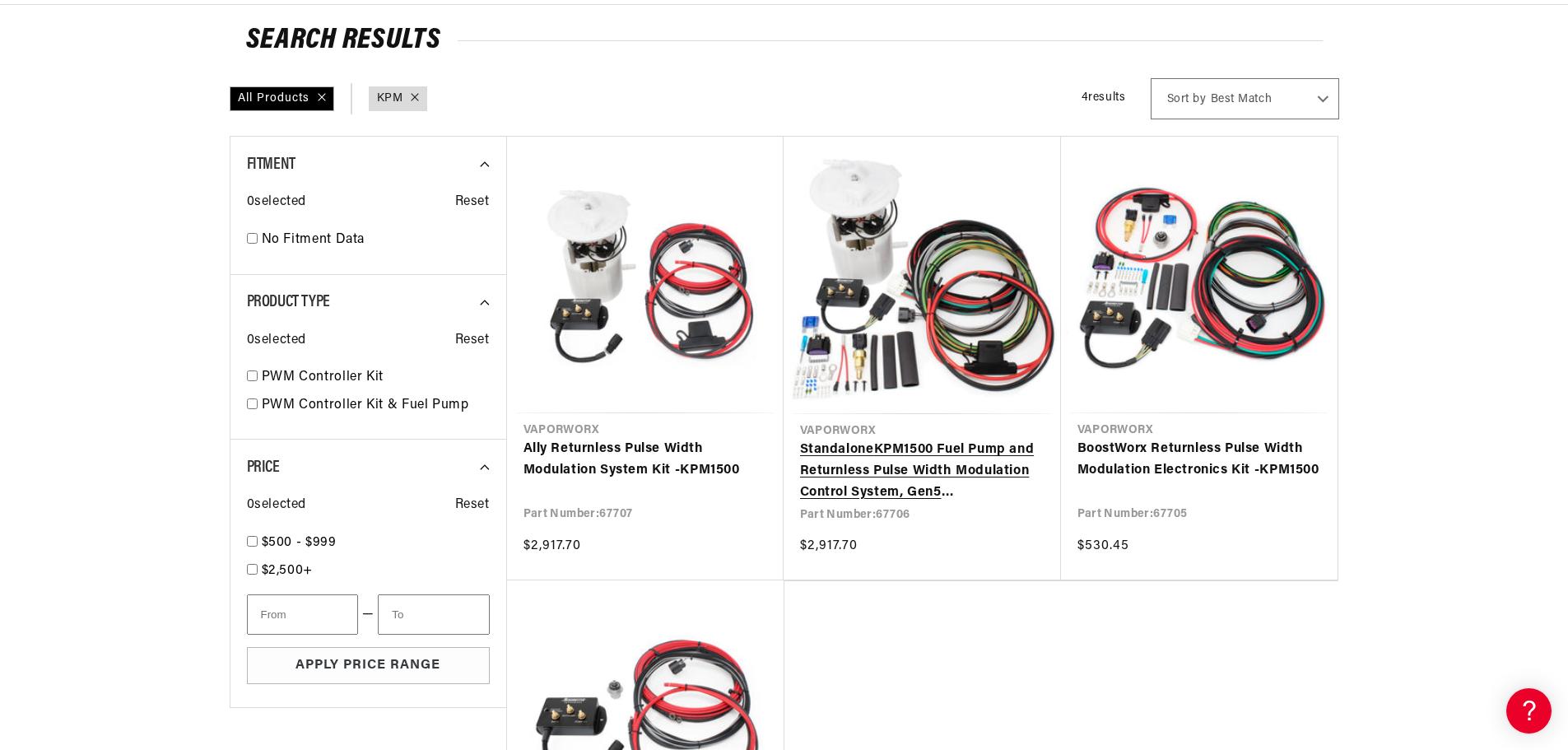 click on "Standalone  KPM 1500 Fuel Pump and Returnless Pulse Width Modulation Control System, Gen5 Camaro/SS/CTS-V2" at bounding box center [922, 471] 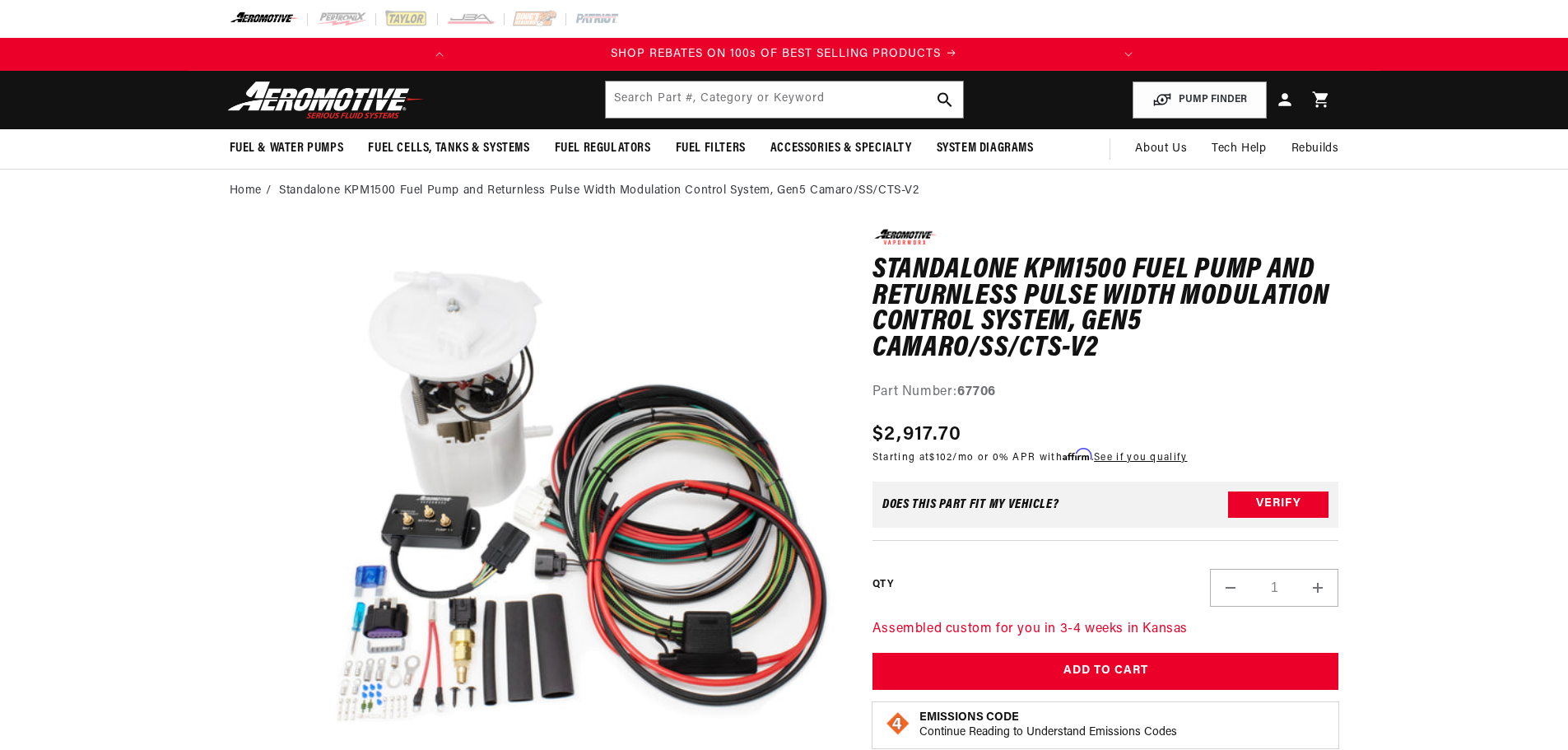 scroll, scrollTop: 247, scrollLeft: 0, axis: vertical 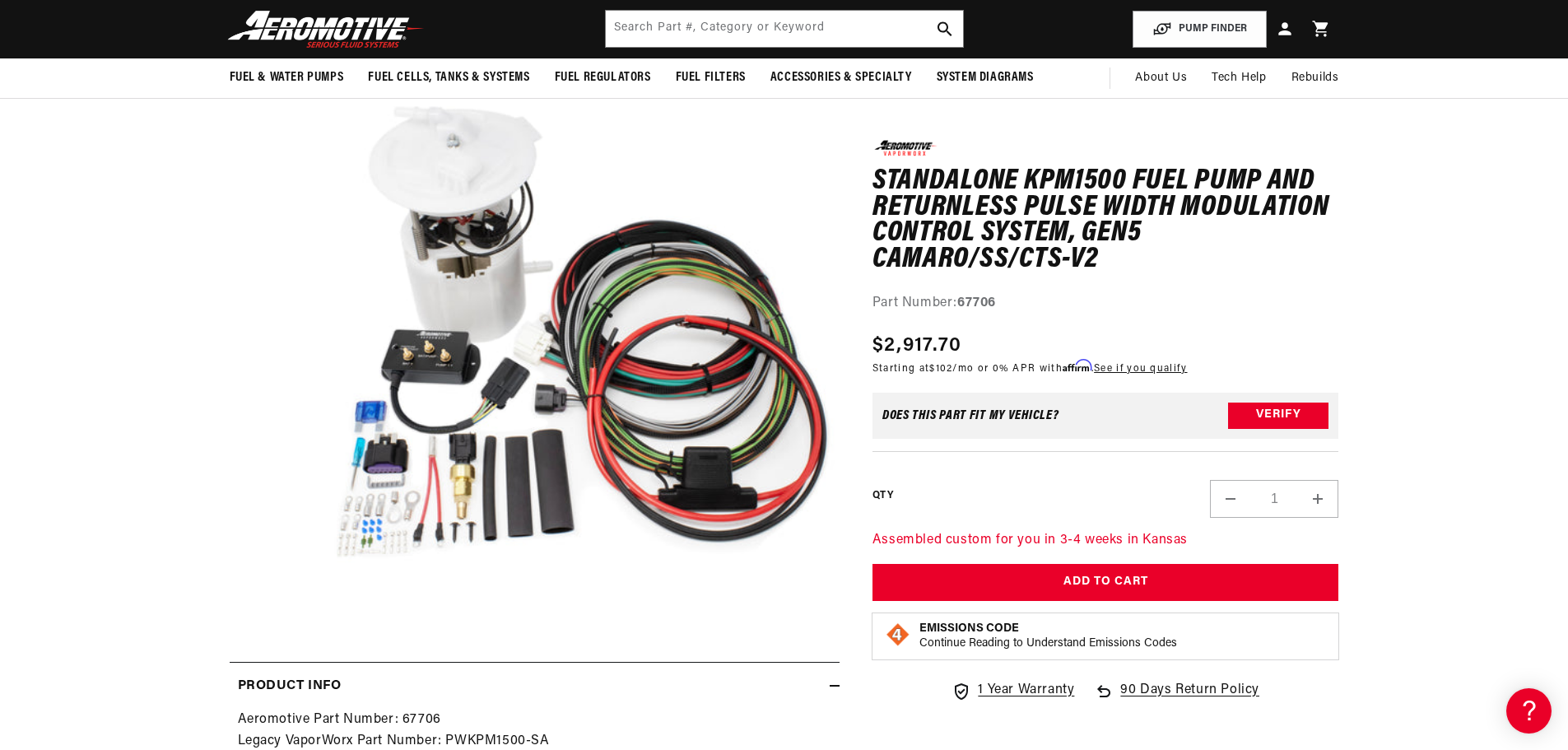 click on "67706" at bounding box center (976, 303) 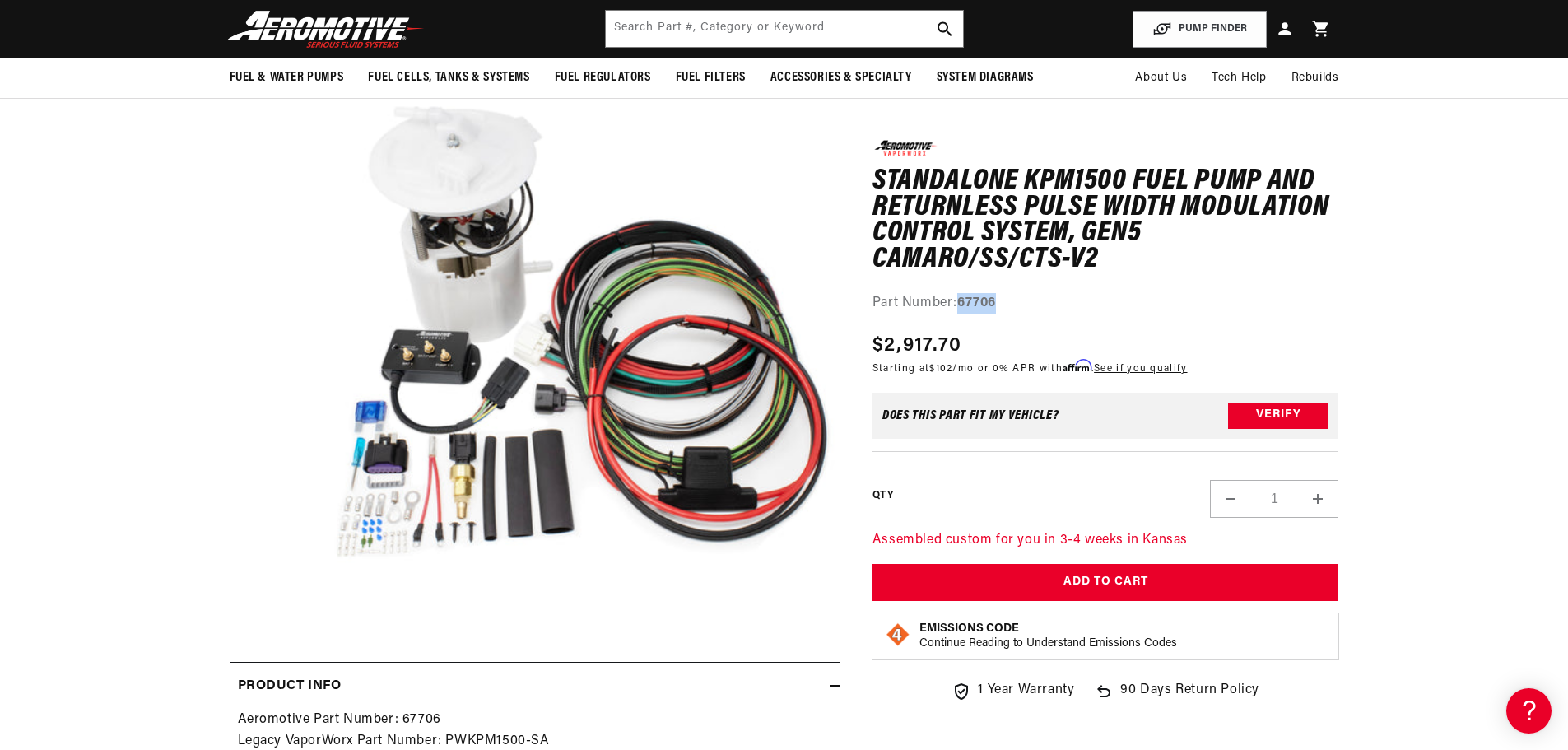 click on "67706" at bounding box center [976, 303] 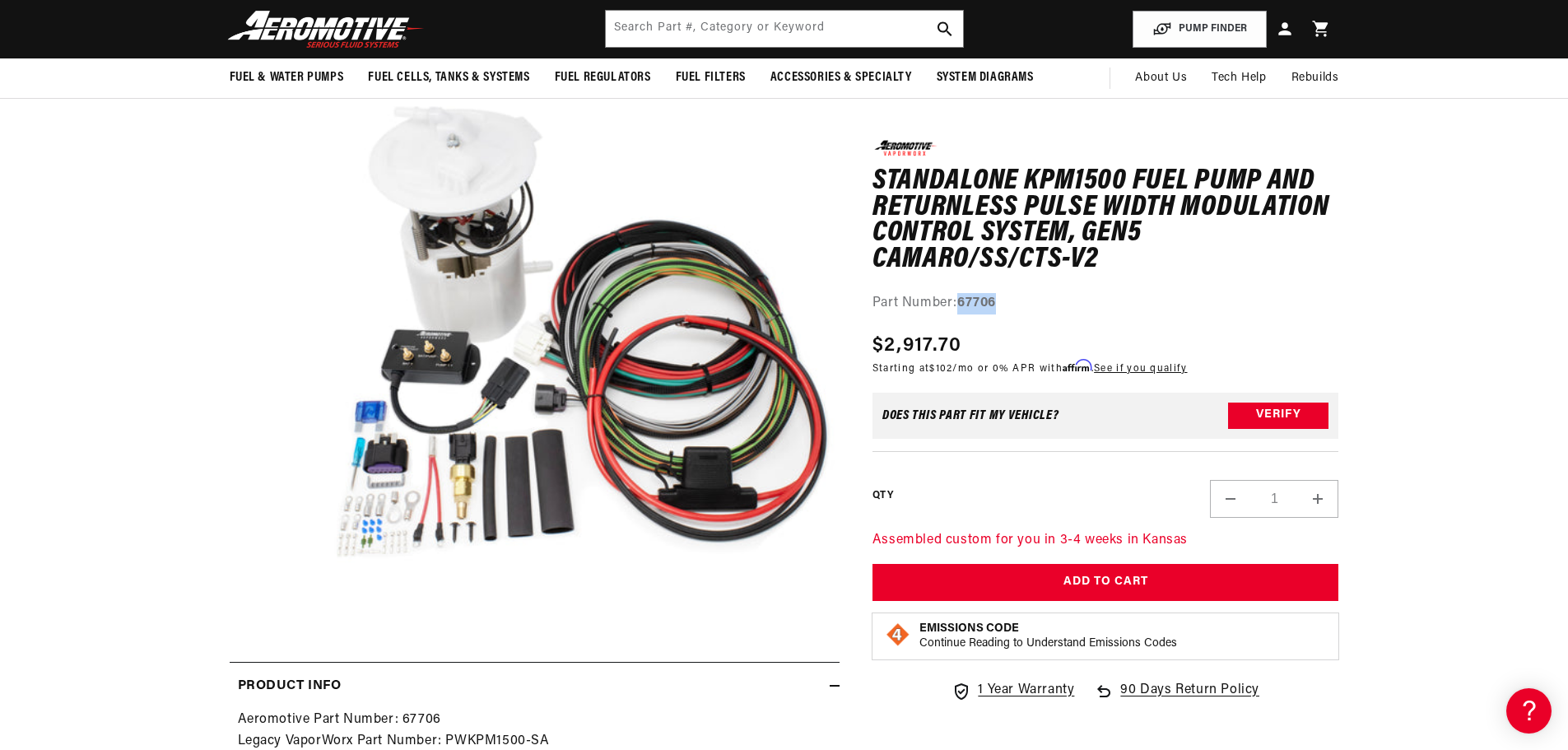 scroll, scrollTop: 0, scrollLeft: 651, axis: horizontal 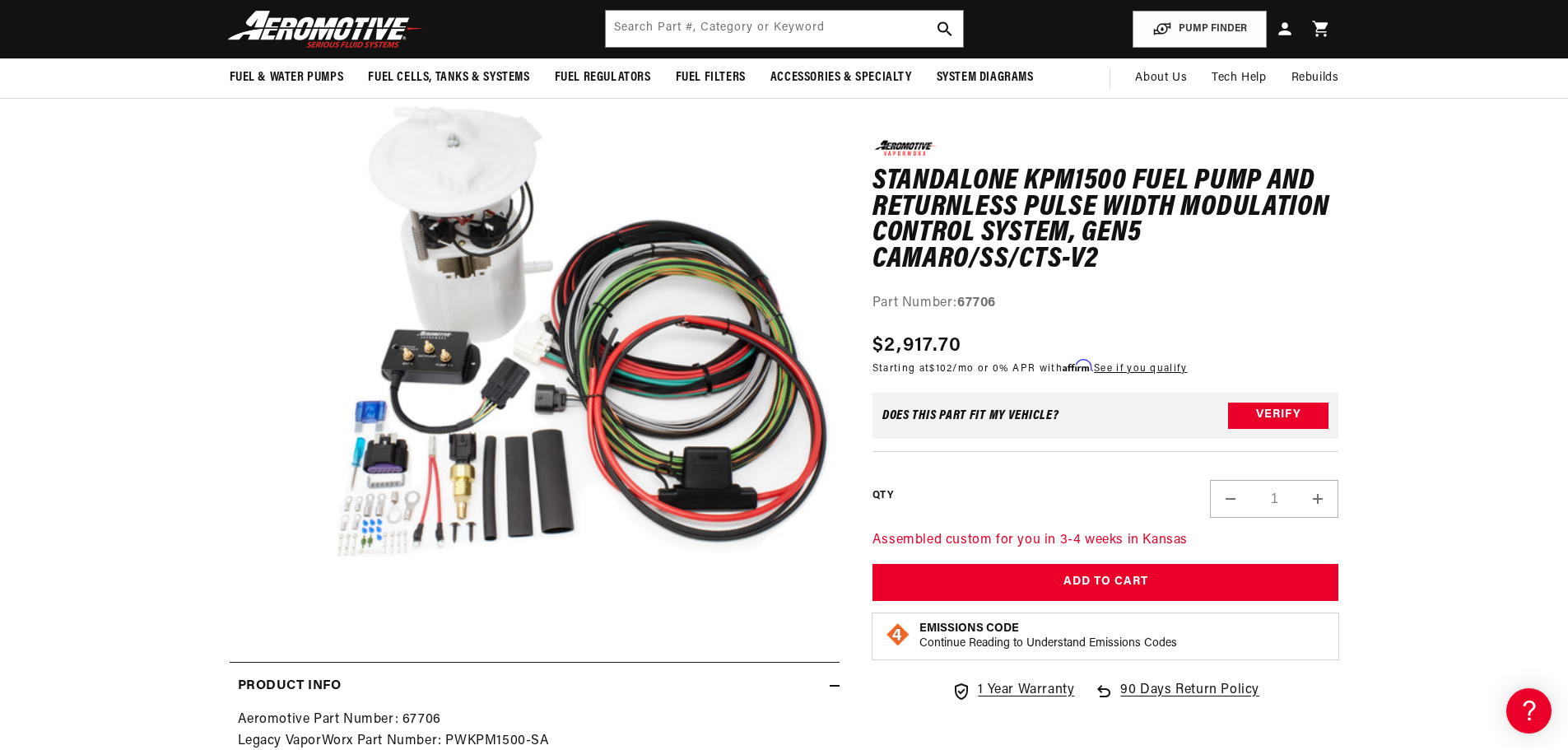 click on "0.0 star rating      Write a review
Standalone KPM1500 Fuel Pump and Returnless Pulse Width Modulation Control System, Gen5 Camaro/SS/CTS-V2
Standalone KPM1500 Fuel Pump and Returnless Pulse Width Modulation Control System, Gen5 Camaro/SS/CTS-V2
0.0 star rating      Write a review
Part Number:  67706
Skip to product information
Open media 1 in modal" at bounding box center (784, 1432) 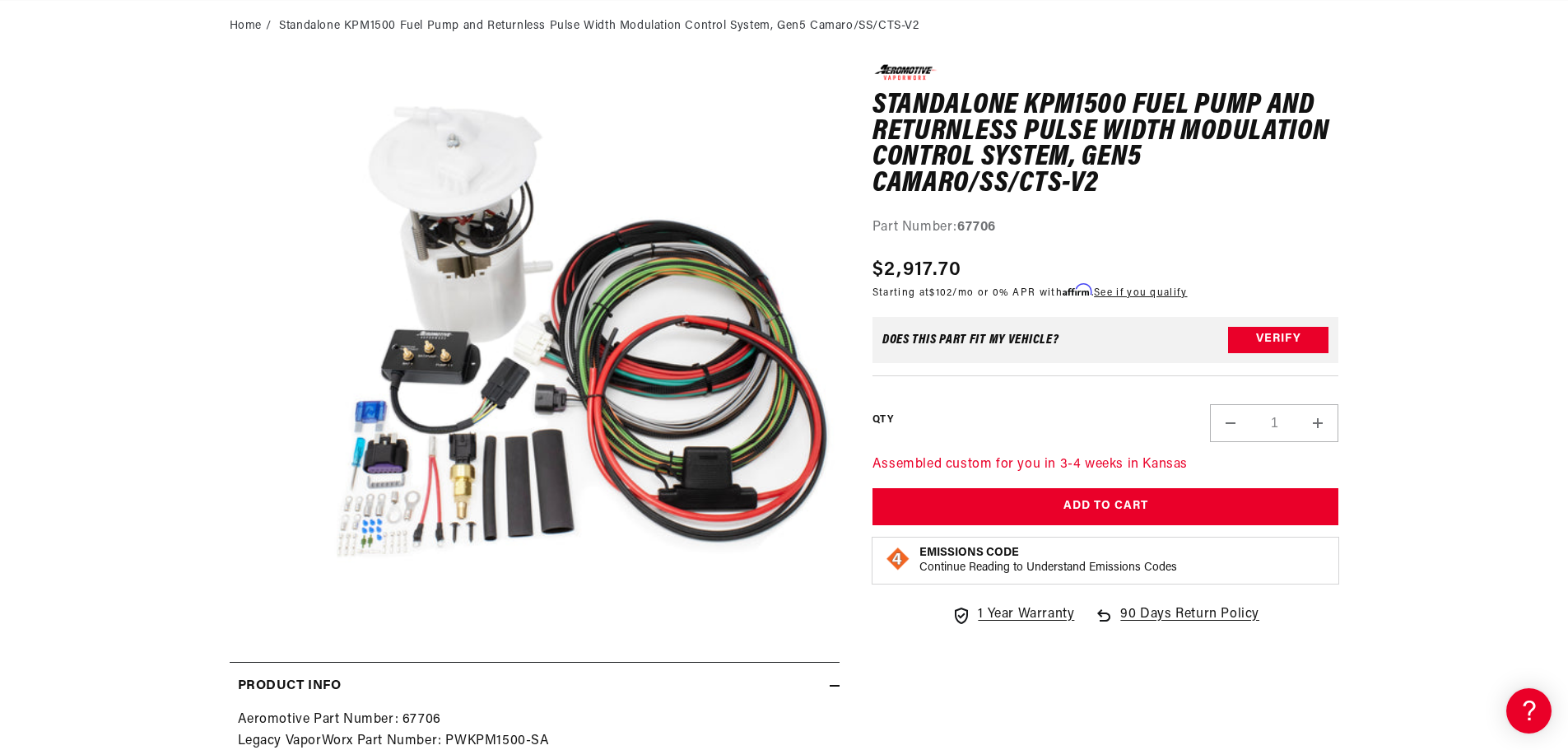 scroll, scrollTop: 247, scrollLeft: 0, axis: vertical 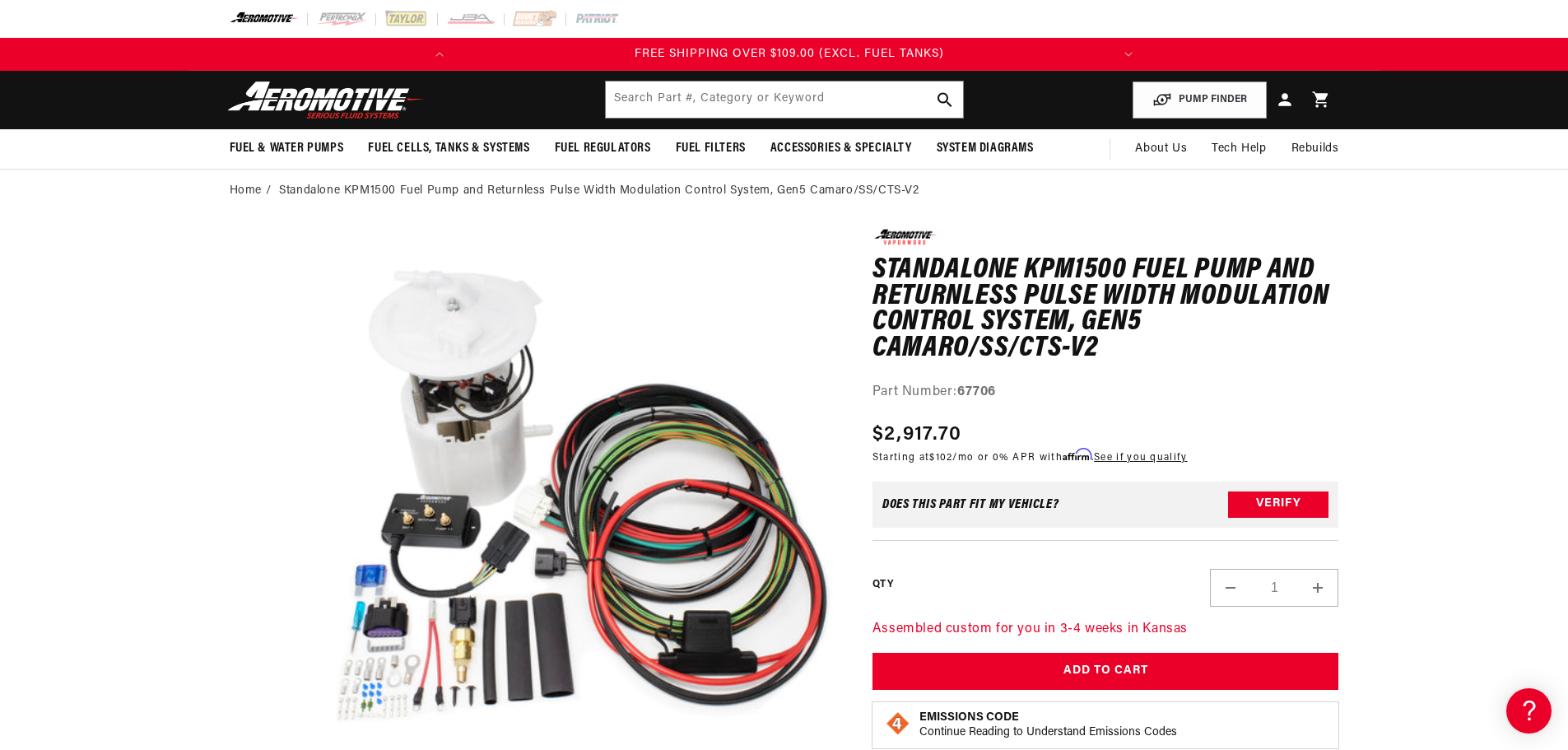 click on "0.0 star rating      Write a review
Standalone KPM1500 Fuel Pump and Returnless Pulse Width Modulation Control System, Gen5 Camaro/SS/CTS-V2
Standalone KPM1500 Fuel Pump and Returnless Pulse Width Modulation Control System, Gen5 Camaro/SS/CTS-V2
0.0 star rating      Write a review
Part Number:  67706
Skip to product information
Open media 1 in modal" at bounding box center [784, 1596] 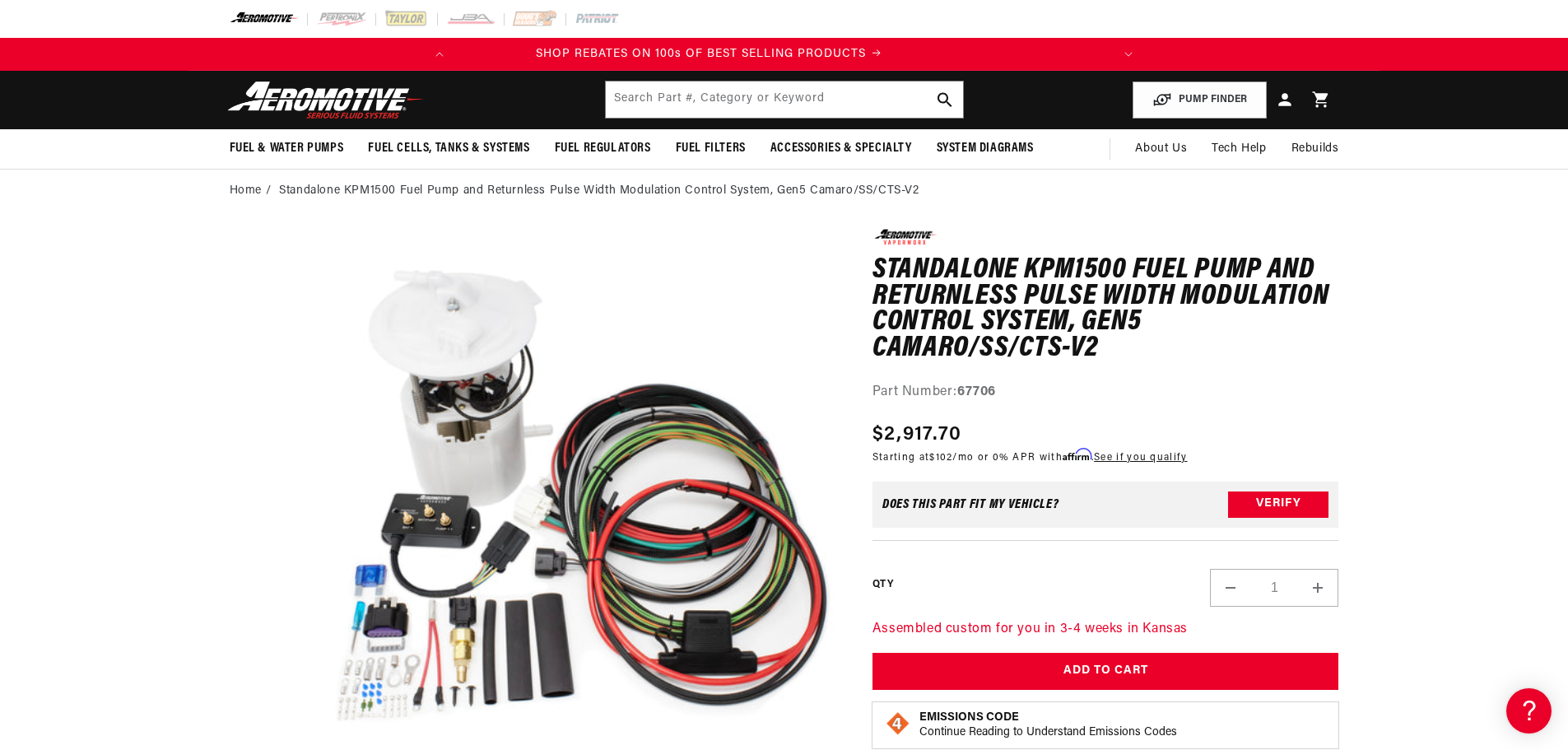 scroll 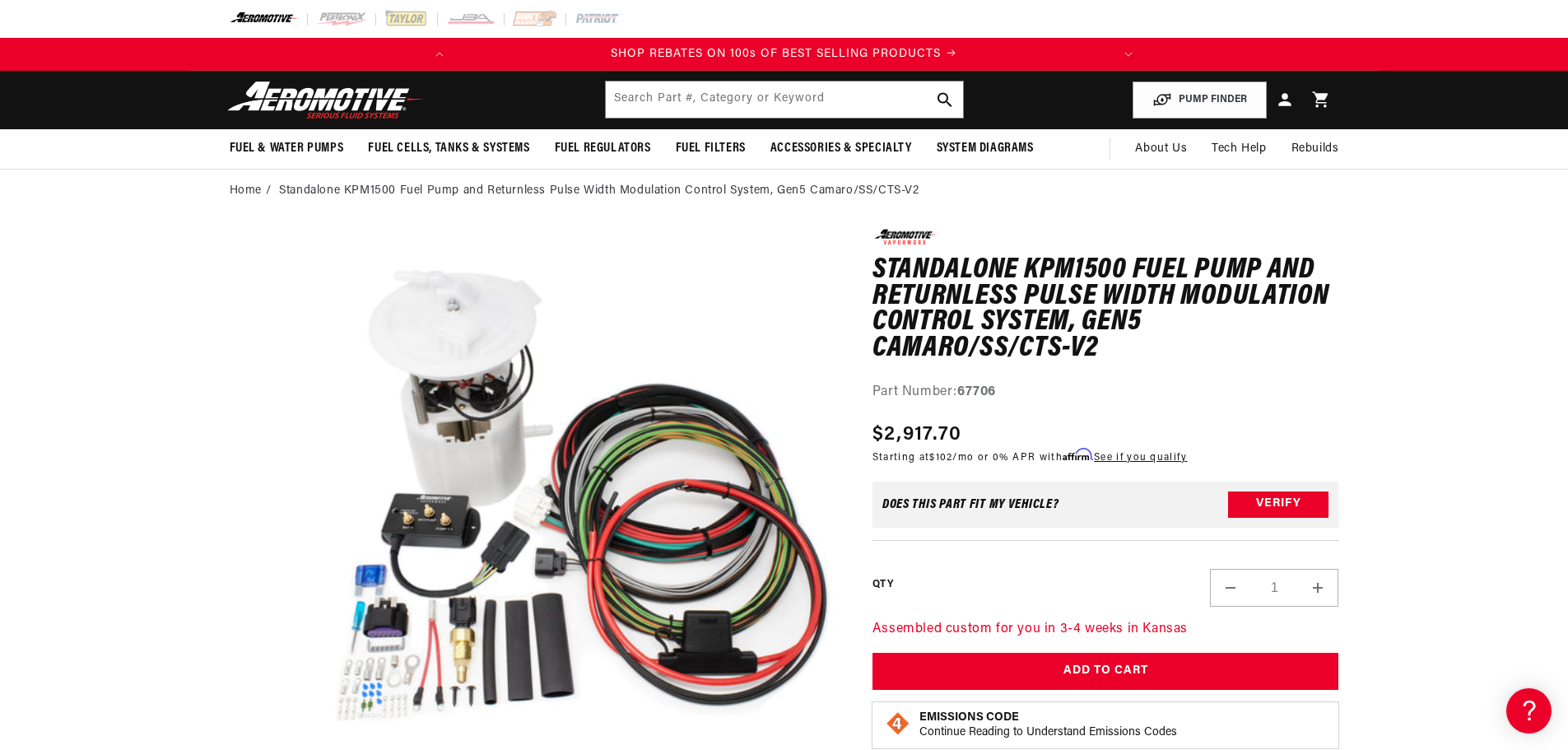 click on "0.0 star rating      Write a review
Standalone KPM1500 Fuel Pump and Returnless Pulse Width Modulation Control System, Gen5 Camaro/SS/CTS-V2
Standalone KPM1500 Fuel Pump and Returnless Pulse Width Modulation Control System, Gen5 Camaro/SS/CTS-V2
0.0 star rating      Write a review
Part Number:  67706
Skip to product information
Open media 1 in modal" at bounding box center [784, 1596] 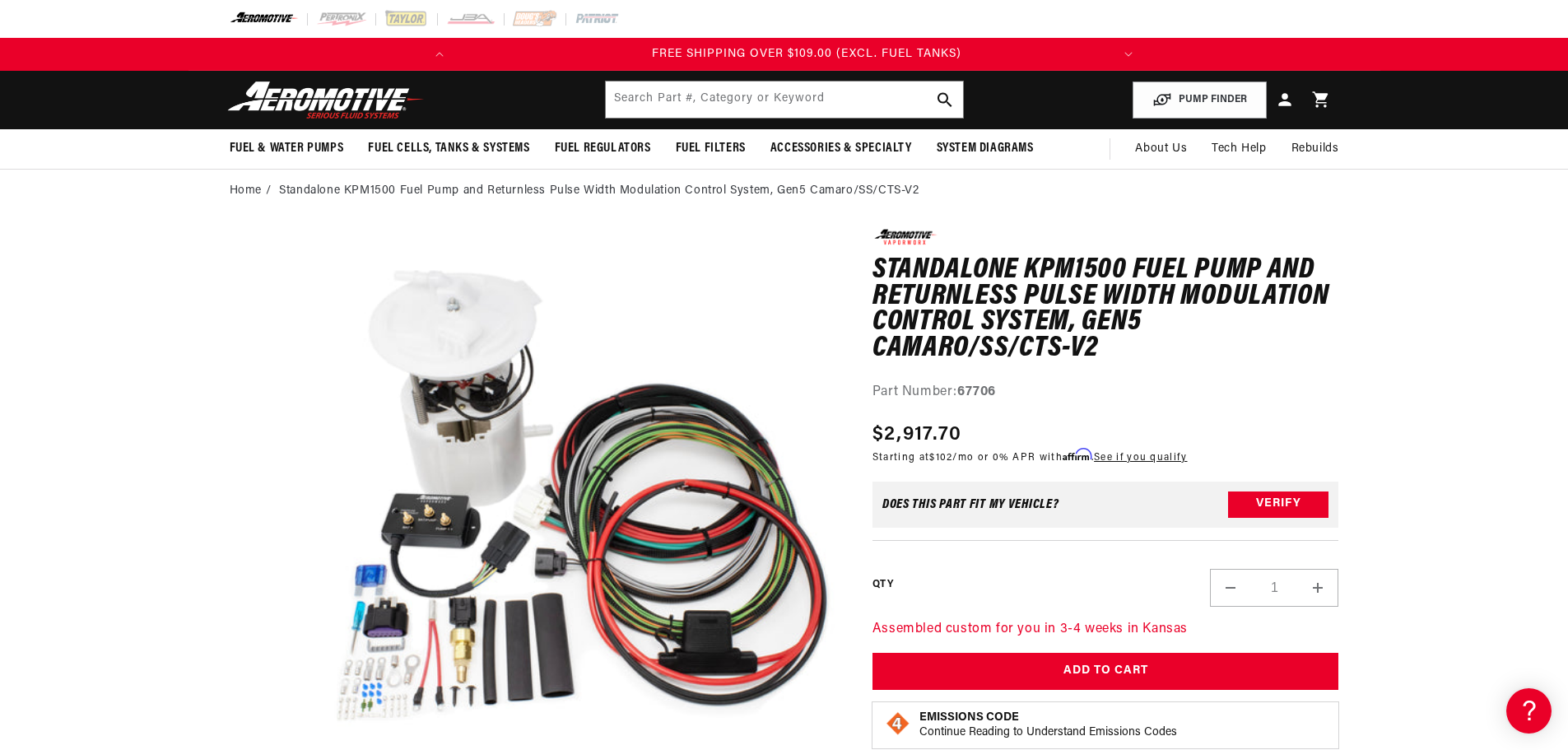 scroll, scrollTop: 0, scrollLeft: 651, axis: horizontal 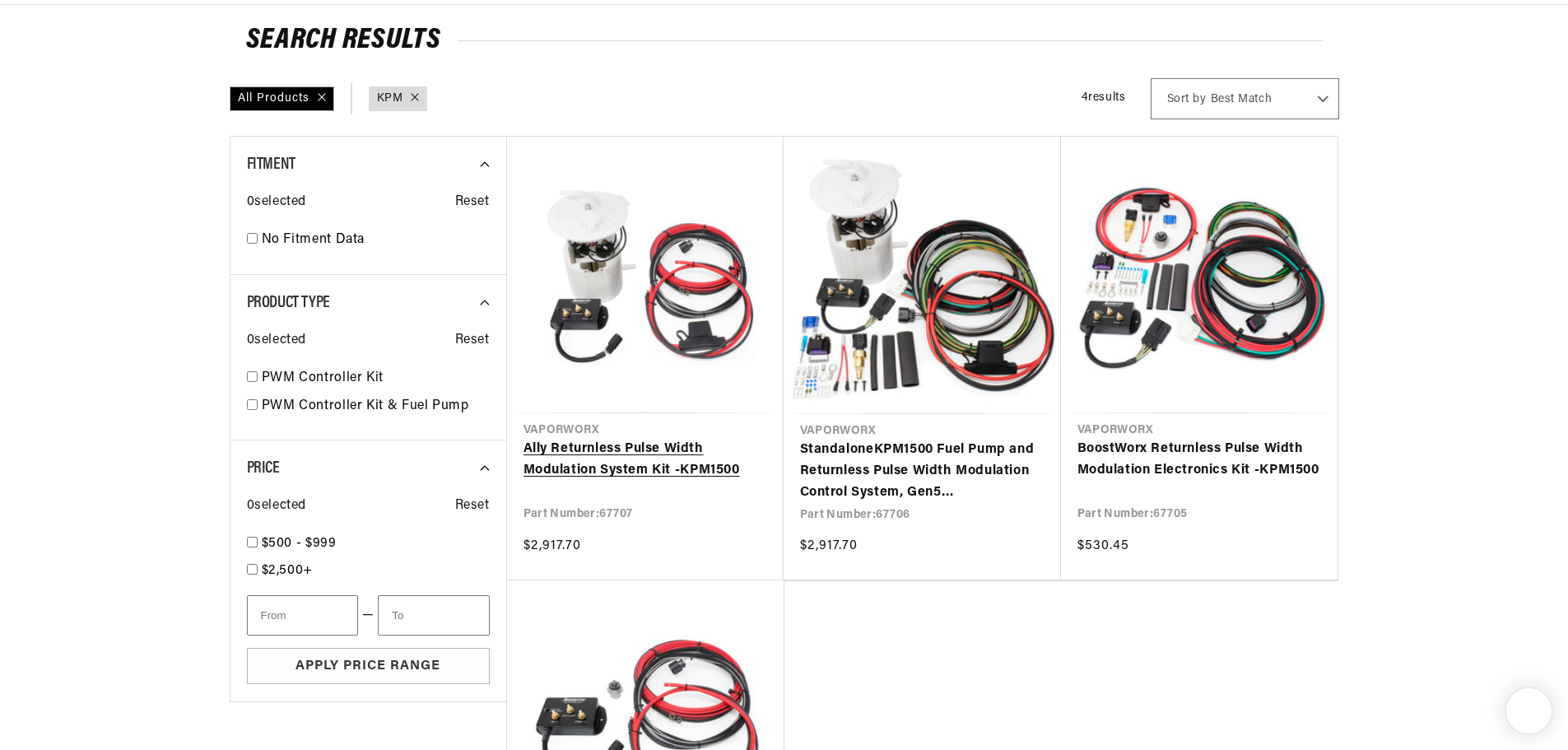 click on "Ally Returnless Pulse Width Modulation System Kit -  KPM 1500" at bounding box center (645, 459) 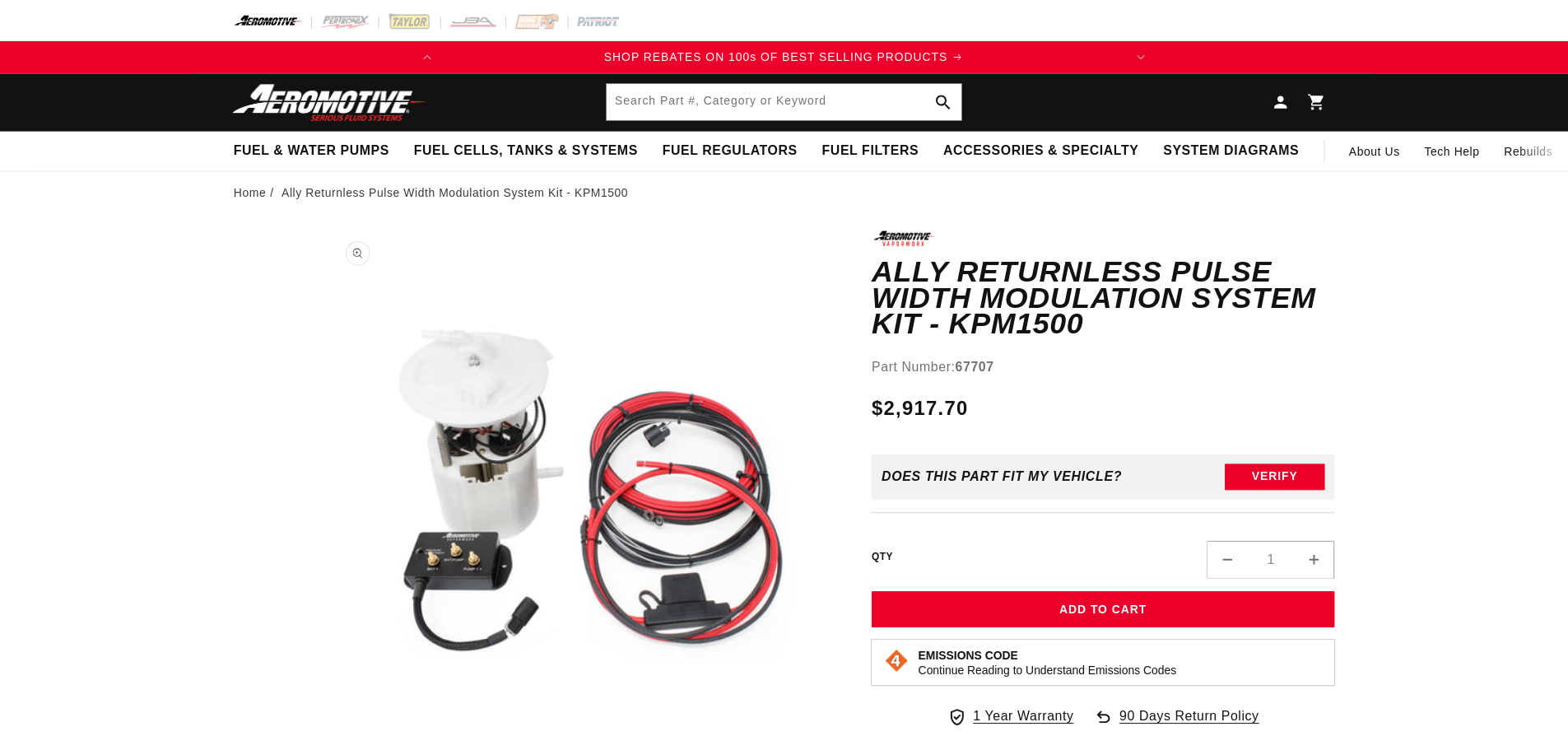 scroll, scrollTop: 0, scrollLeft: 0, axis: both 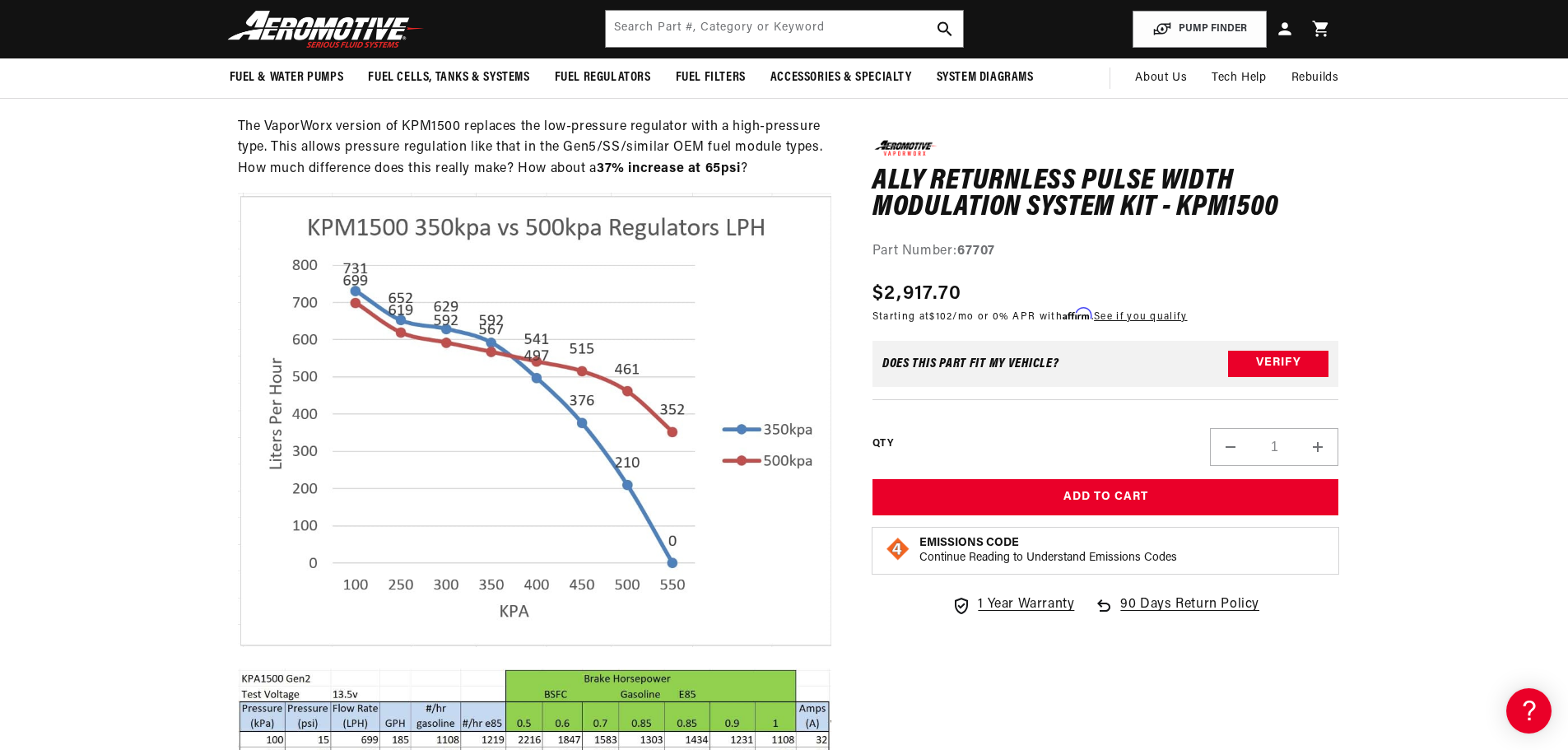 drag, startPoint x: 1332, startPoint y: 431, endPoint x: 1577, endPoint y: 517, distance: 259.65554 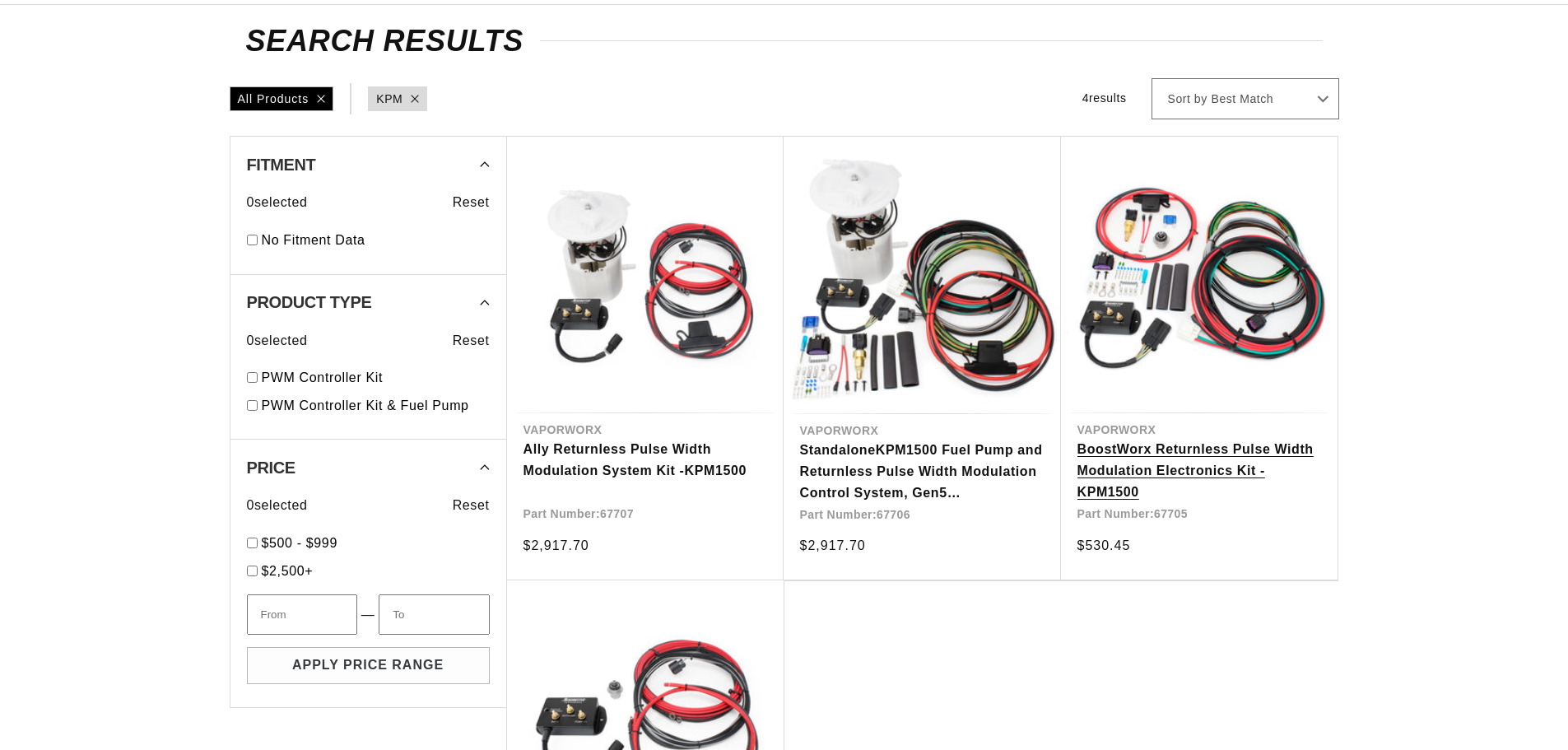 scroll, scrollTop: 165, scrollLeft: 0, axis: vertical 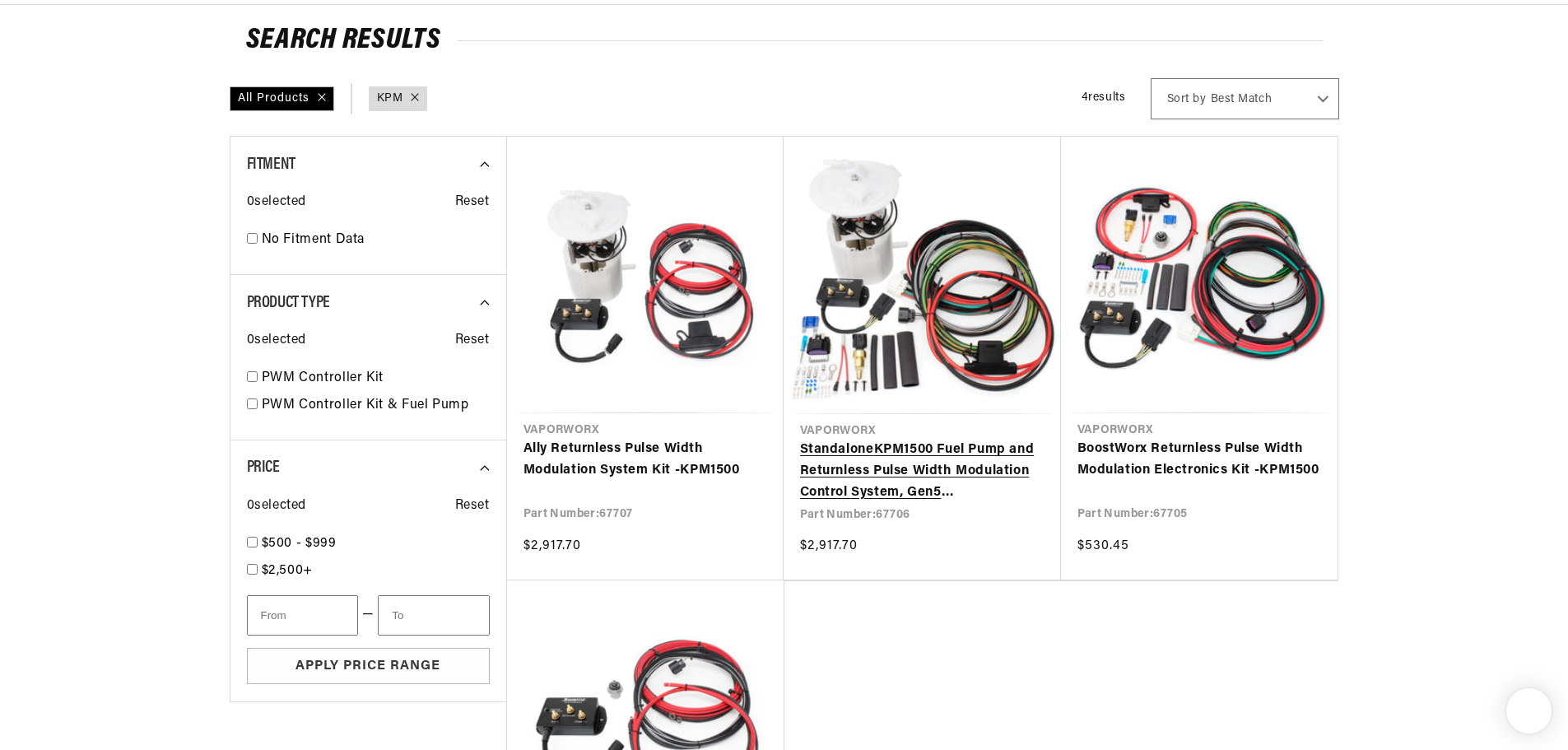 click on "Standalone  KPM 1500 Fuel Pump and Returnless Pulse Width Modulation Control System, Gen5 Camaro/SS/CTS-V2" at bounding box center (922, 471) 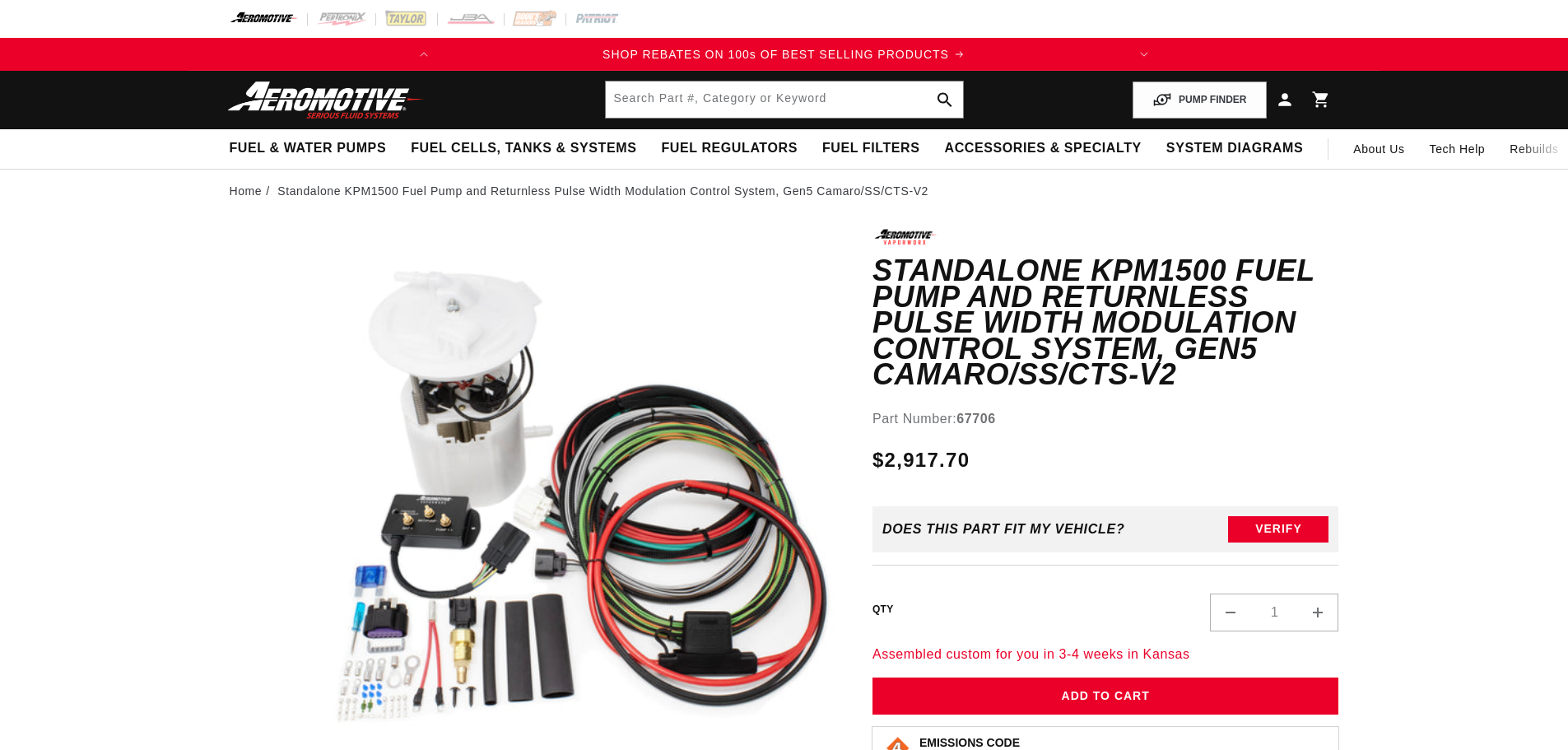 scroll, scrollTop: 0, scrollLeft: 0, axis: both 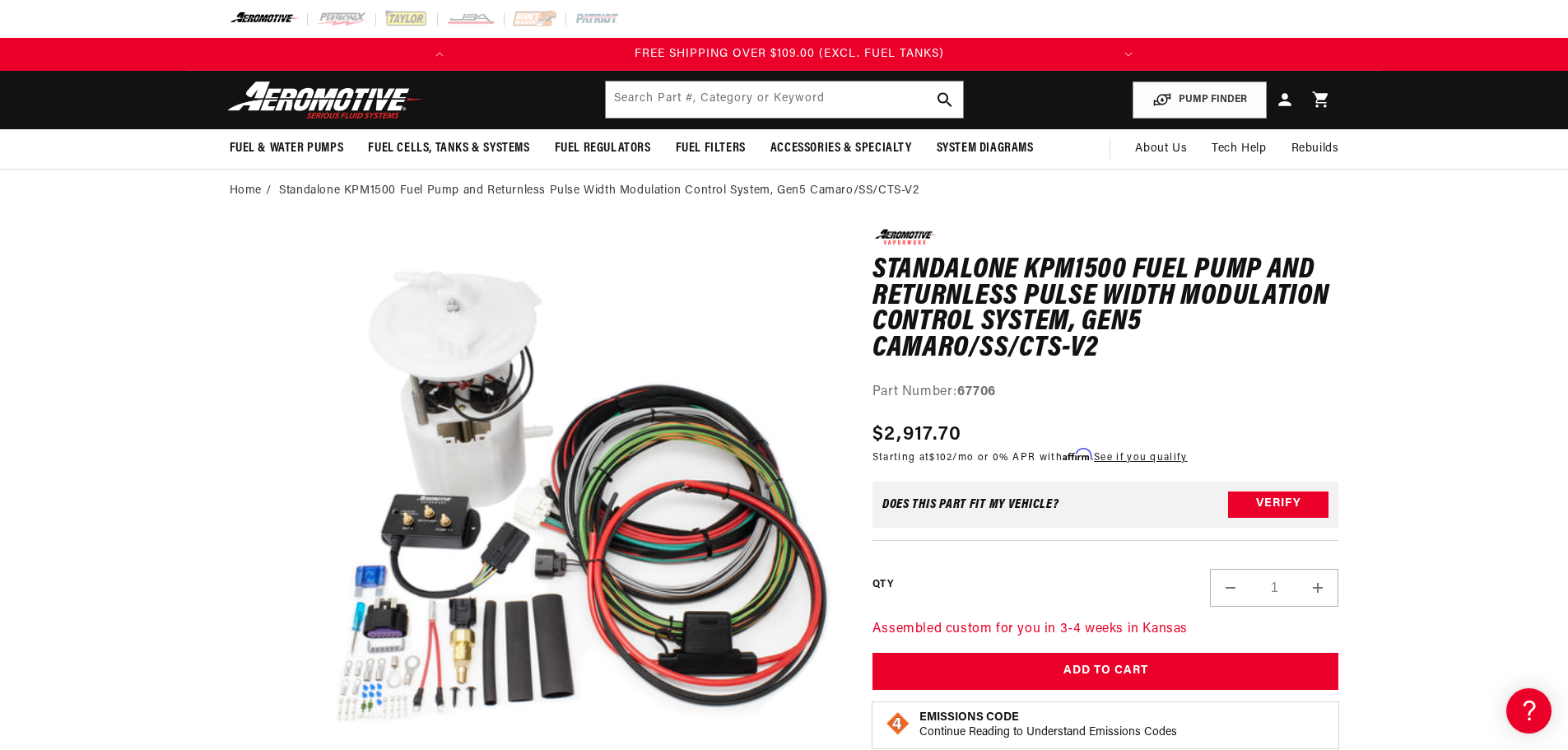 click on "0.0 star rating      Write a review
Standalone KPM1500 Fuel Pump and Returnless Pulse Width Modulation Control System, Gen5 Camaro/SS/CTS-V2
Standalone KPM1500 Fuel Pump and Returnless Pulse Width Modulation Control System, Gen5 Camaro/SS/CTS-V2
0.0 star rating      Write a review
Part Number:  67706
Skip to product information
Open media 1 in modal" at bounding box center [784, 1596] 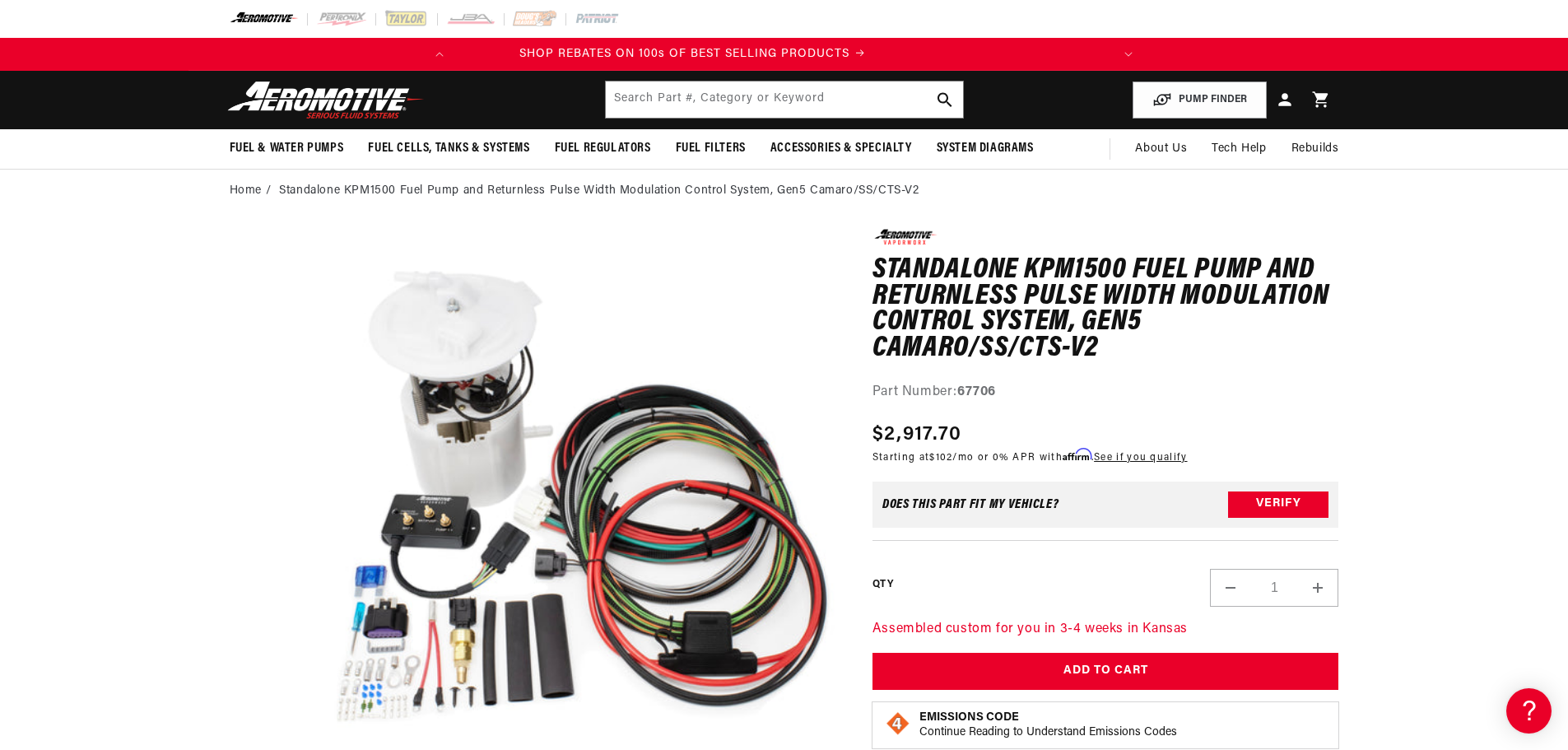 scroll, scrollTop: 0, scrollLeft: 0, axis: both 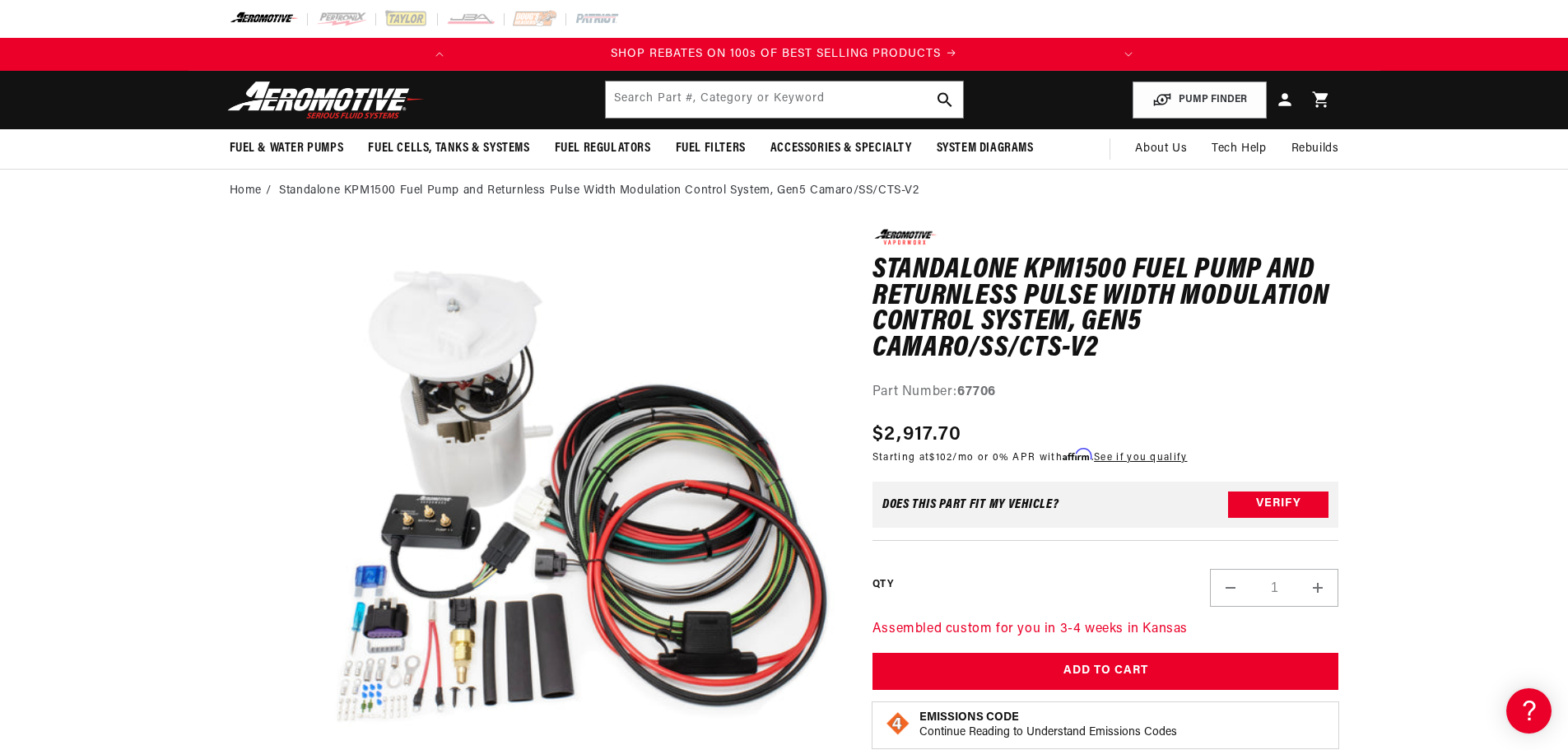 click on "0.0 star rating      Write a review
Standalone KPM1500 Fuel Pump and Returnless Pulse Width Modulation Control System, Gen5 Camaro/SS/CTS-V2
Standalone KPM1500 Fuel Pump and Returnless Pulse Width Modulation Control System, Gen5 Camaro/SS/CTS-V2
0.0 star rating      Write a review
Part Number:  67706
Skip to product information
Open media 1 in modal" at bounding box center (784, 1596) 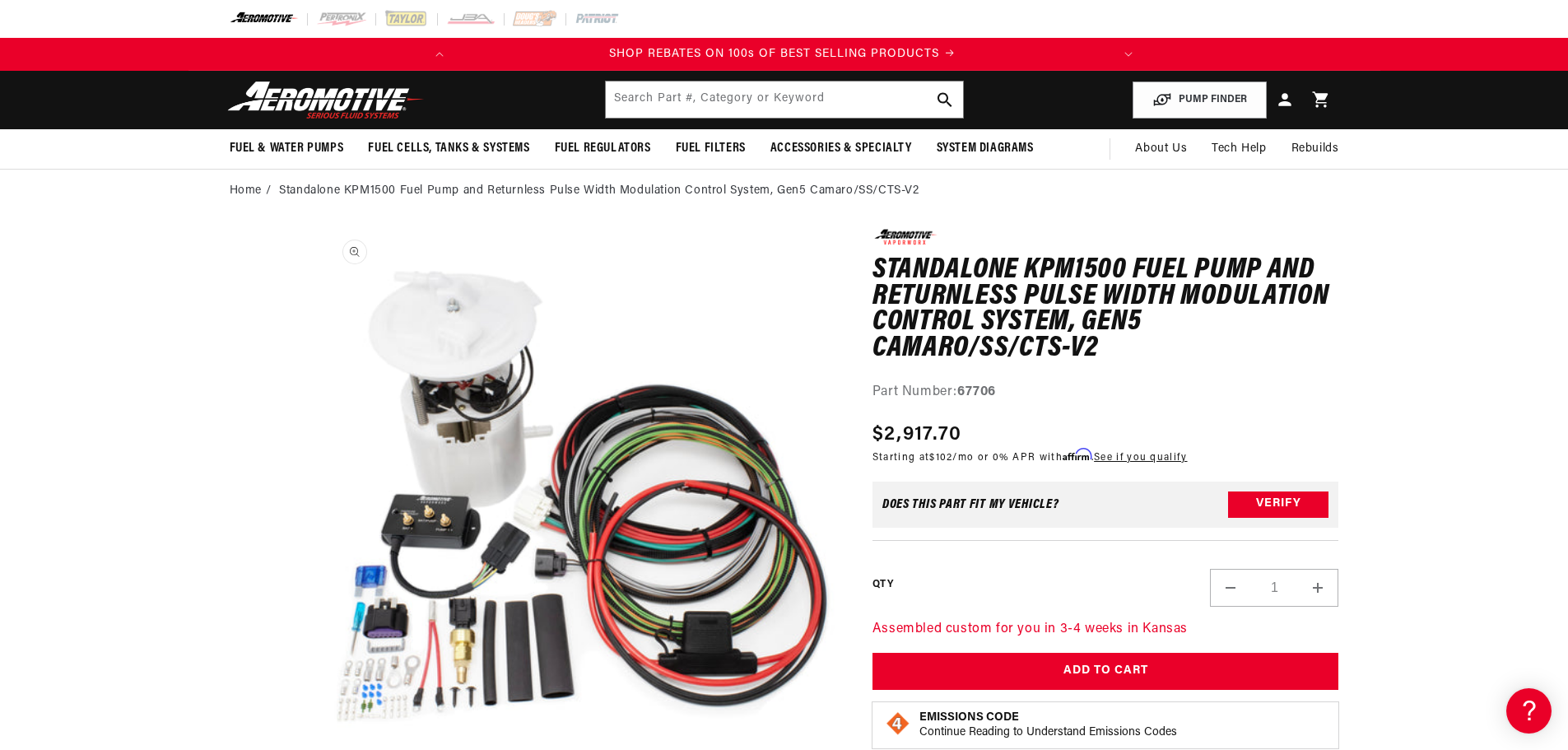 scroll, scrollTop: 0, scrollLeft: 0, axis: both 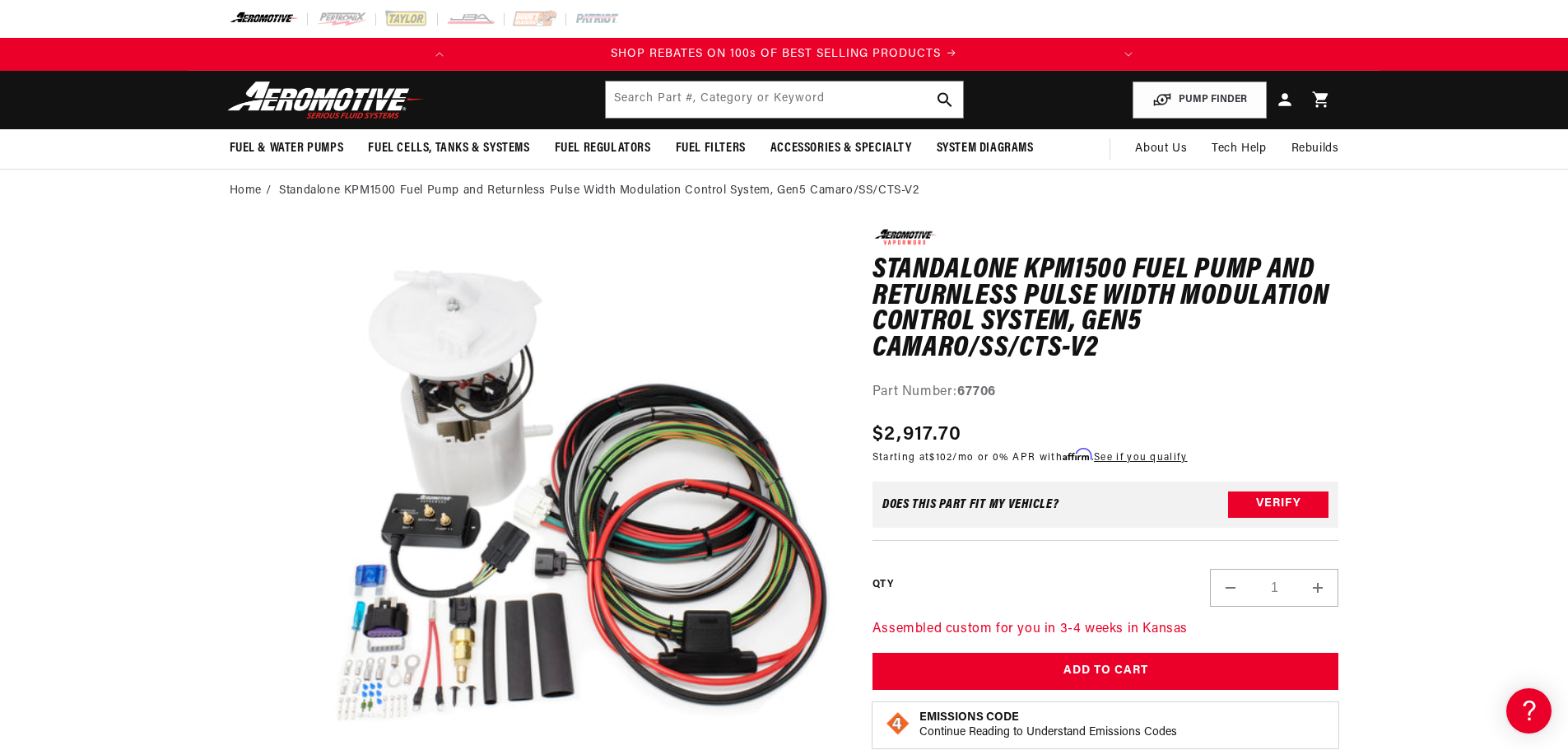 click on "0.0 star rating      Write a review
Standalone KPM1500 Fuel Pump and Returnless Pulse Width Modulation Control System, Gen5 Camaro/SS/CTS-V2
Standalone KPM1500 Fuel Pump and Returnless Pulse Width Modulation Control System, Gen5 Camaro/SS/CTS-V2
0.0 star rating      Write a review
Part Number:  67706
Skip to product information
Open media 1 in modal" at bounding box center (784, 1596) 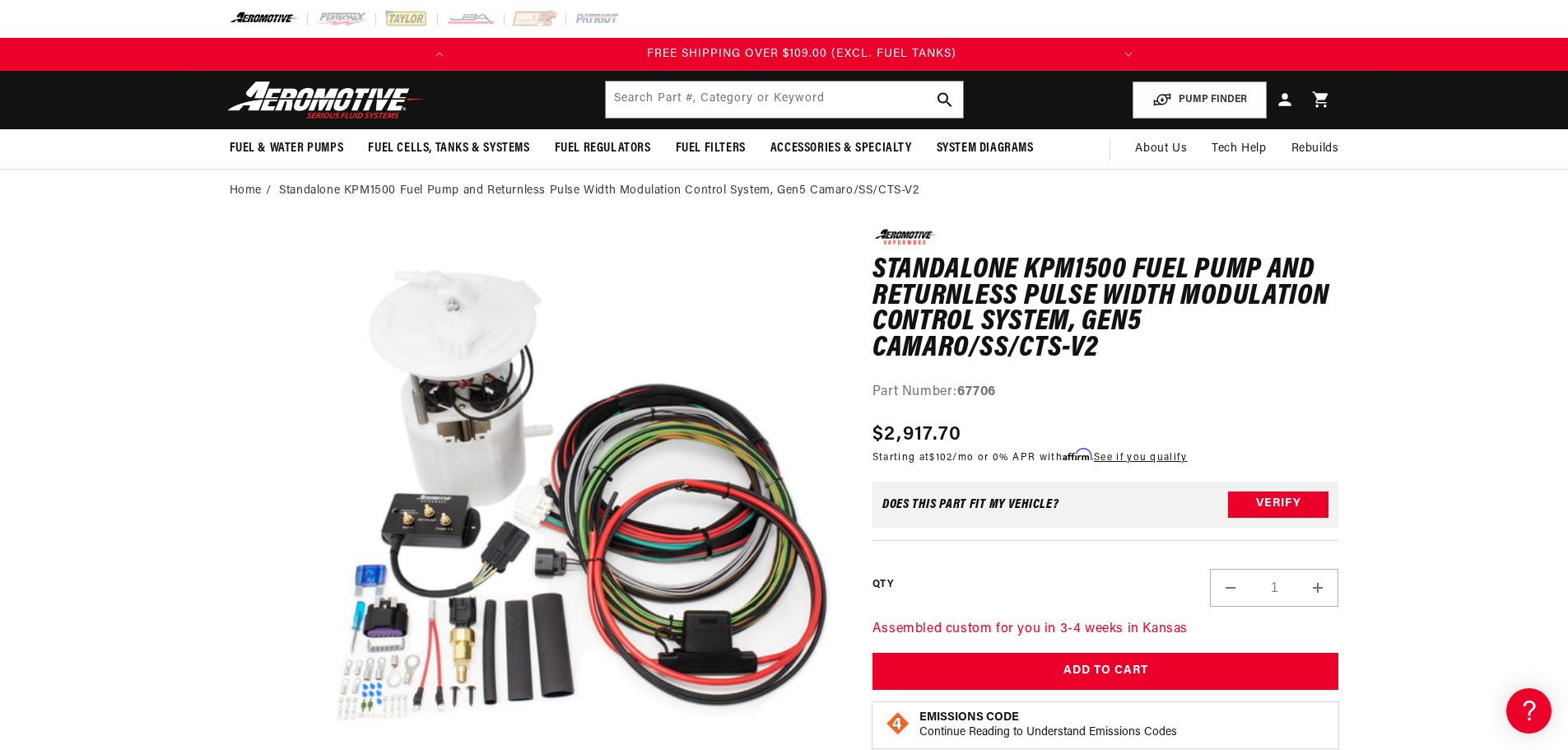 click on "0.0 star rating      Write a review
Standalone KPM1500 Fuel Pump and Returnless Pulse Width Modulation Control System, Gen5 Camaro/SS/CTS-V2
Standalone KPM1500 Fuel Pump and Returnless Pulse Width Modulation Control System, Gen5 Camaro/SS/CTS-V2
0.0 star rating      Write a review
Part Number:  67706
Skip to product information
Open media 1 in modal" at bounding box center (784, 1596) 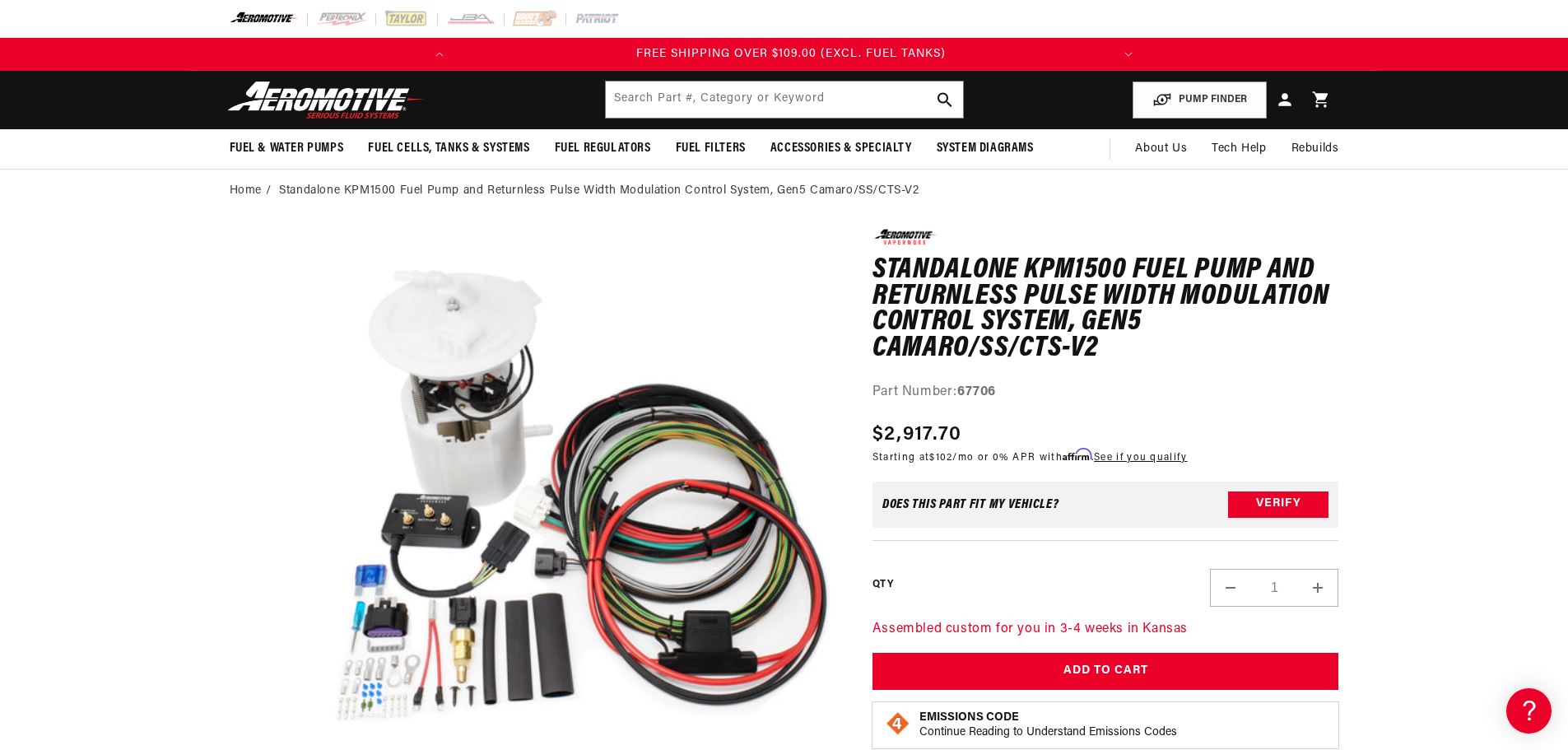 scroll, scrollTop: 0, scrollLeft: 651, axis: horizontal 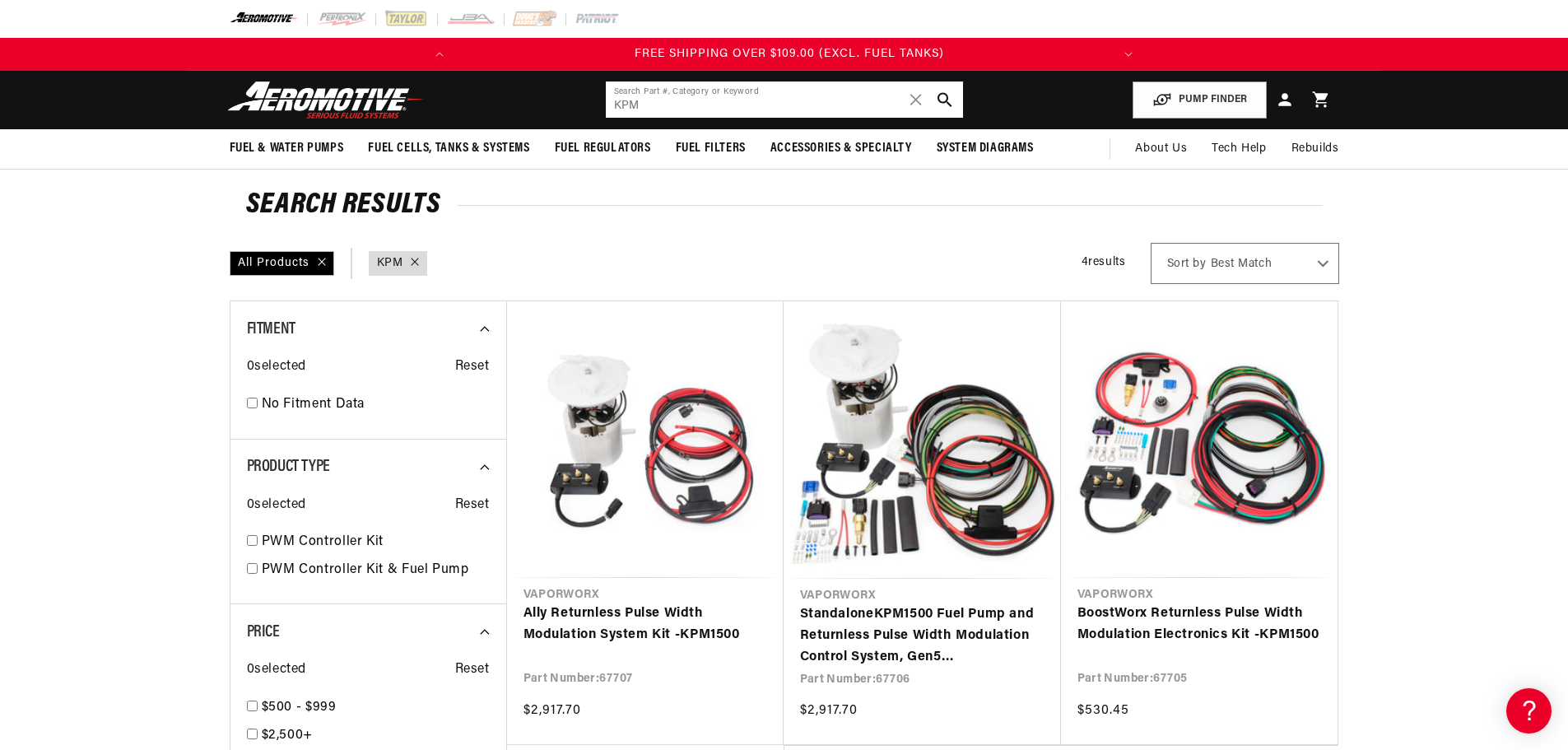 click on "KPM" 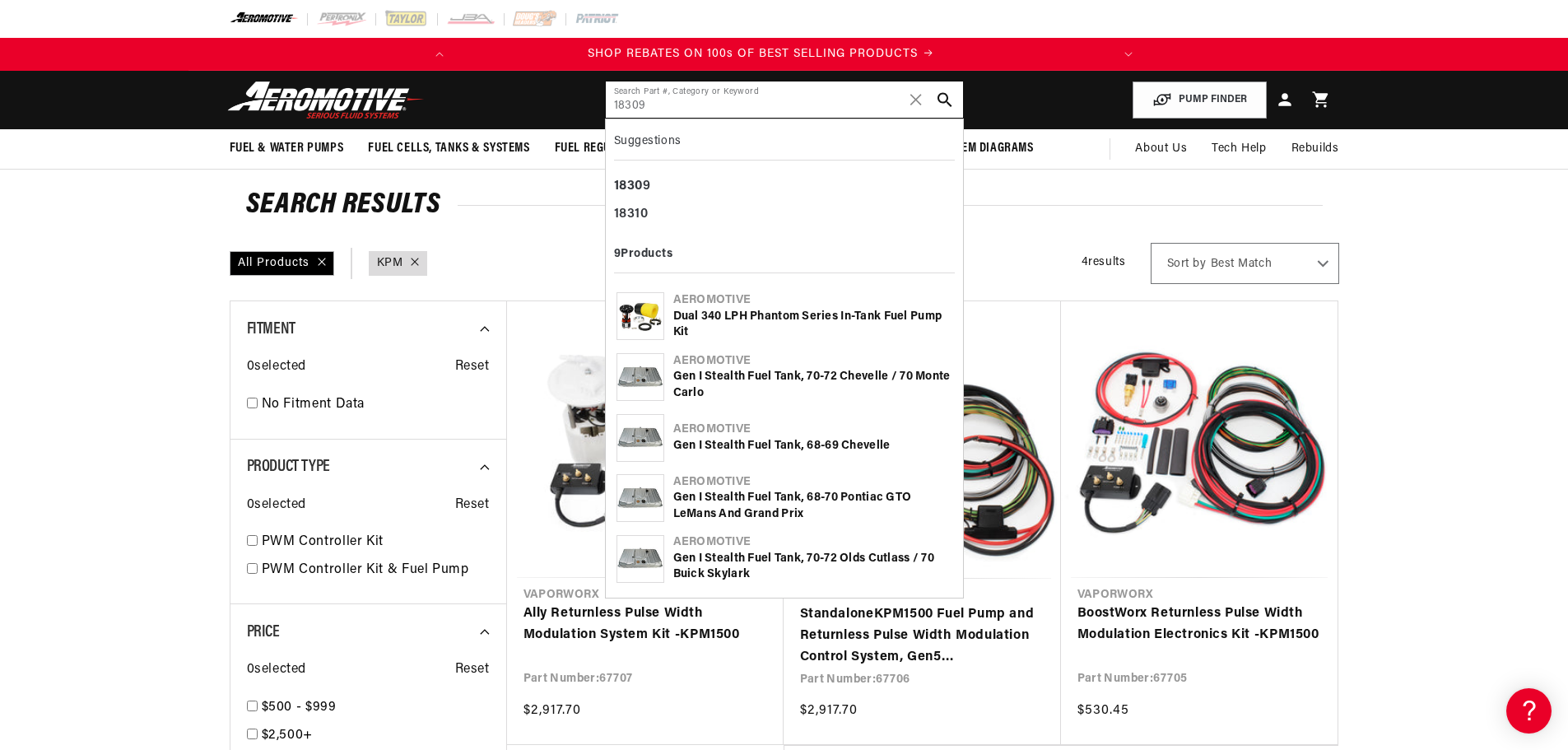 scroll, scrollTop: 0, scrollLeft: 0, axis: both 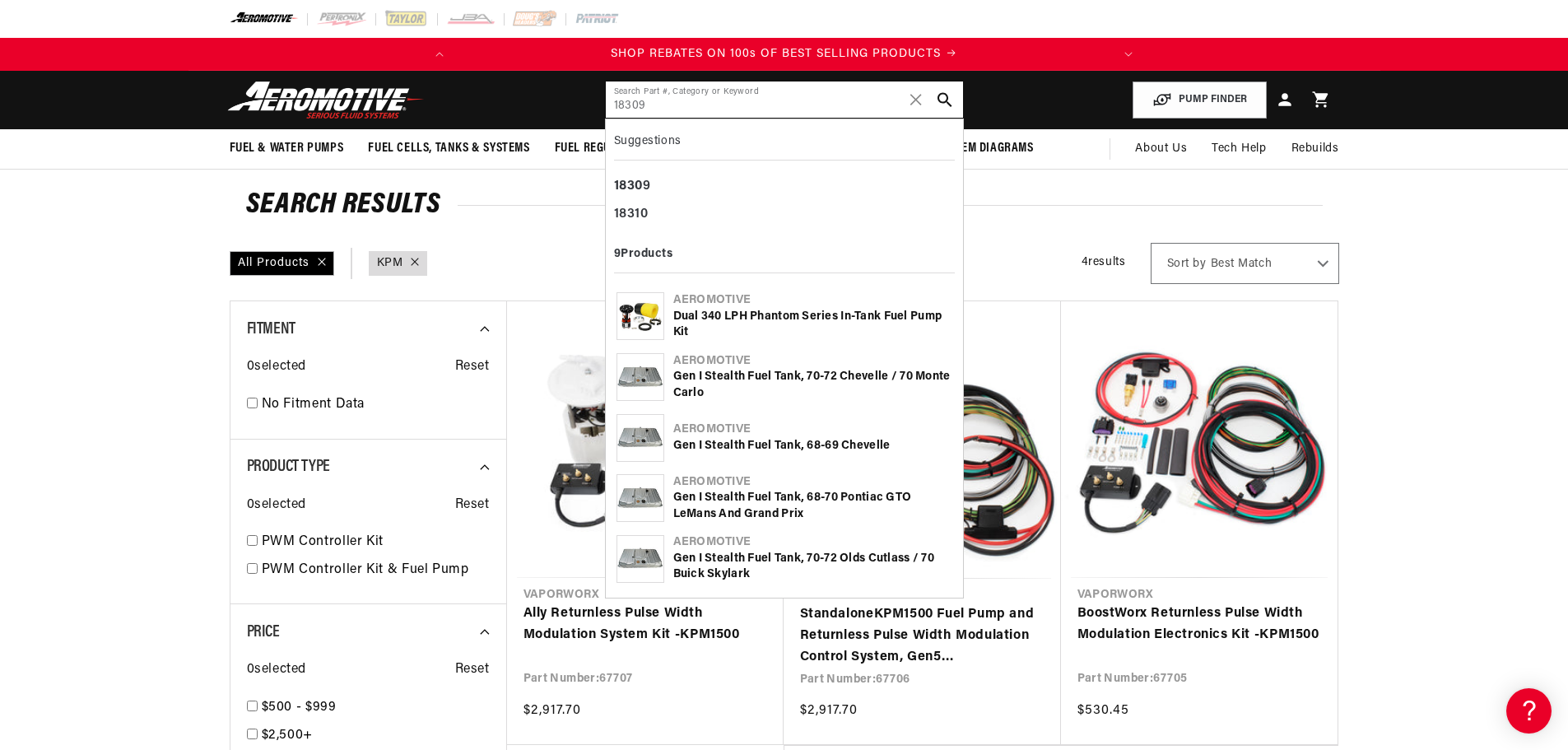 type on "18309" 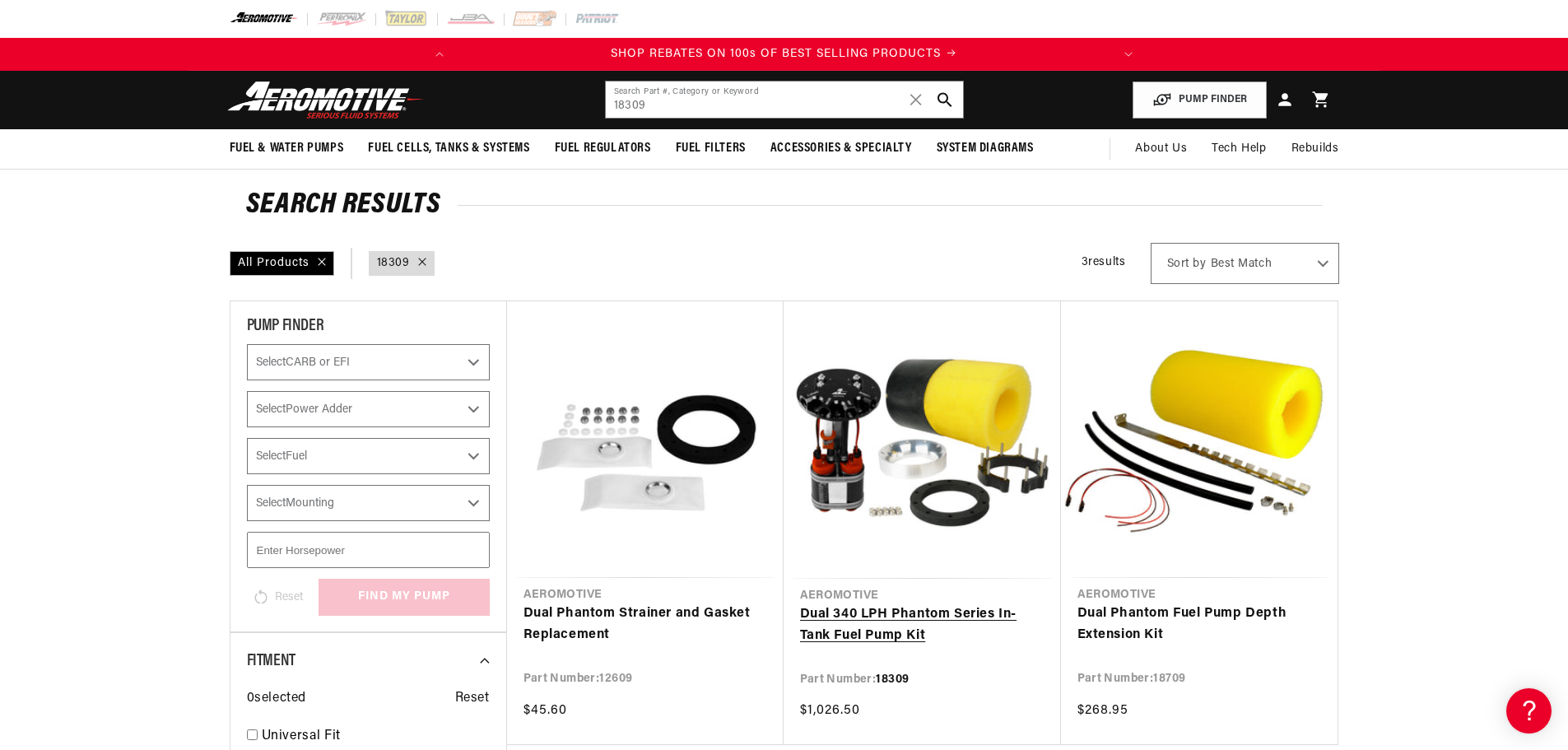 click on "Dual 340 LPH Phantom Series In-Tank Fuel Pump Kit" at bounding box center (922, 625) 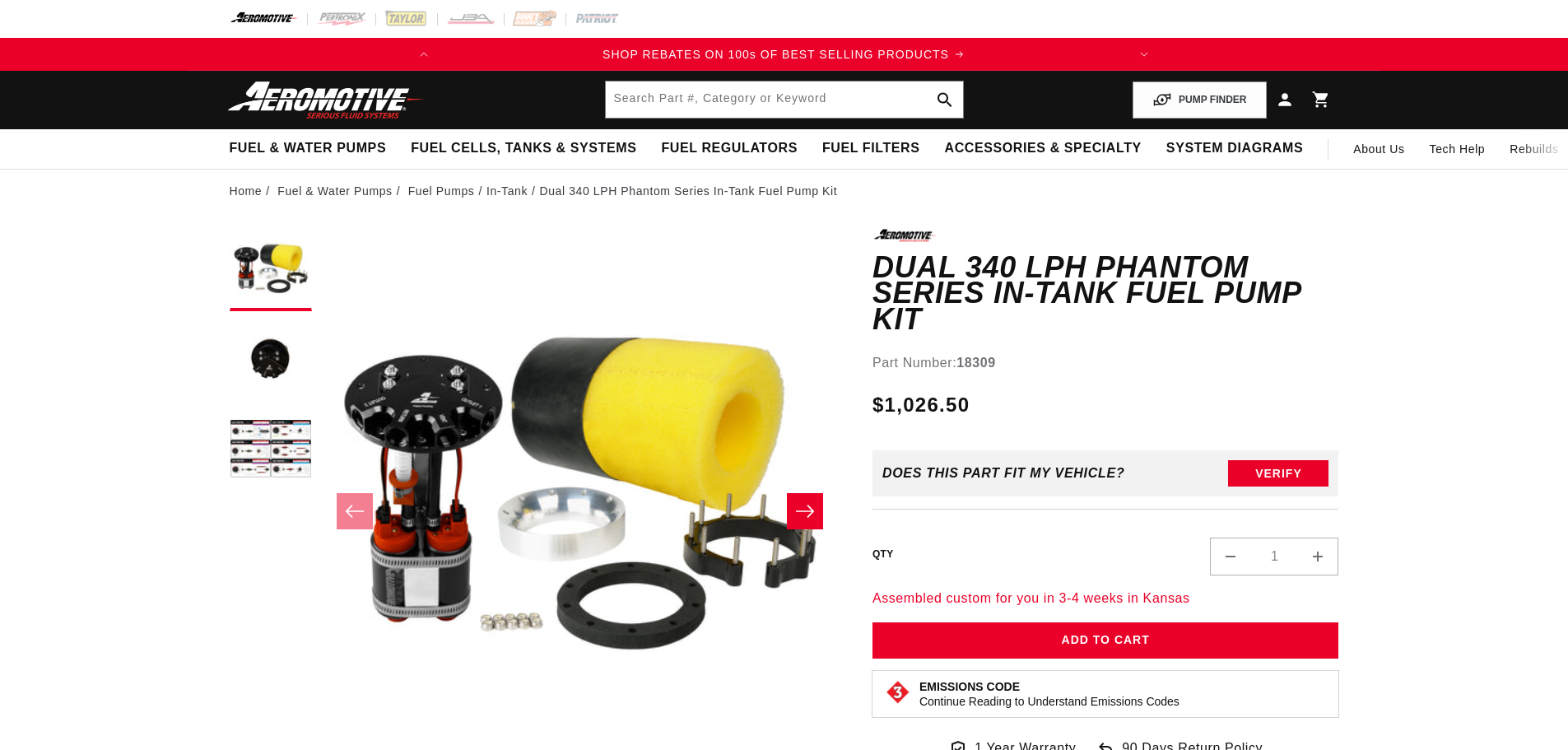 scroll, scrollTop: 0, scrollLeft: 0, axis: both 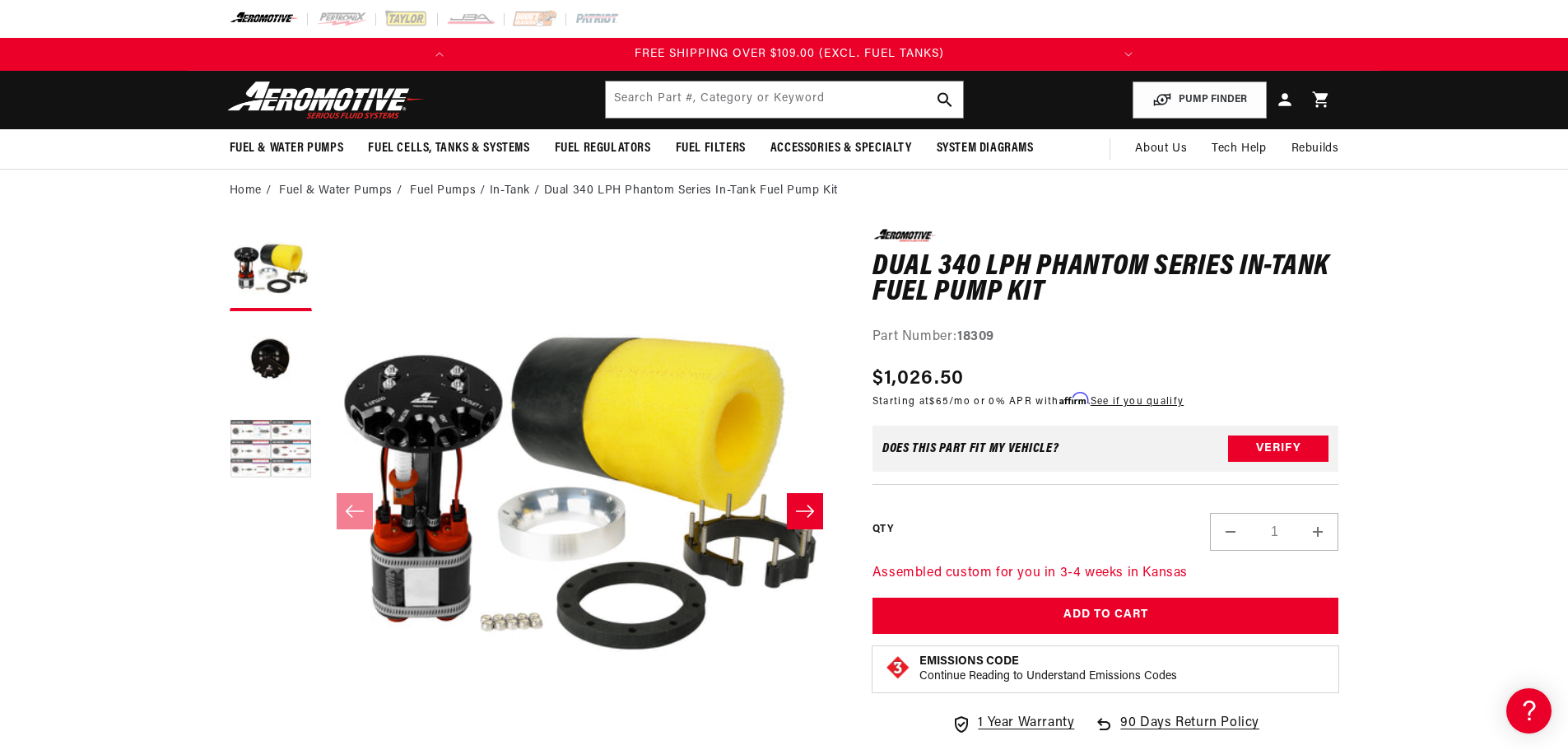 click at bounding box center [271, 451] 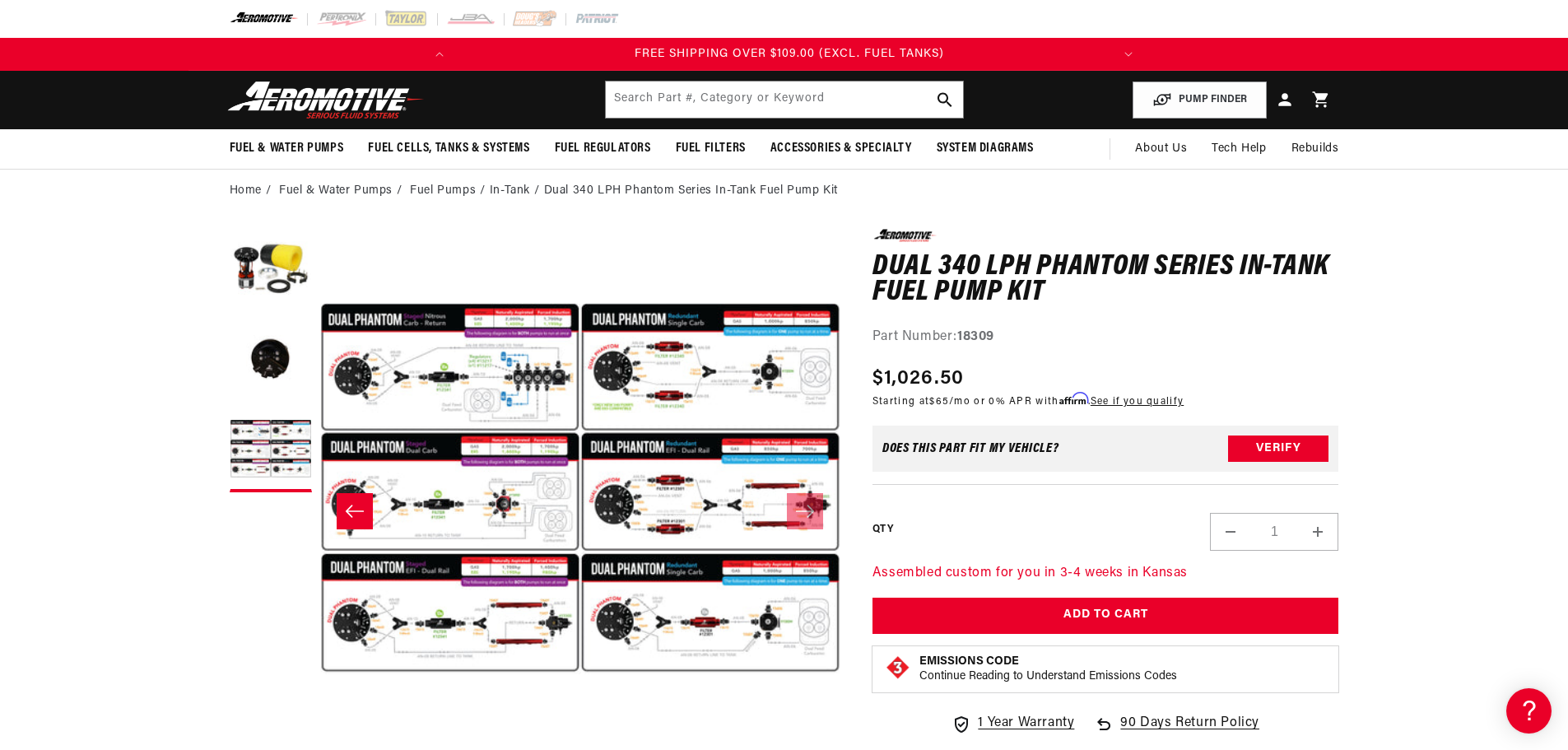 scroll, scrollTop: 0, scrollLeft: 1040, axis: horizontal 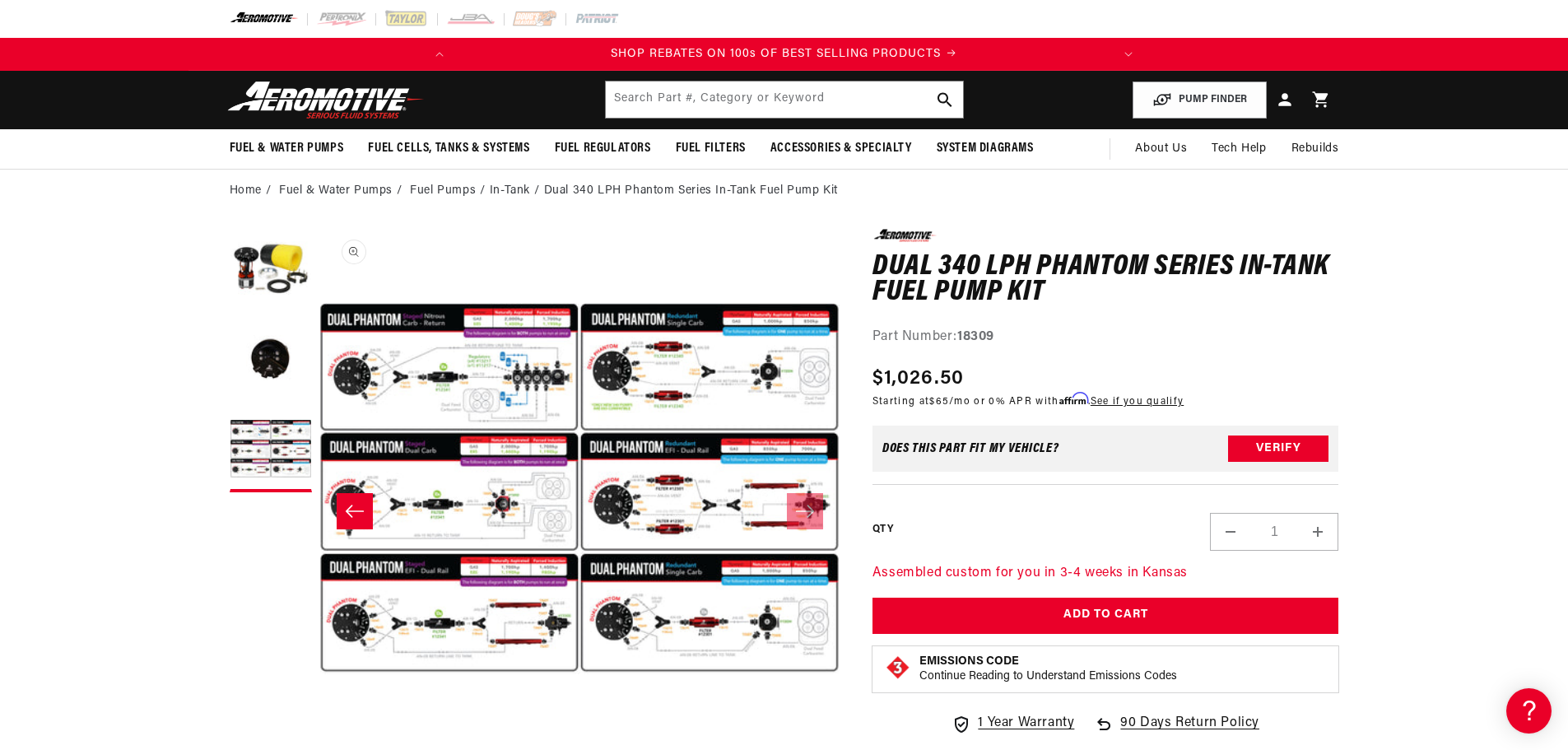 click on "Open media 3 in modal" at bounding box center [319, 749] 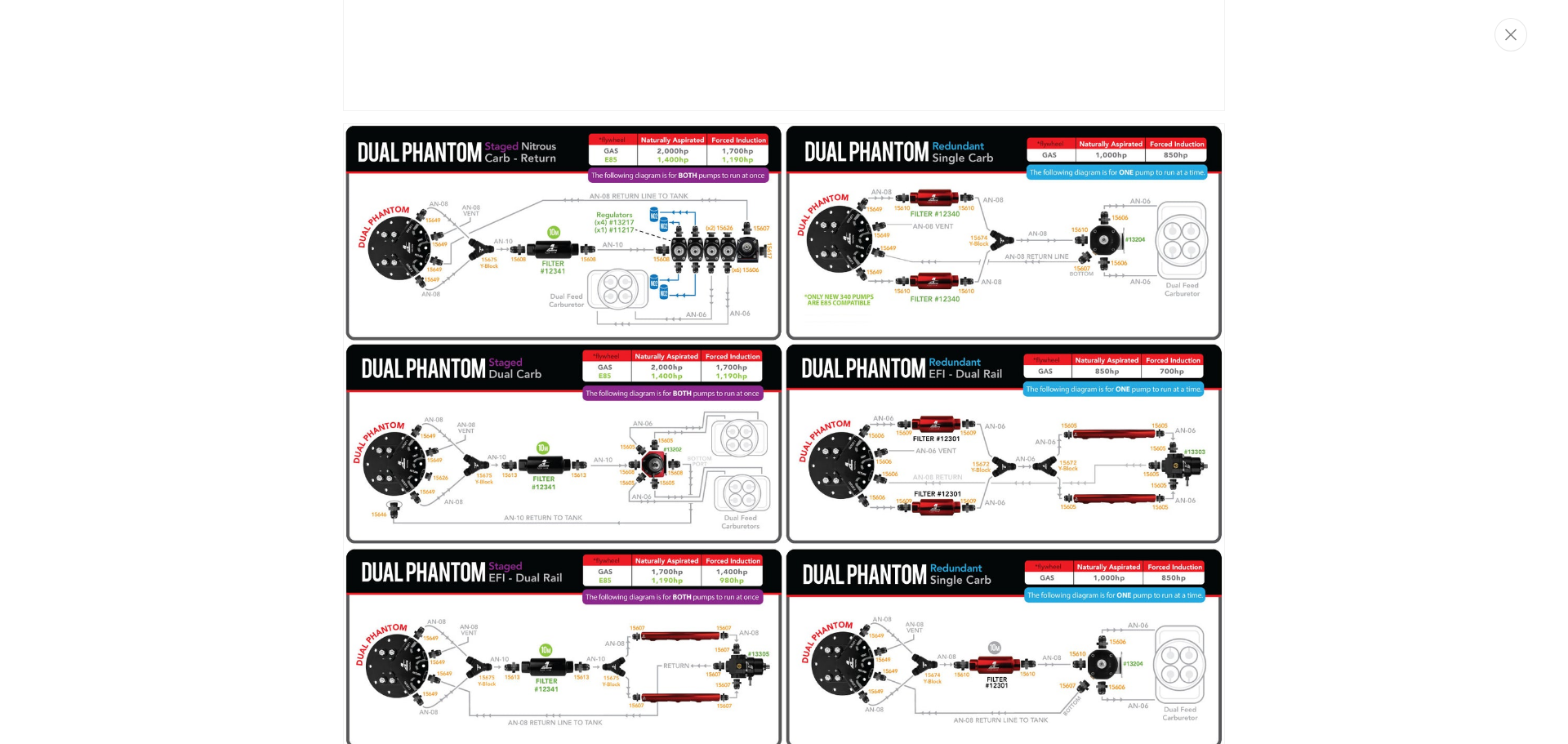 scroll, scrollTop: 1410, scrollLeft: 0, axis: vertical 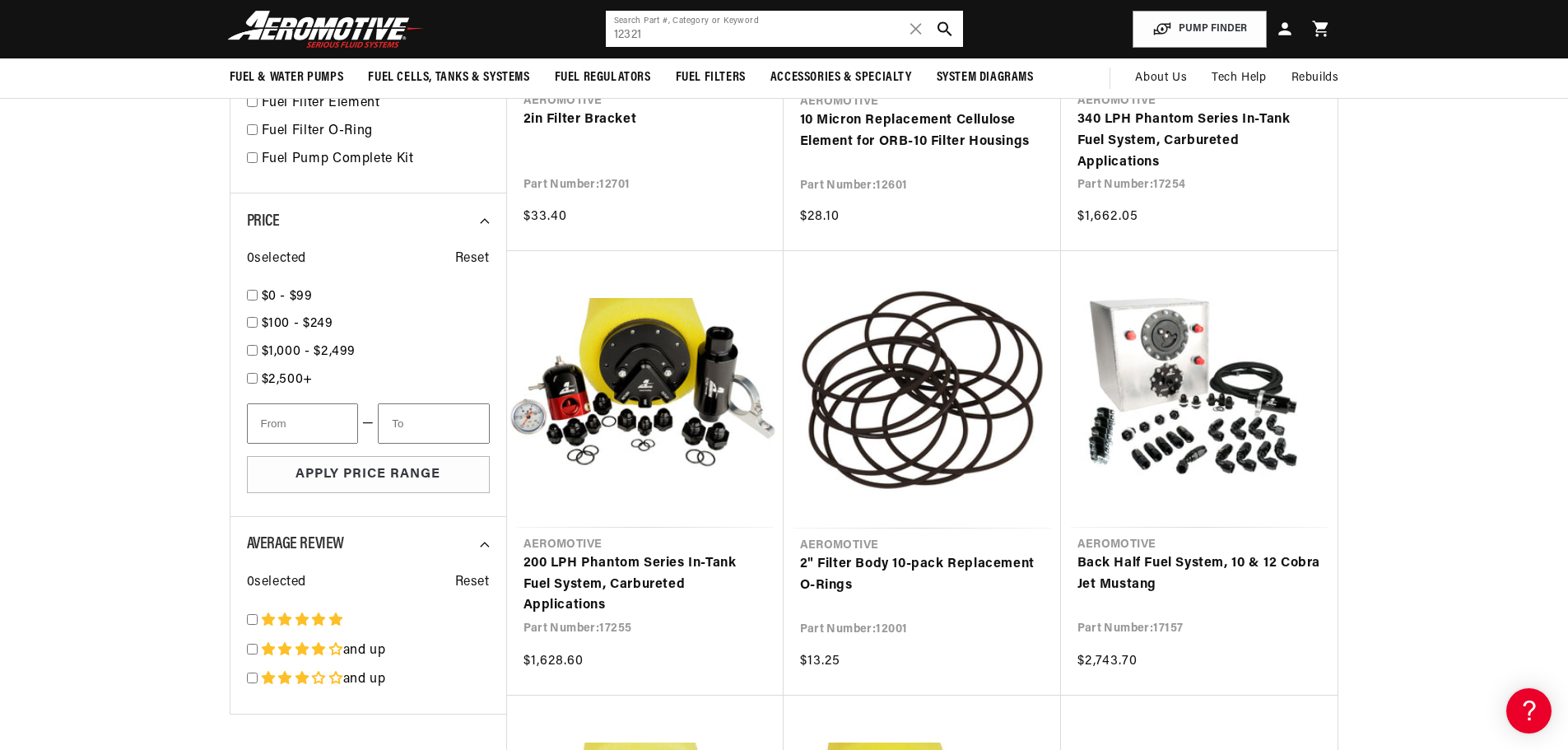 click on "12321" 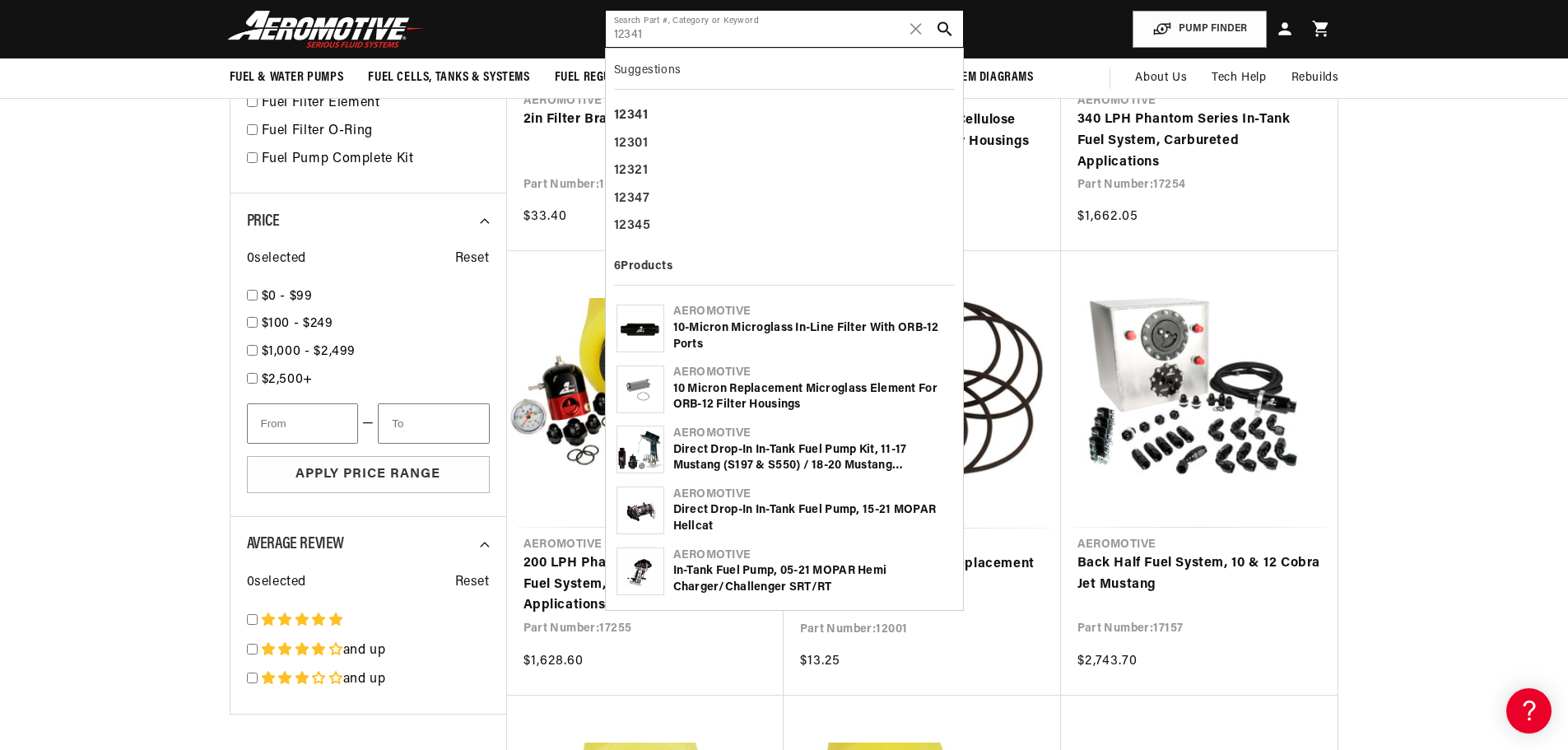 type on "12341" 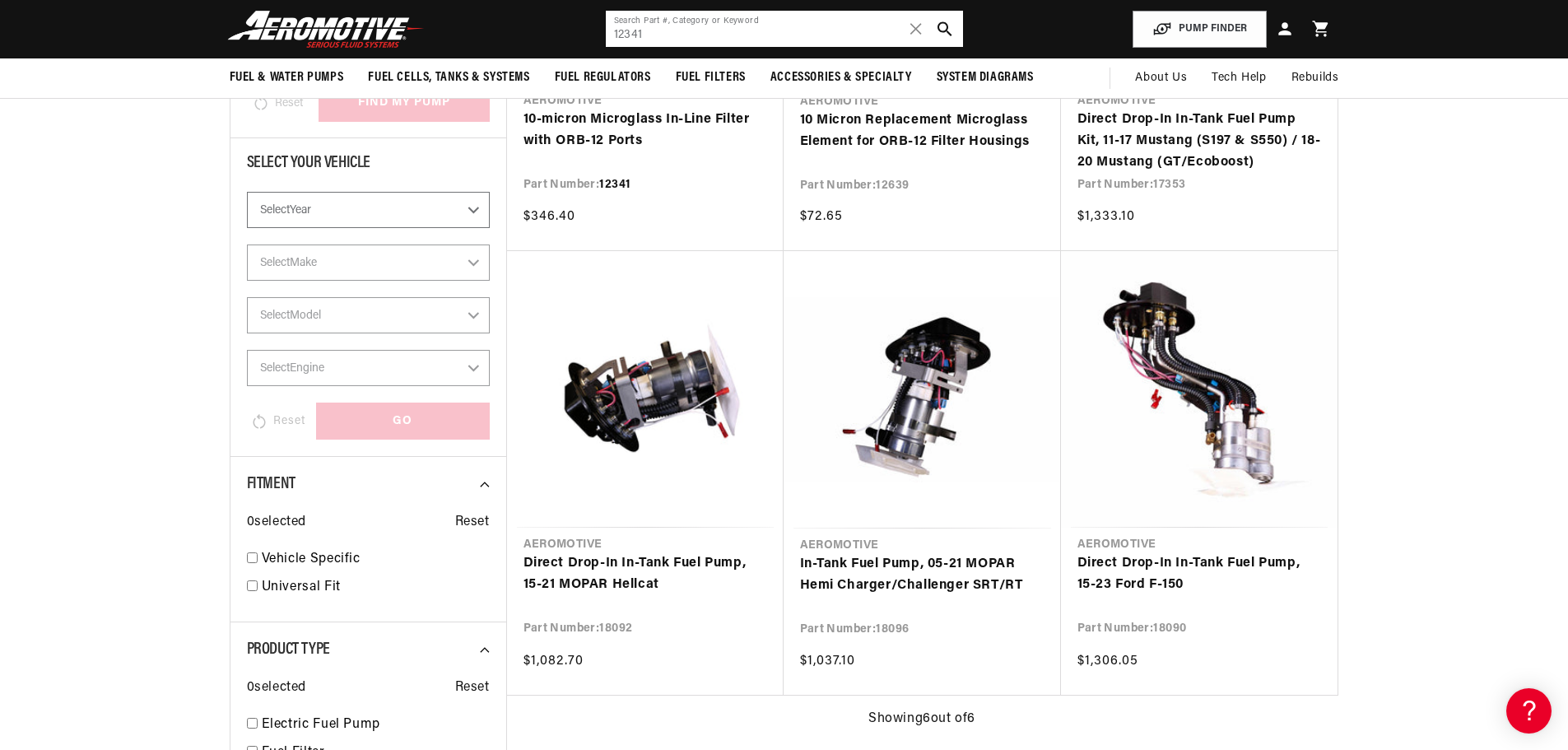 scroll, scrollTop: 0, scrollLeft: 651, axis: horizontal 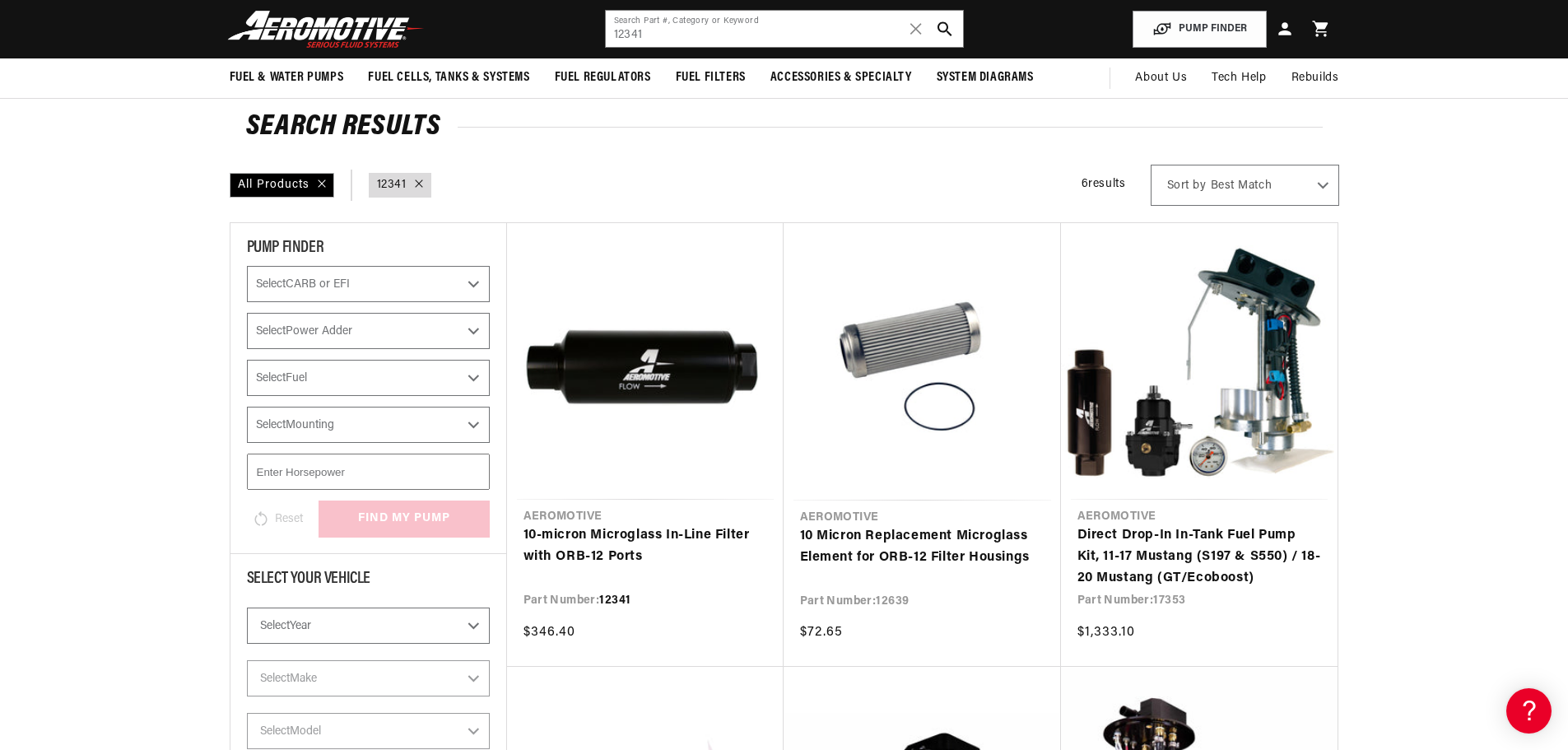 click on "Search Results
All Products
query :
[NUMBER]
6  results
Show Universal Parts
Sort by
Best Match Featured Name, A-Z Name, Z-A Price, Low to High Price, High to Low
Filter By
PUMP FINDER
Select  CARB or EFI
Fuel Injected
Select  Power Adder
No - Naturally Aspirated
Yes - Forced Induction
Select  Fuel
E85
Gas
Select  Mounting
In-Tank
Reset
find my pump
Select Your Vehicle
Select  Year
2023
2022
2021
2020
2019
2018
2017
2016
2015
2014
GO" at bounding box center [784, 1236] 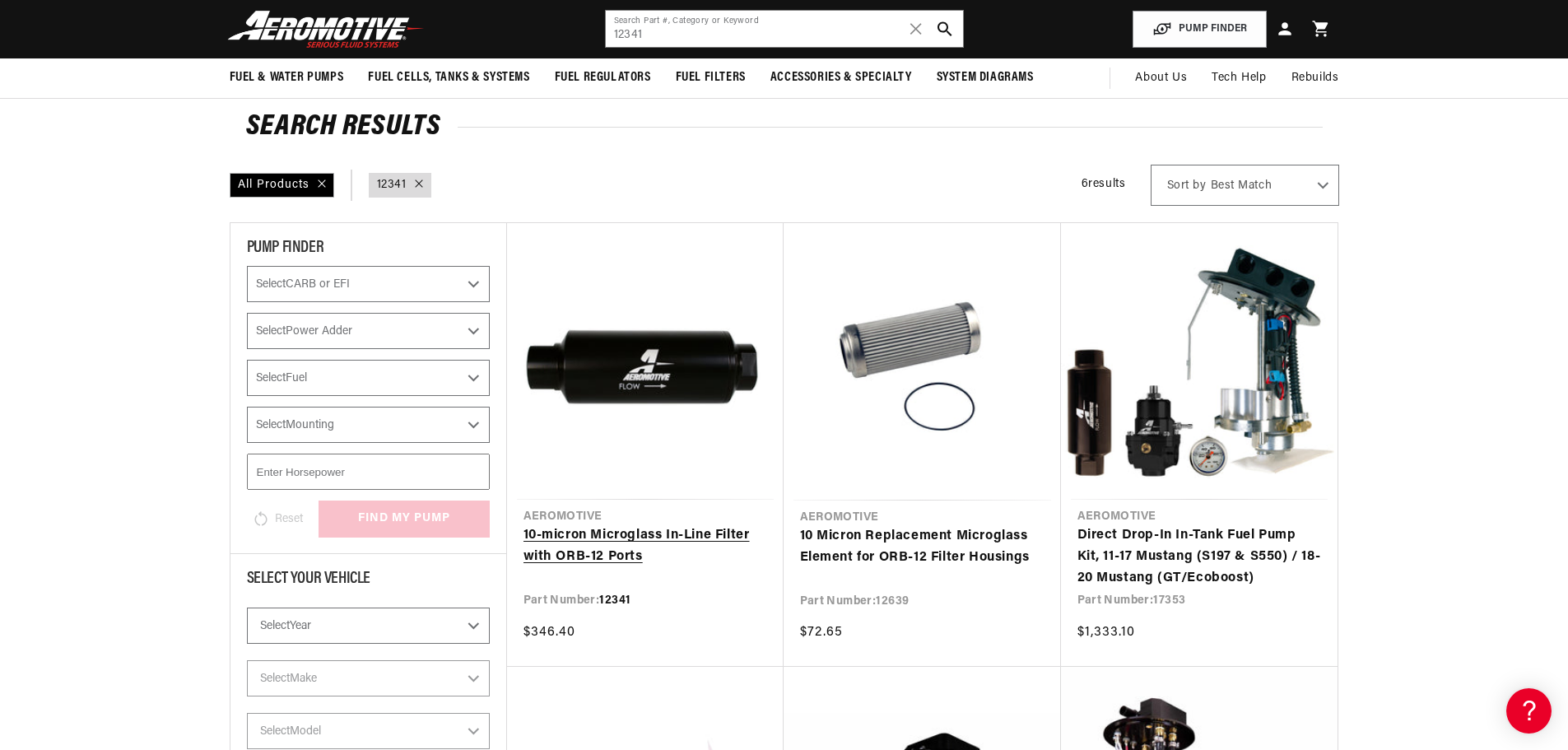 scroll, scrollTop: 0, scrollLeft: 651, axis: horizontal 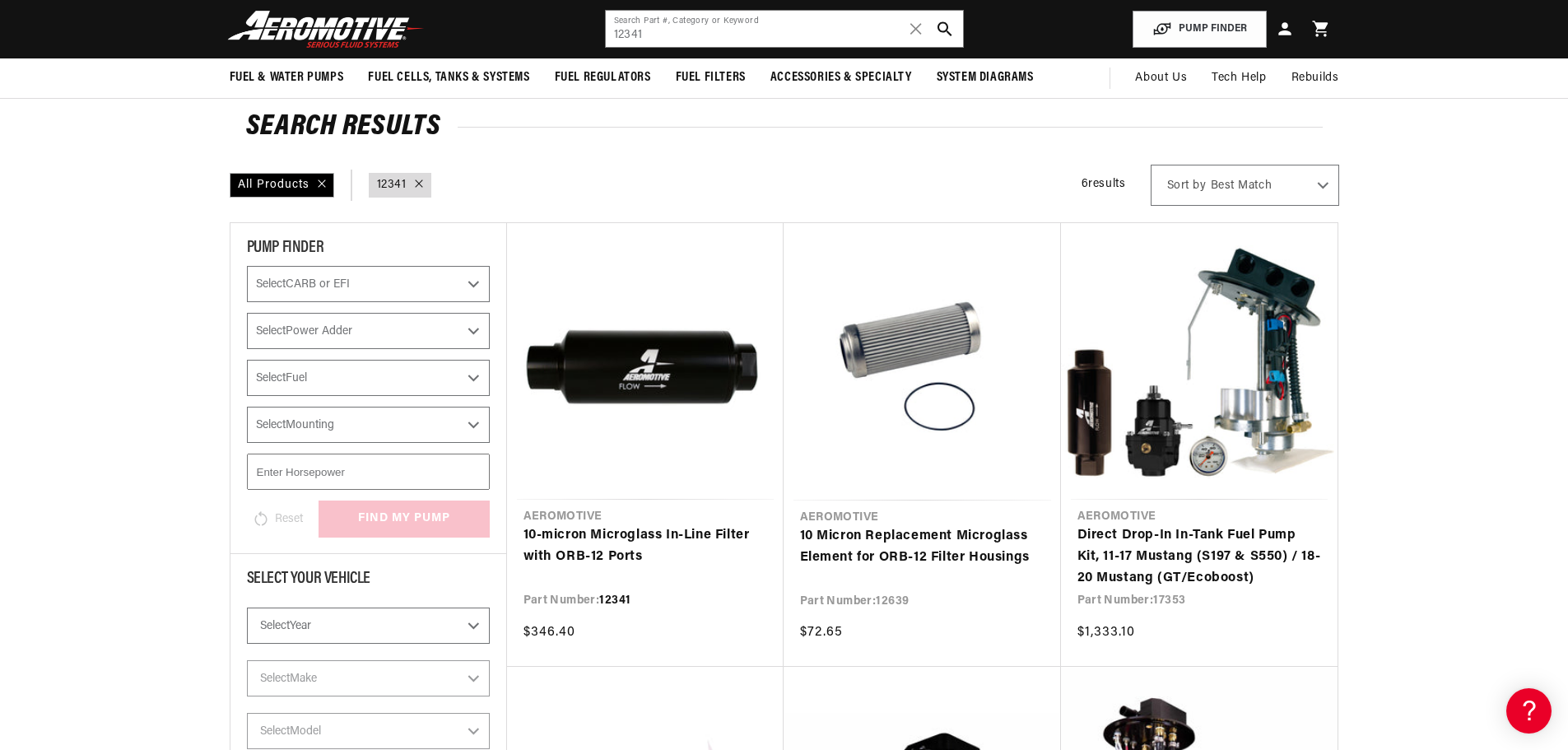 click on "Search Results
All Products
query :
[NUMBER]
6  results
Show Universal Parts
Sort by
Best Match Featured Name, A-Z Name, Z-A Price, Low to High Price, High to Low
Filter By
PUMP FINDER
Select  CARB or EFI
Fuel Injected
Select  Power Adder
No - Naturally Aspirated
Yes - Forced Induction
Select  Fuel
E85
Gas
Select  Mounting
In-Tank
Reset
find my pump
Select Your Vehicle
Select  Year
2023
2022
2021
2020
2019
2018
2017
2016
2015
2014
GO" at bounding box center (784, 1236) 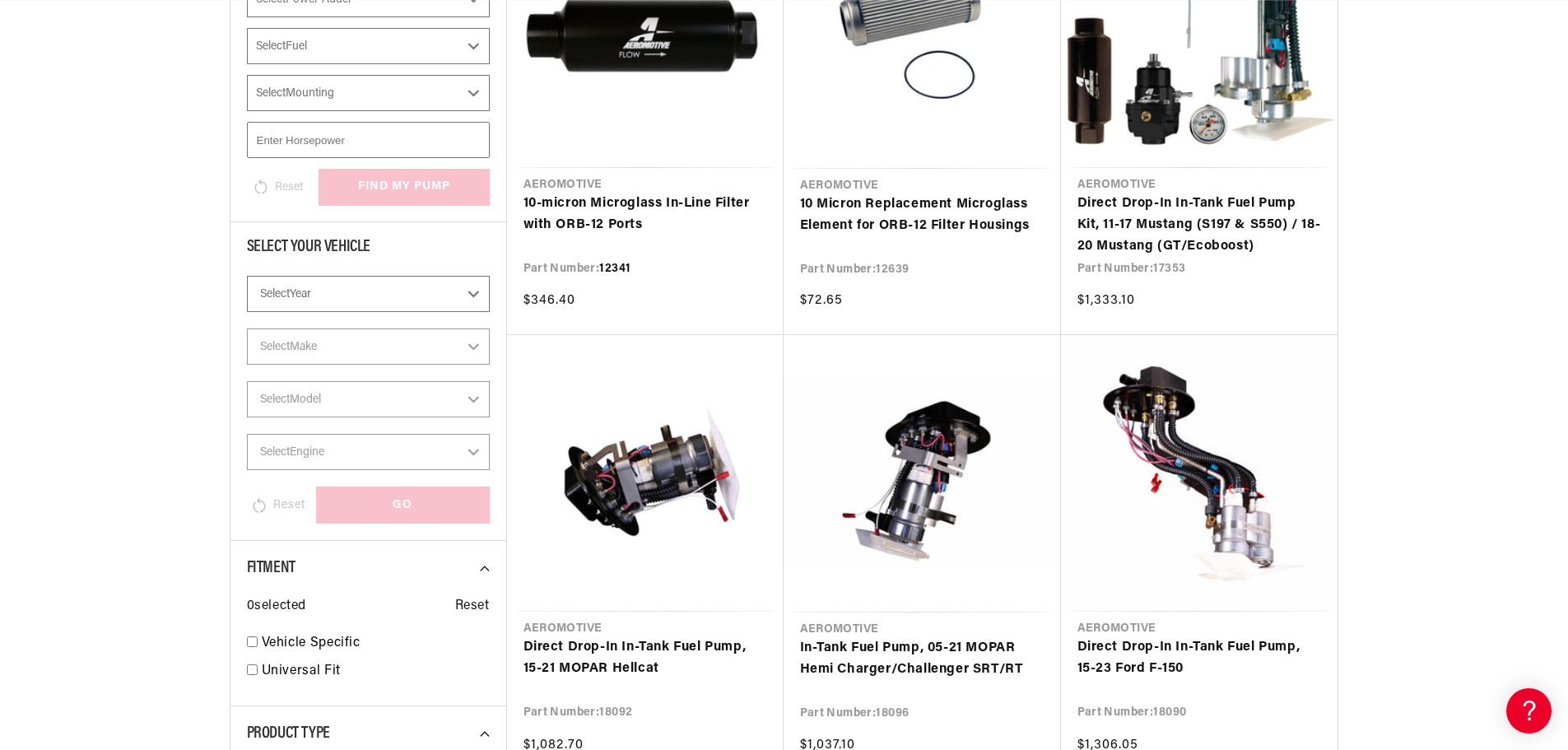 scroll, scrollTop: 490, scrollLeft: 0, axis: vertical 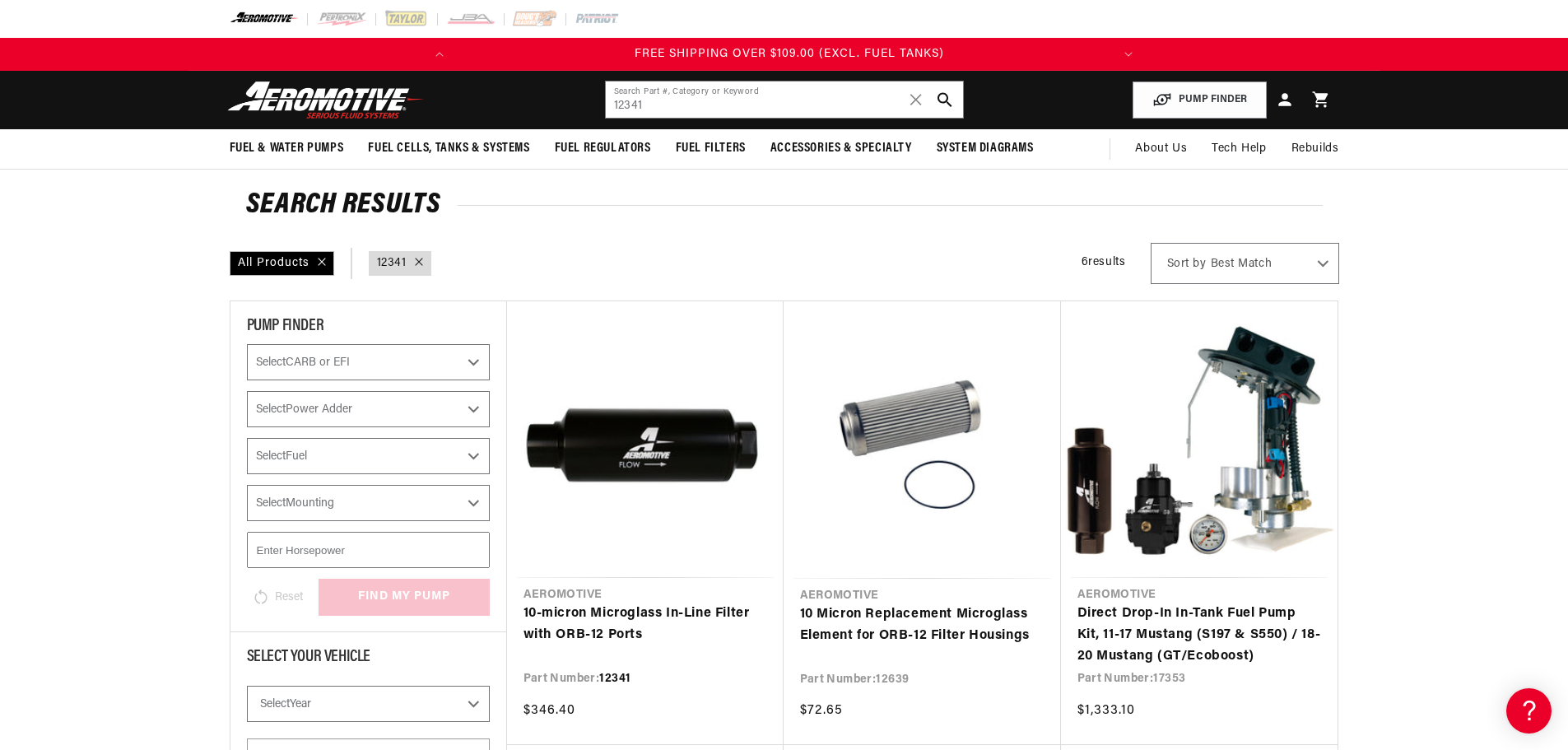 click on "Search Results
All Products
query :
[NUMBER]
6  results
Show Universal Parts
Sort by
Best Match Featured Name, A-Z Name, Z-A Price, Low to High Price, High to Low
Filter By
PUMP FINDER
Select  CARB or EFI
Fuel Injected
Select  Power Adder
No - Naturally Aspirated
Yes - Forced Induction
Select  Fuel
E85
Gas
Select  Mounting
In-Tank
Reset
find my pump
Select Your Vehicle
Select  Year
2023
2022
2021
2020
2019
2018
2017
2016
2015
2014
GO" at bounding box center (784, 1314) 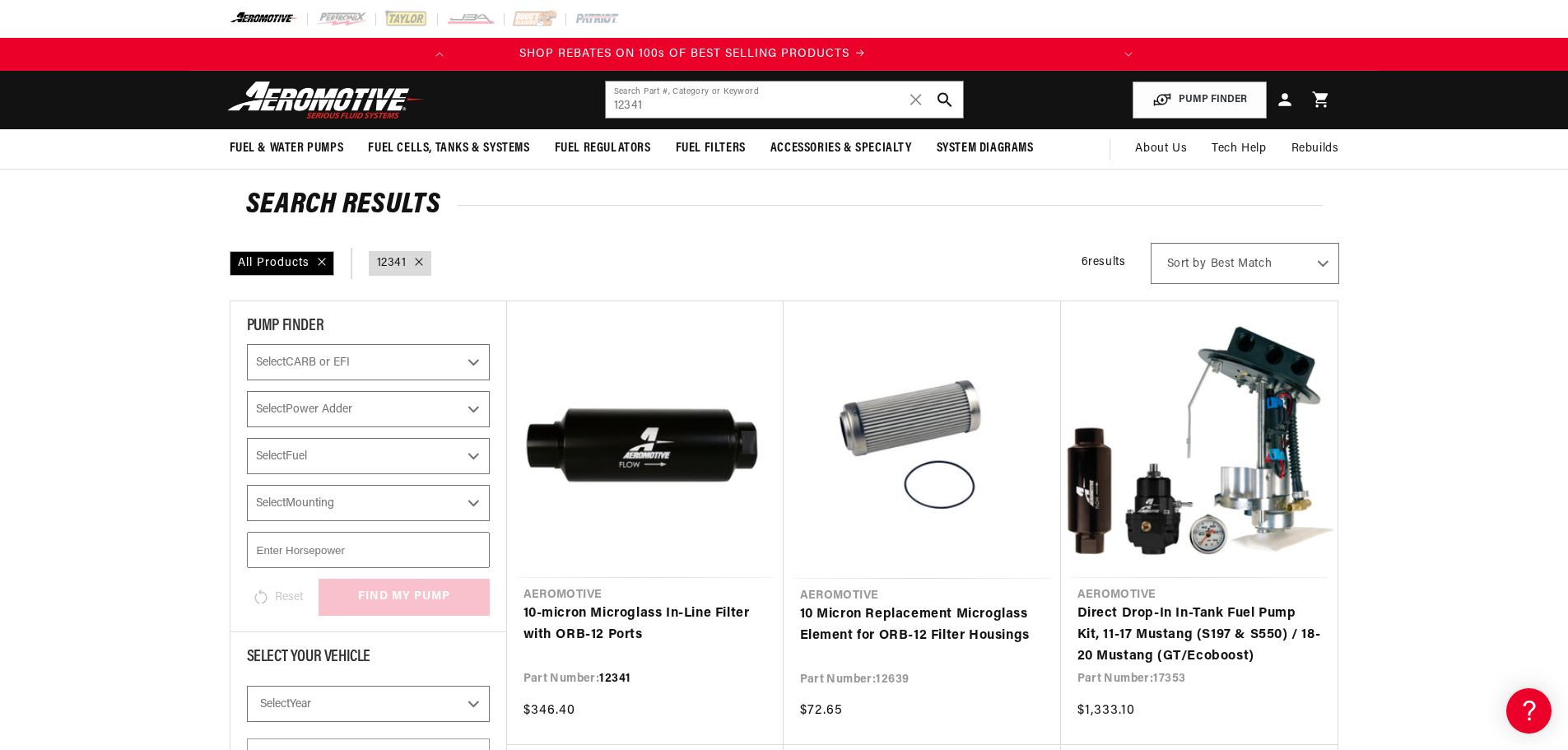 scroll, scrollTop: 0, scrollLeft: 0, axis: both 